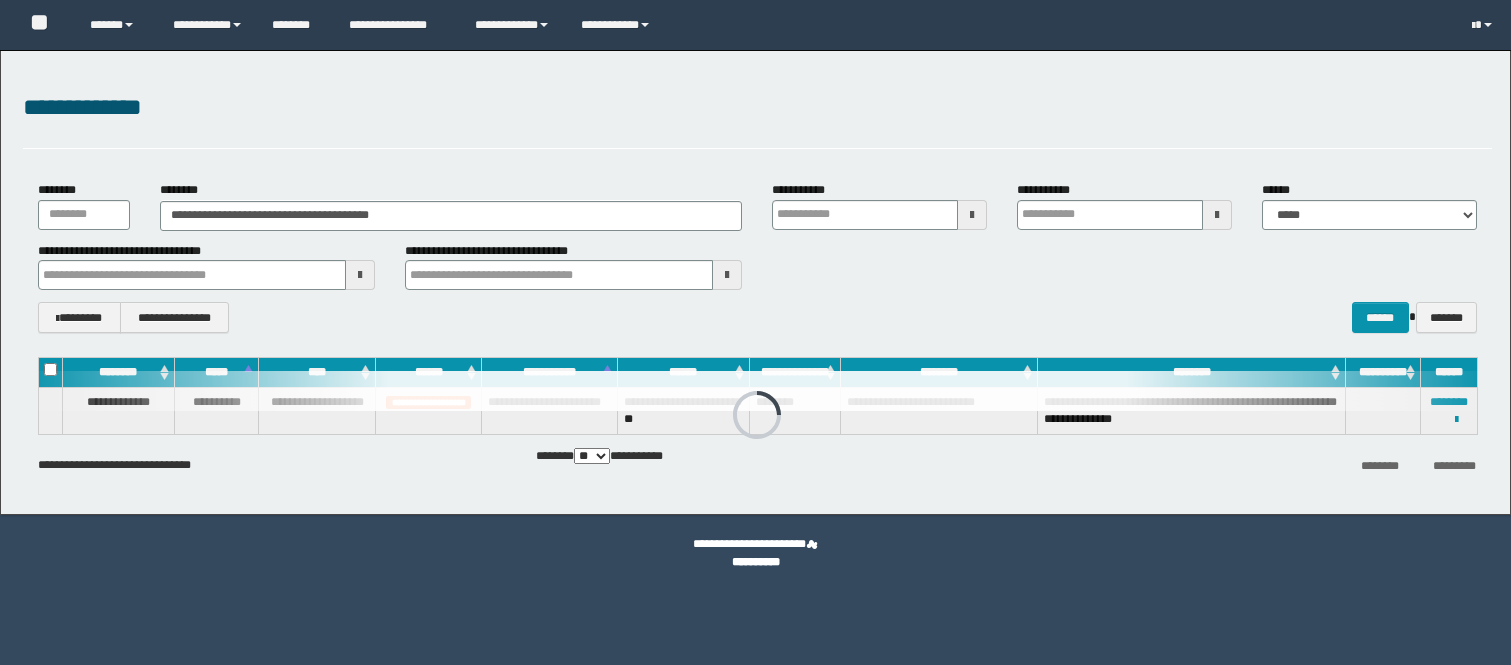 scroll, scrollTop: 0, scrollLeft: 0, axis: both 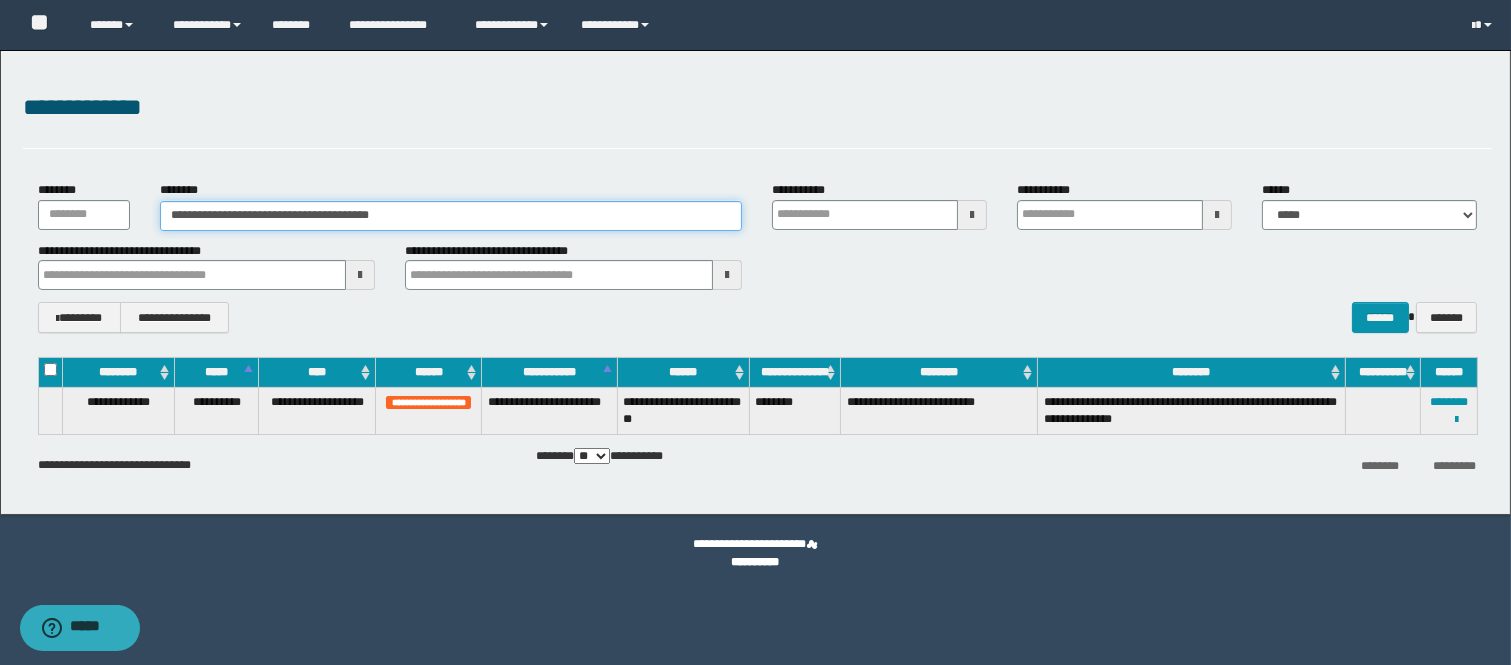 drag, startPoint x: 446, startPoint y: 217, endPoint x: 11, endPoint y: 204, distance: 435.1942 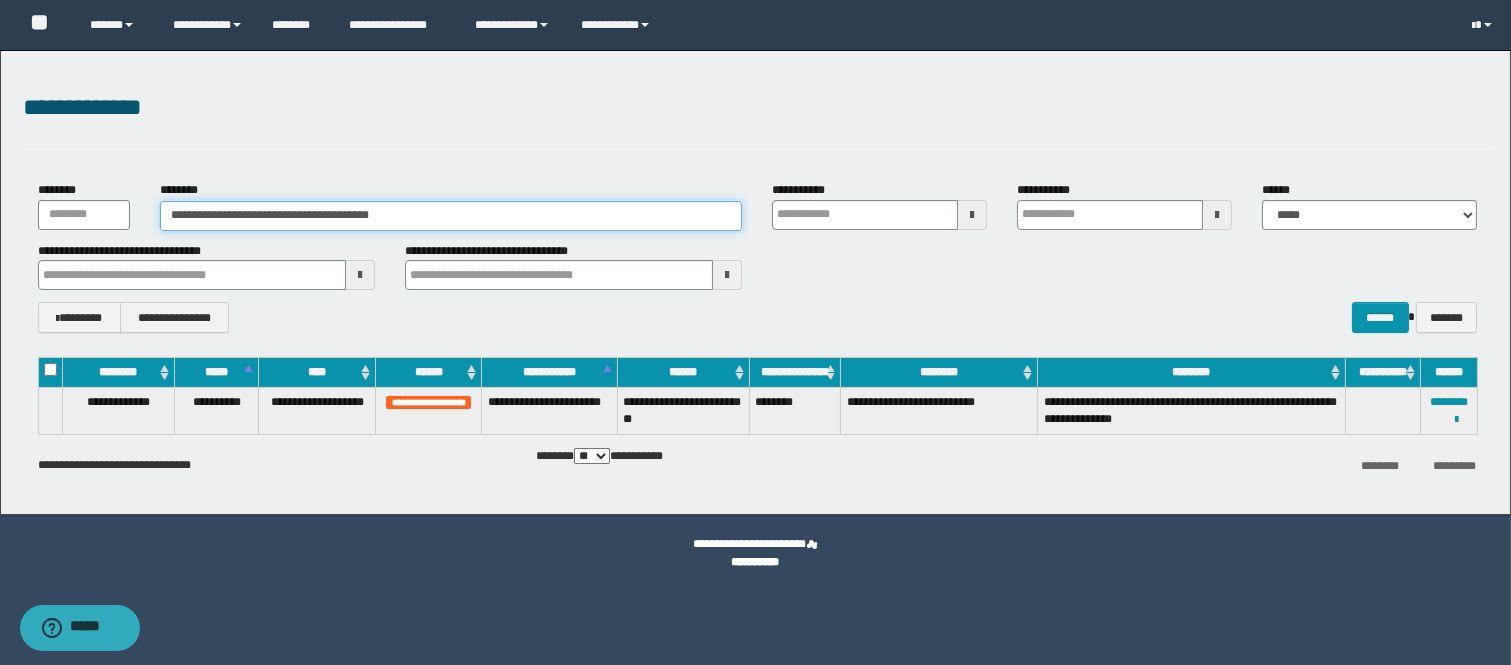paste 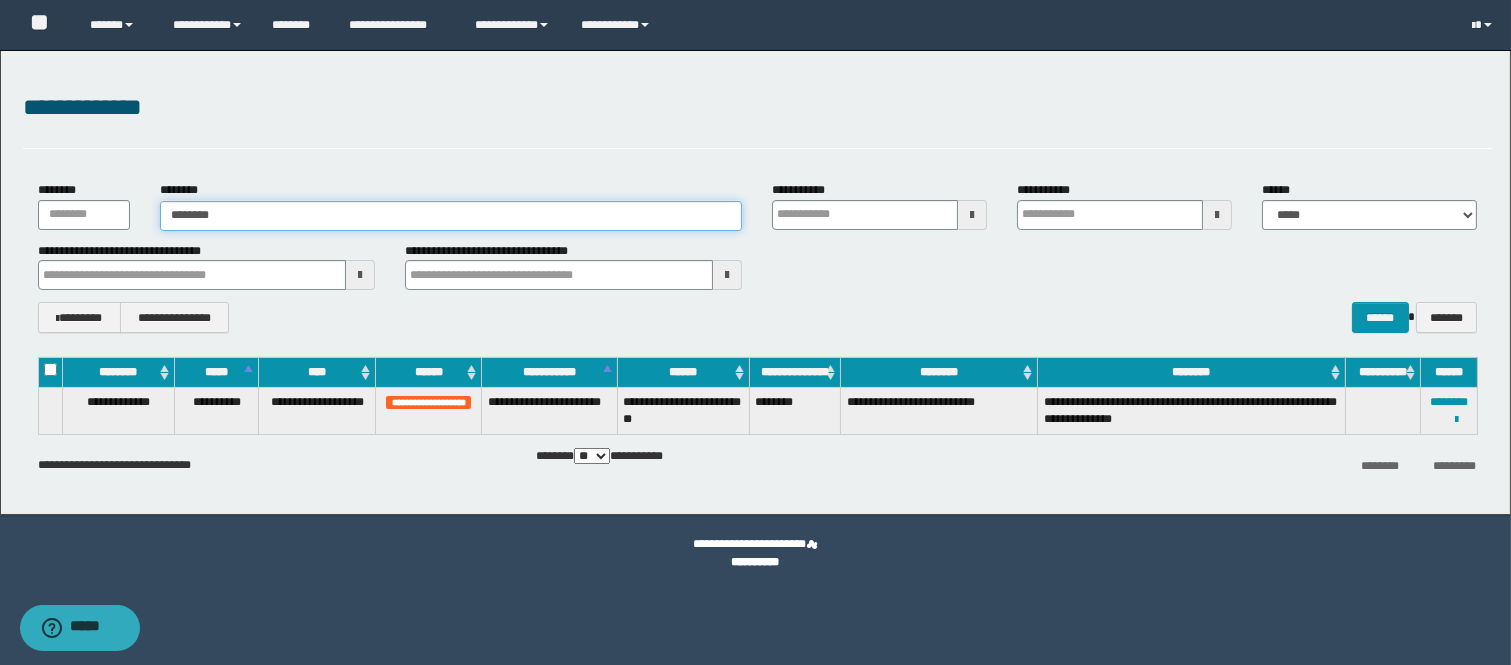 type on "********" 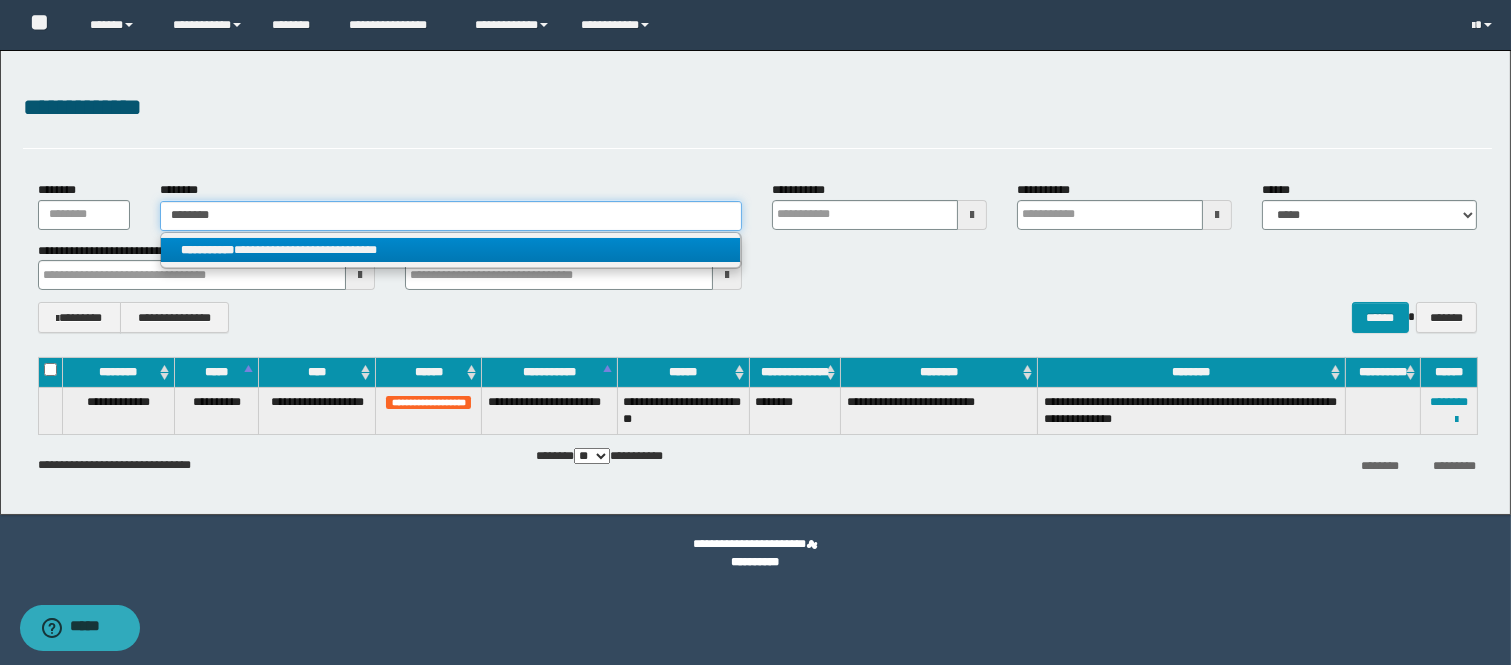 type on "********" 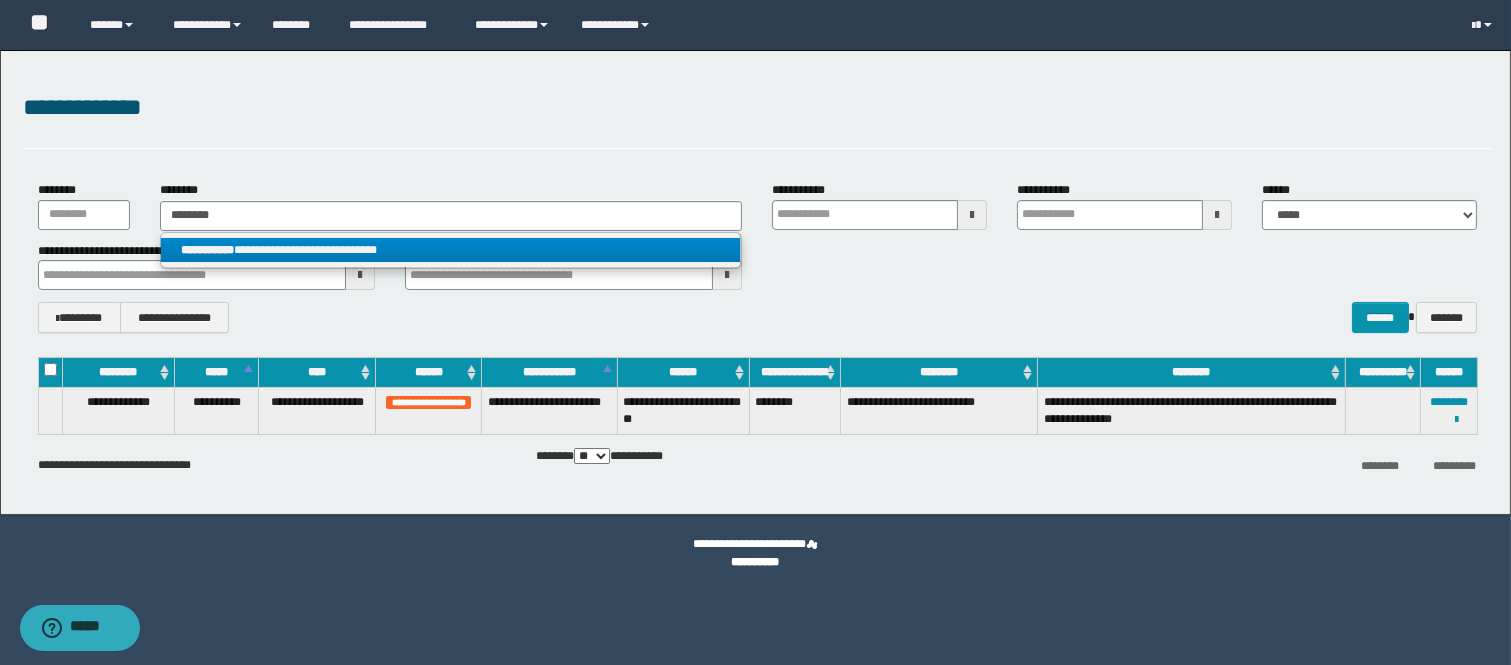 click on "**********" at bounding box center [450, 250] 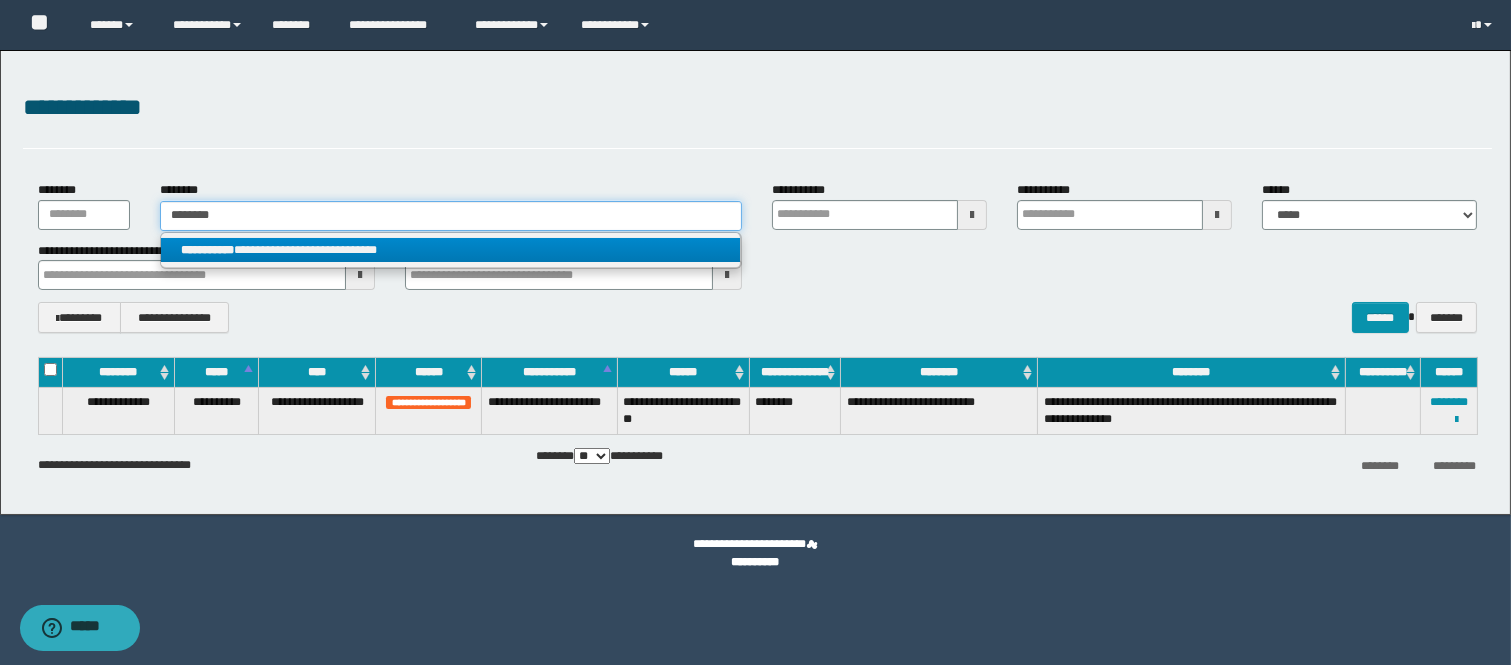 type 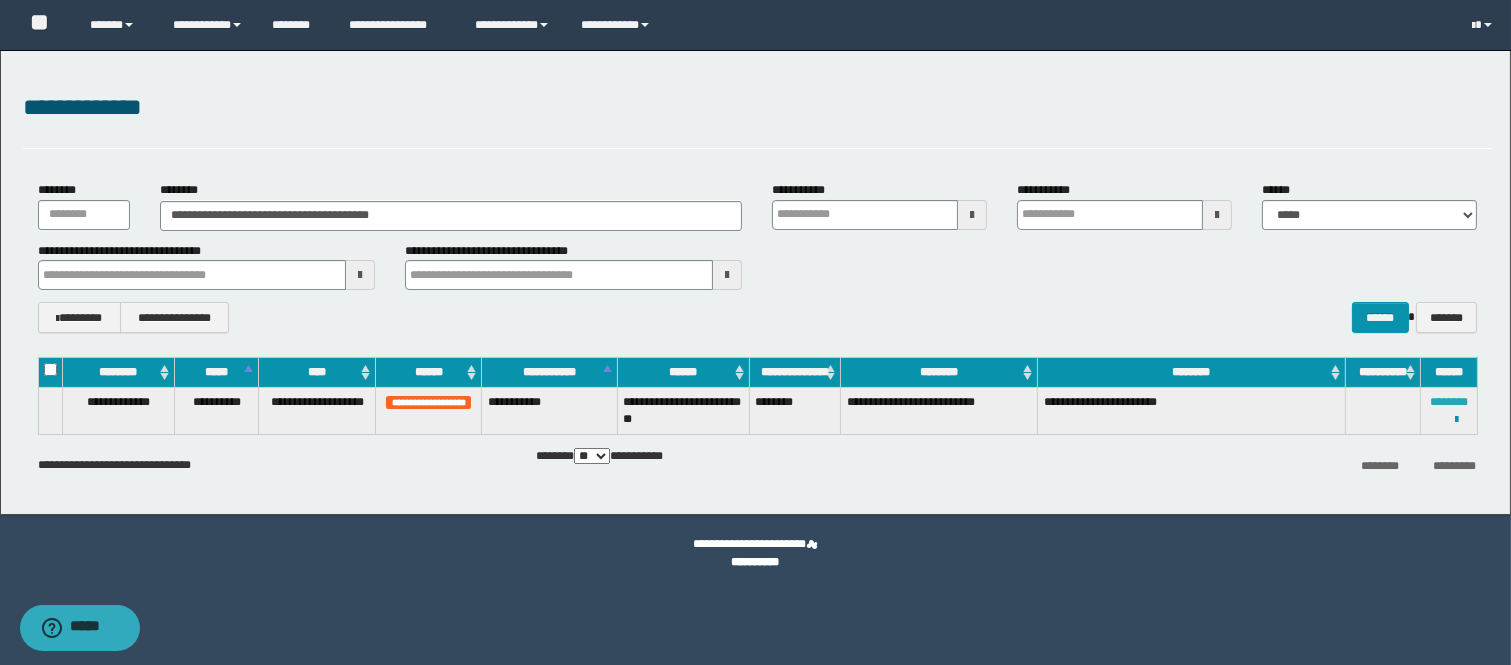 click on "********" at bounding box center (1449, 402) 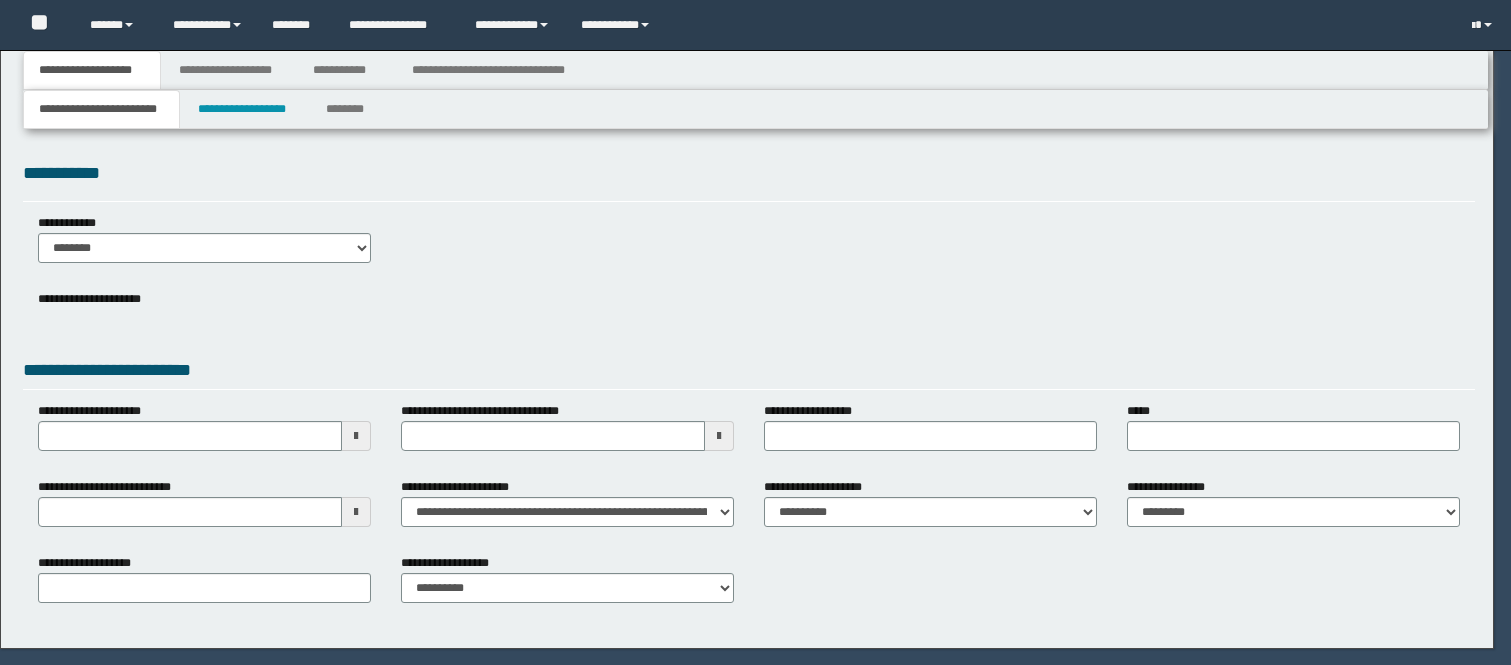 scroll, scrollTop: 0, scrollLeft: 0, axis: both 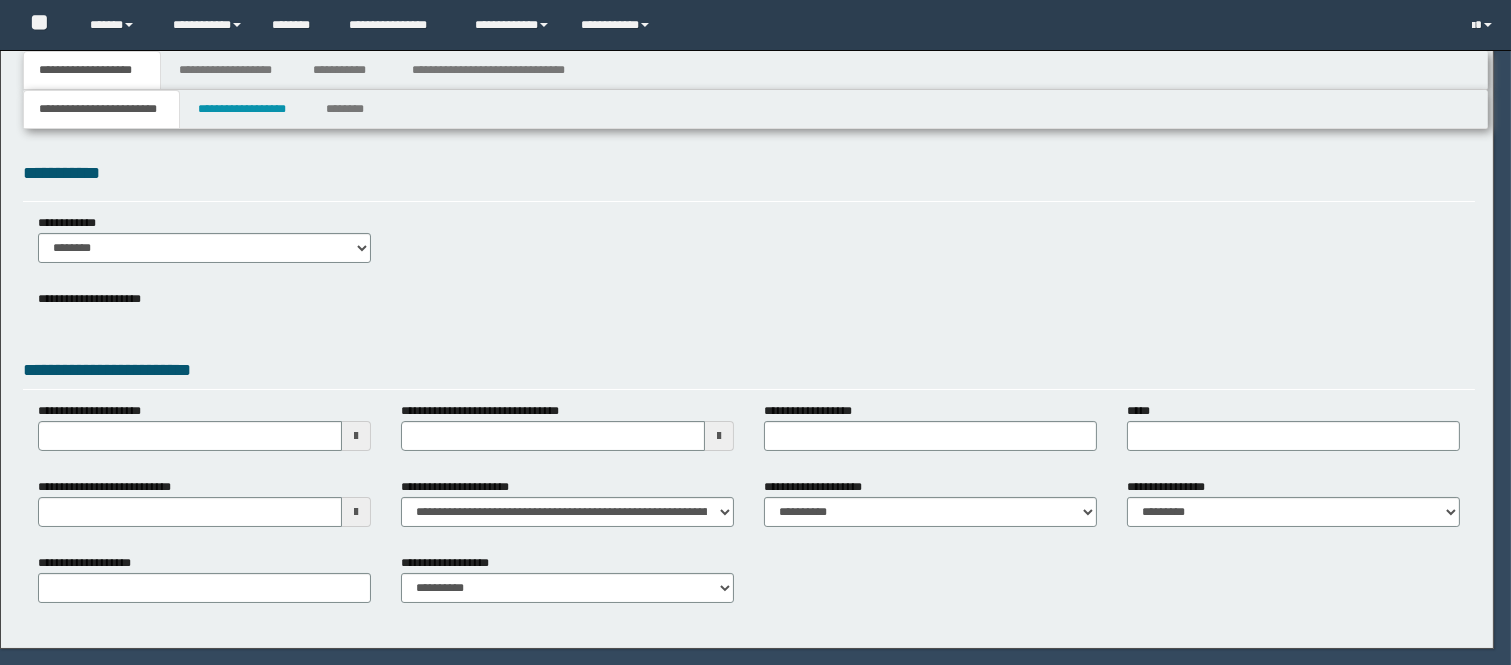 select on "*" 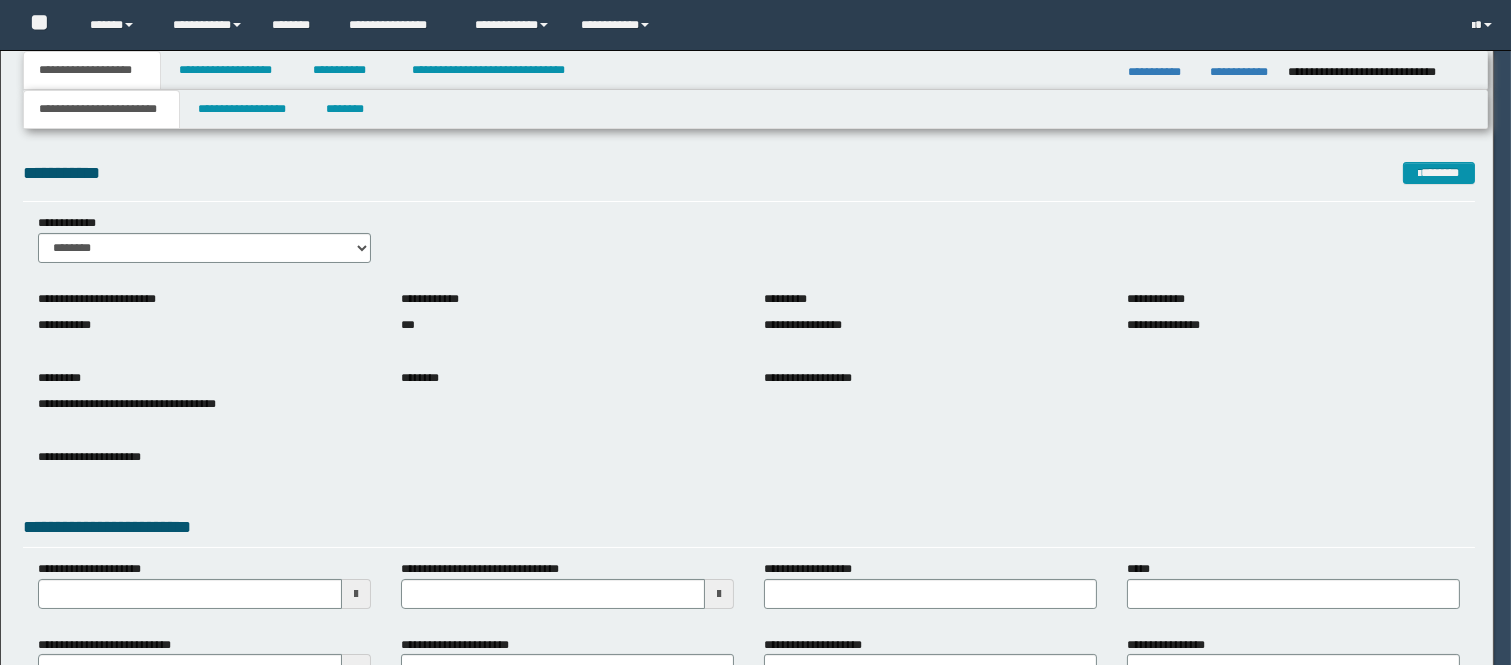 scroll, scrollTop: 0, scrollLeft: 0, axis: both 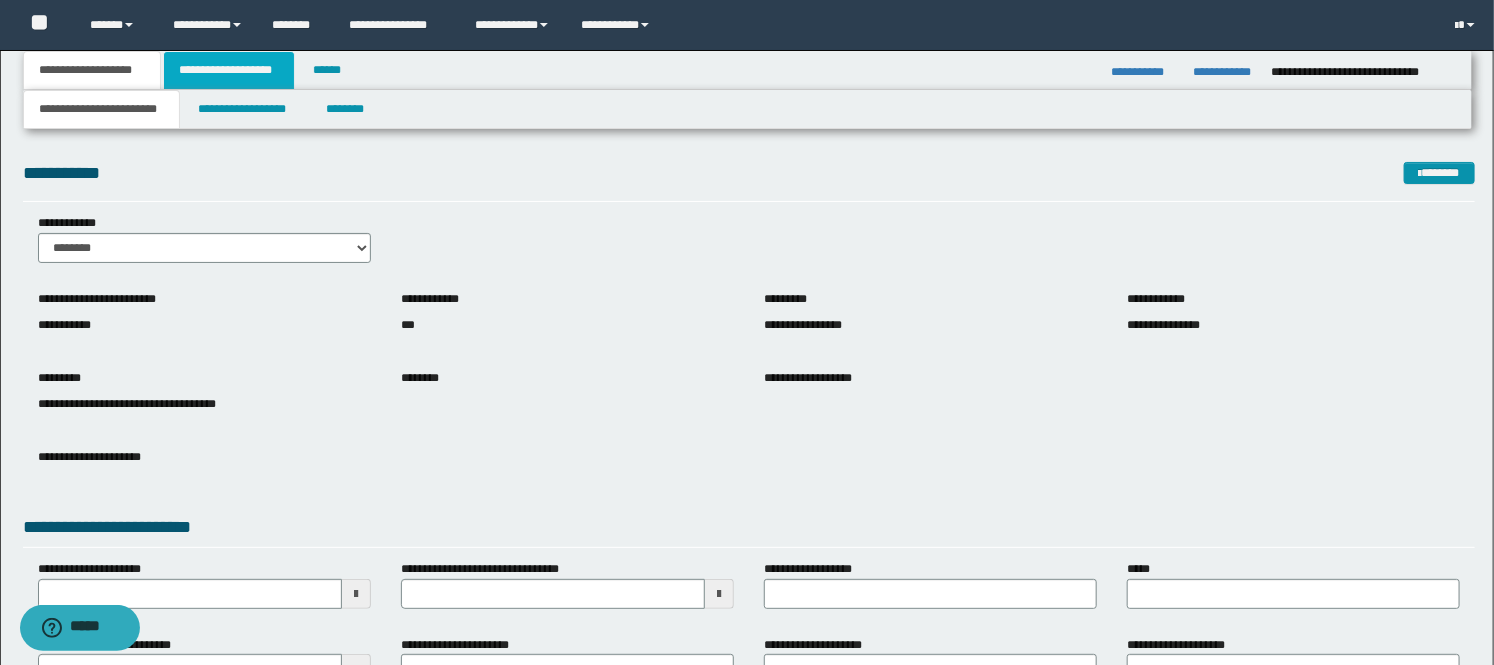 click on "**********" at bounding box center [229, 70] 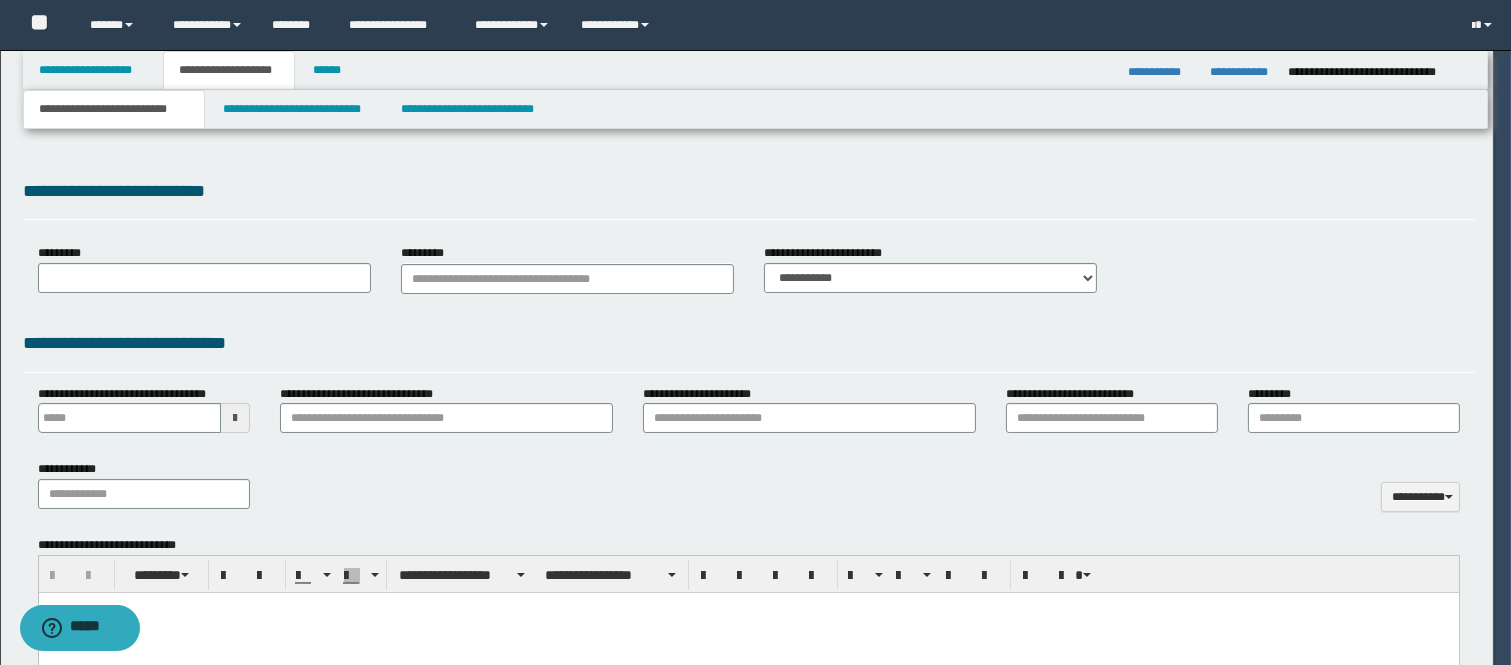 type 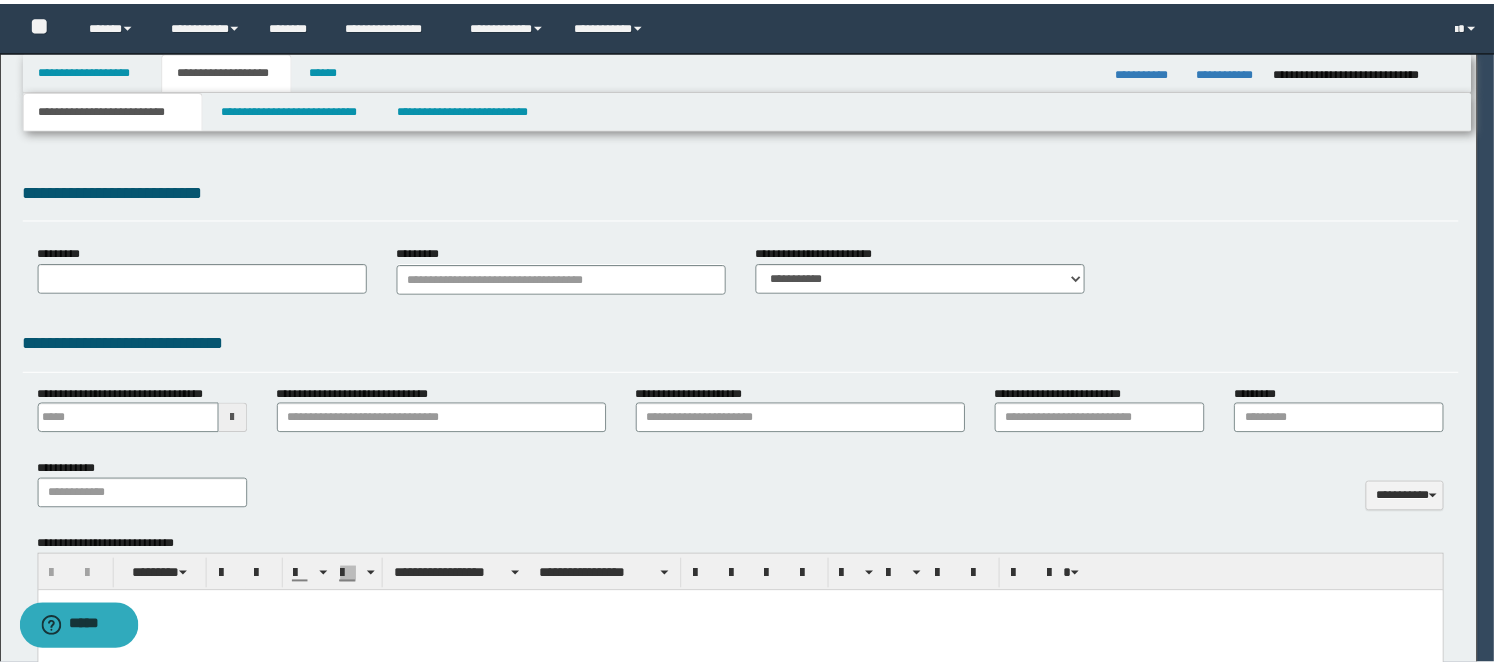 scroll, scrollTop: 0, scrollLeft: 0, axis: both 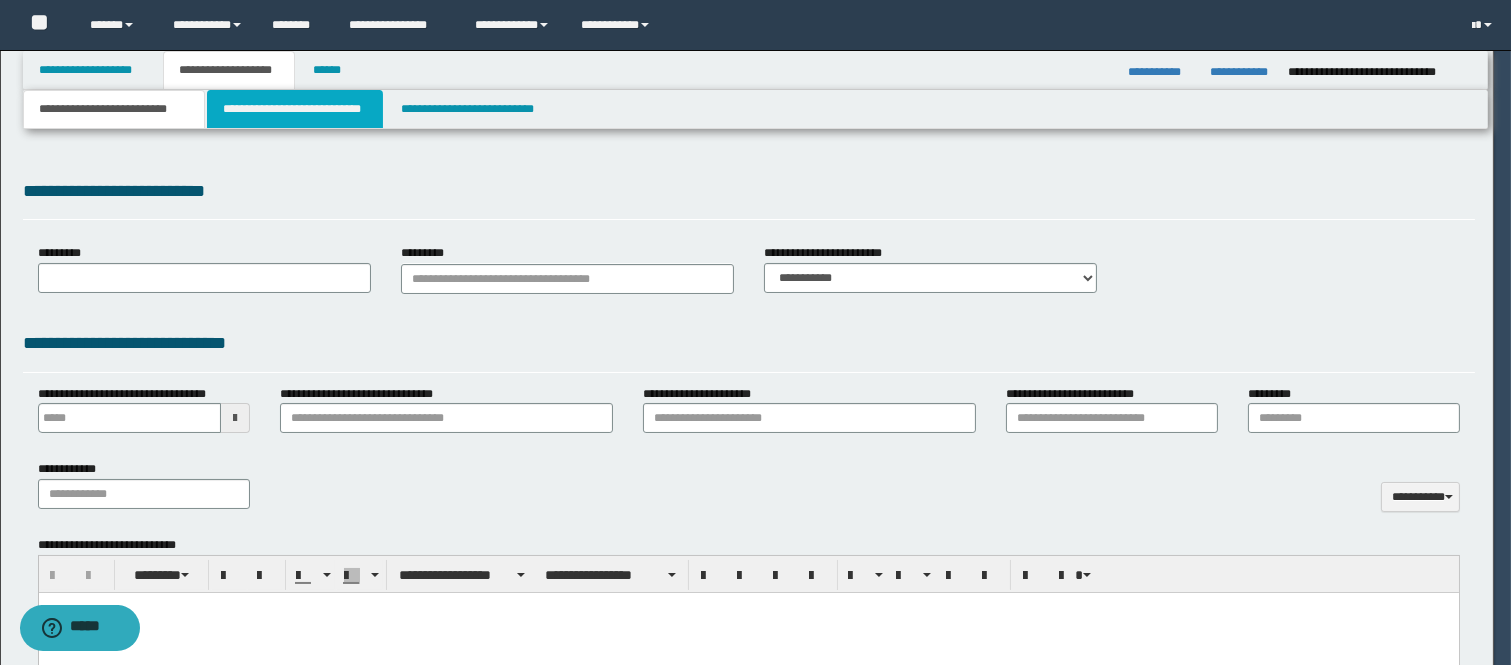 select on "*" 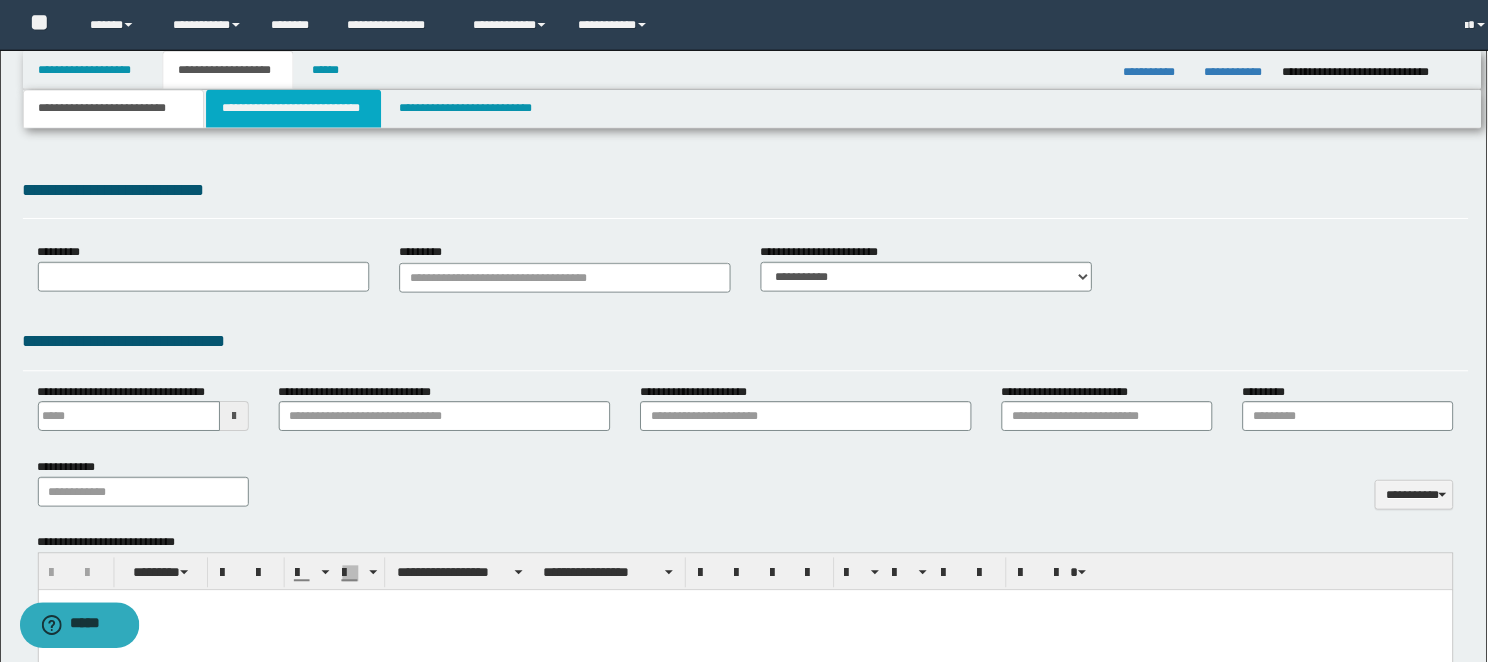 click on "**********" at bounding box center [295, 109] 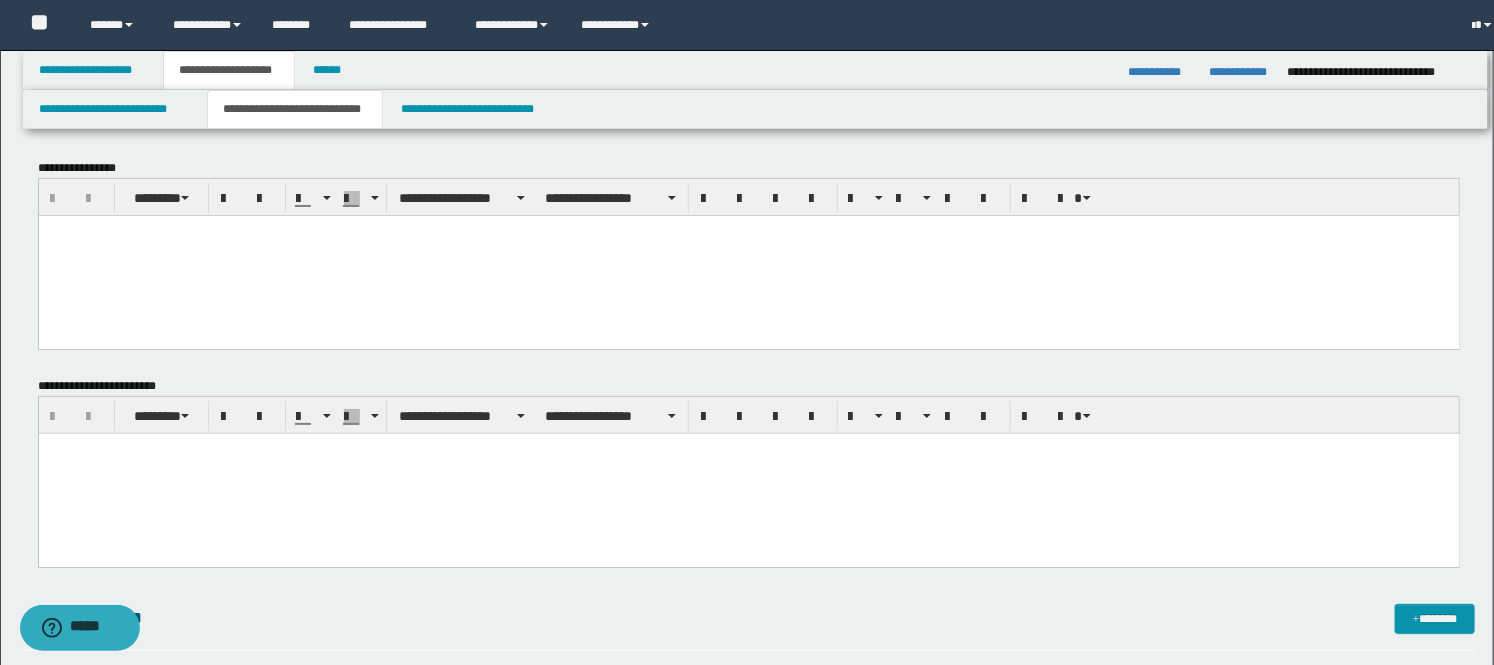 scroll, scrollTop: 0, scrollLeft: 0, axis: both 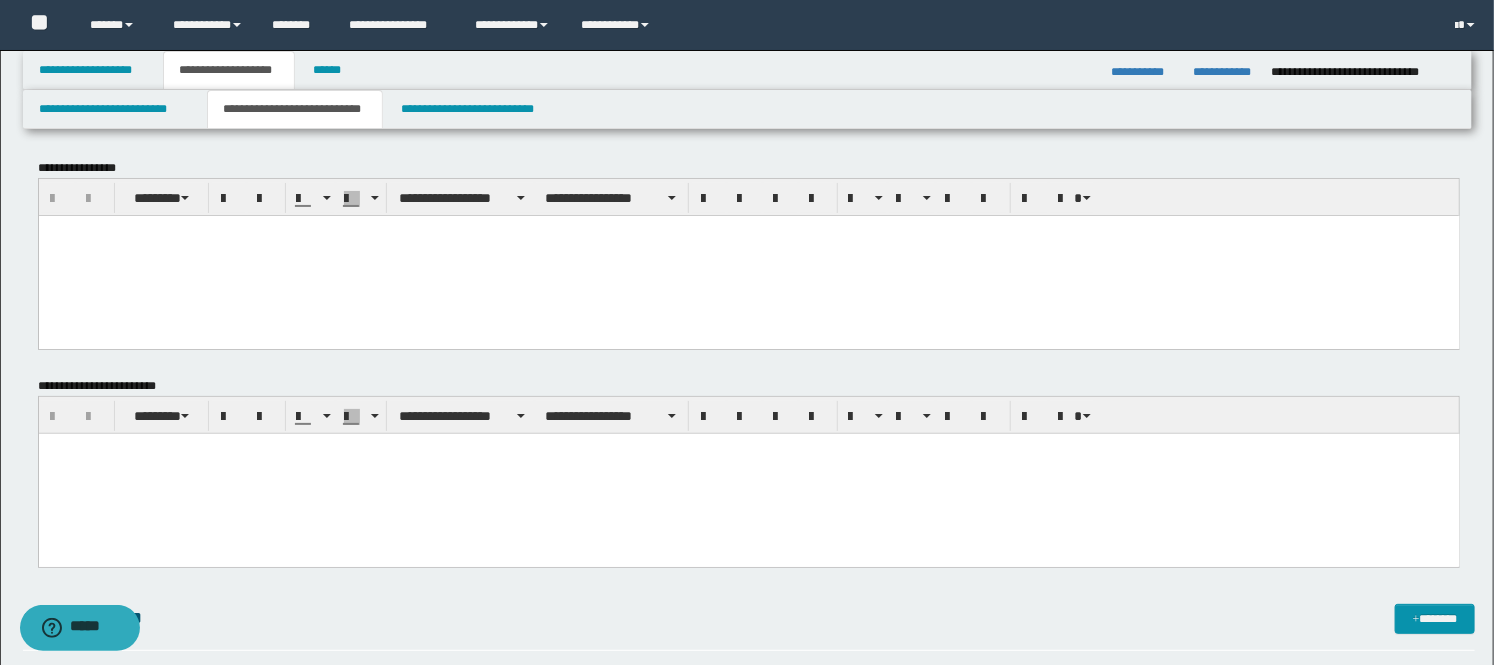 click at bounding box center [748, 255] 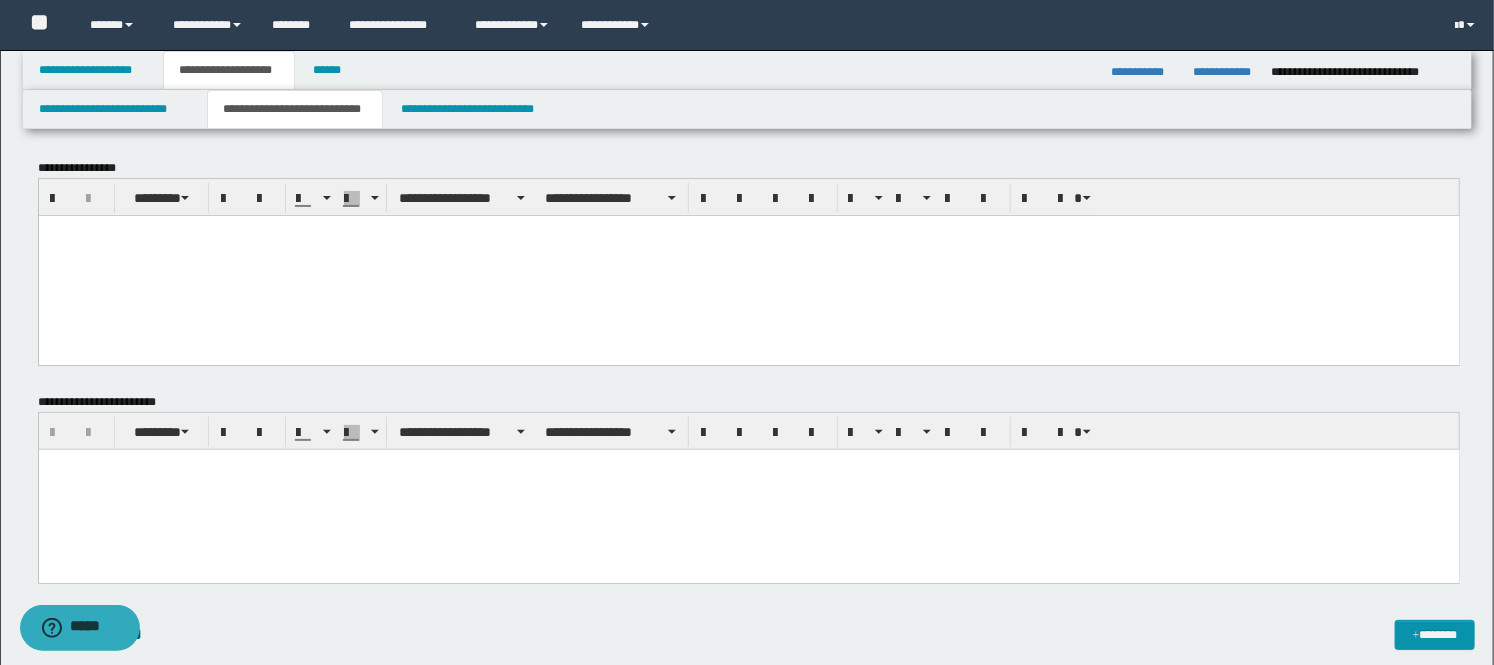 paste 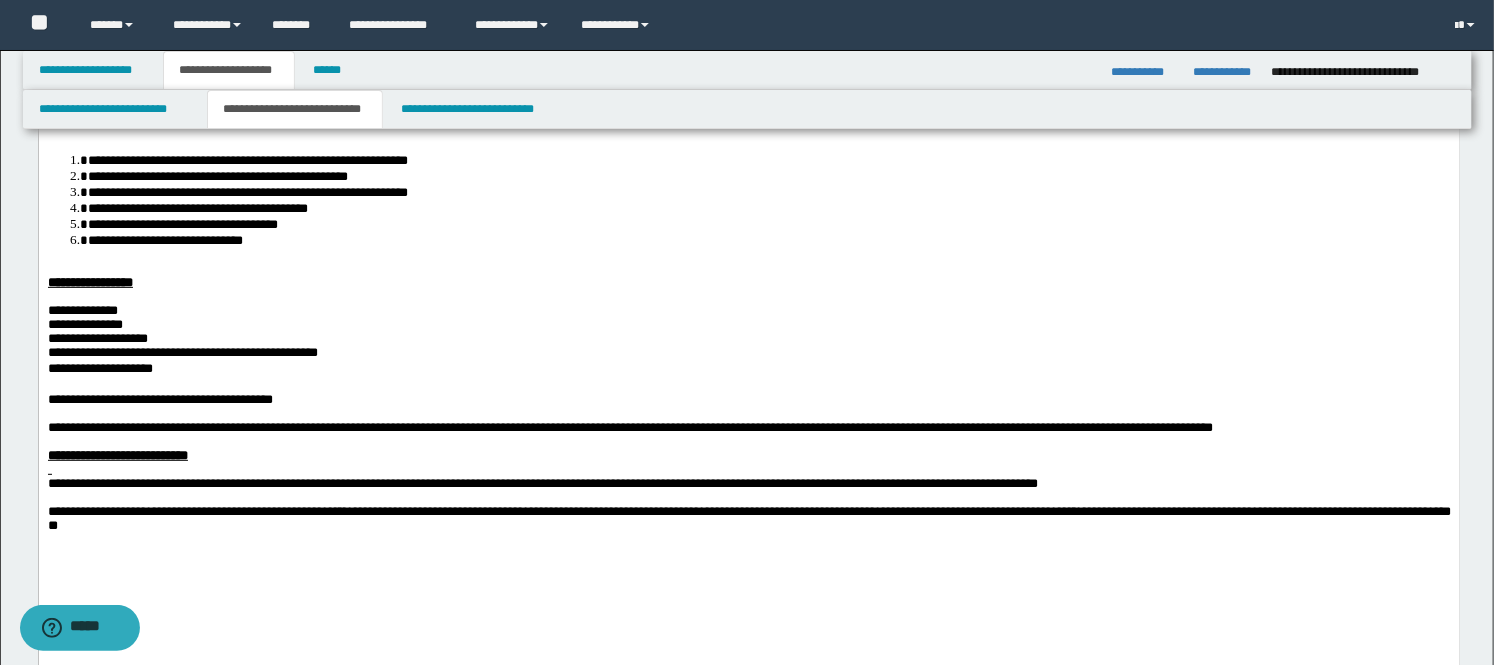 scroll, scrollTop: 222, scrollLeft: 0, axis: vertical 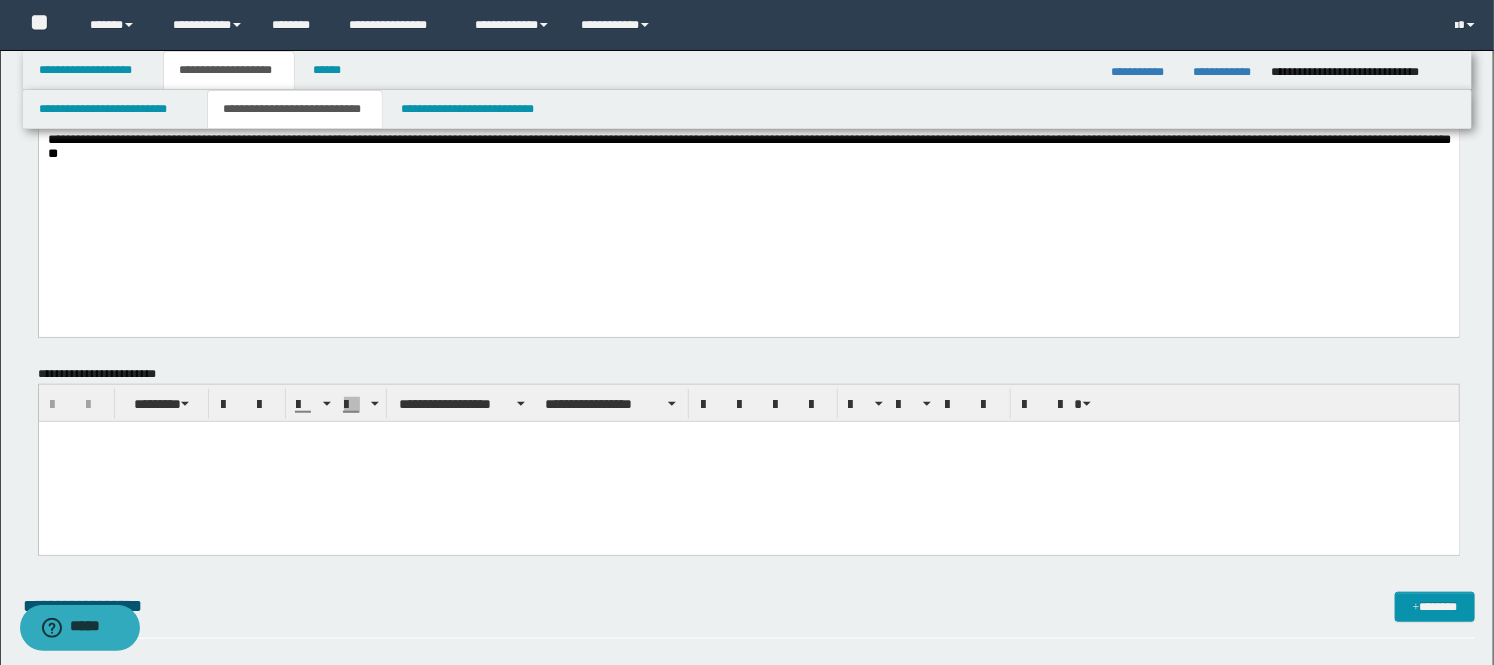 click at bounding box center (748, 462) 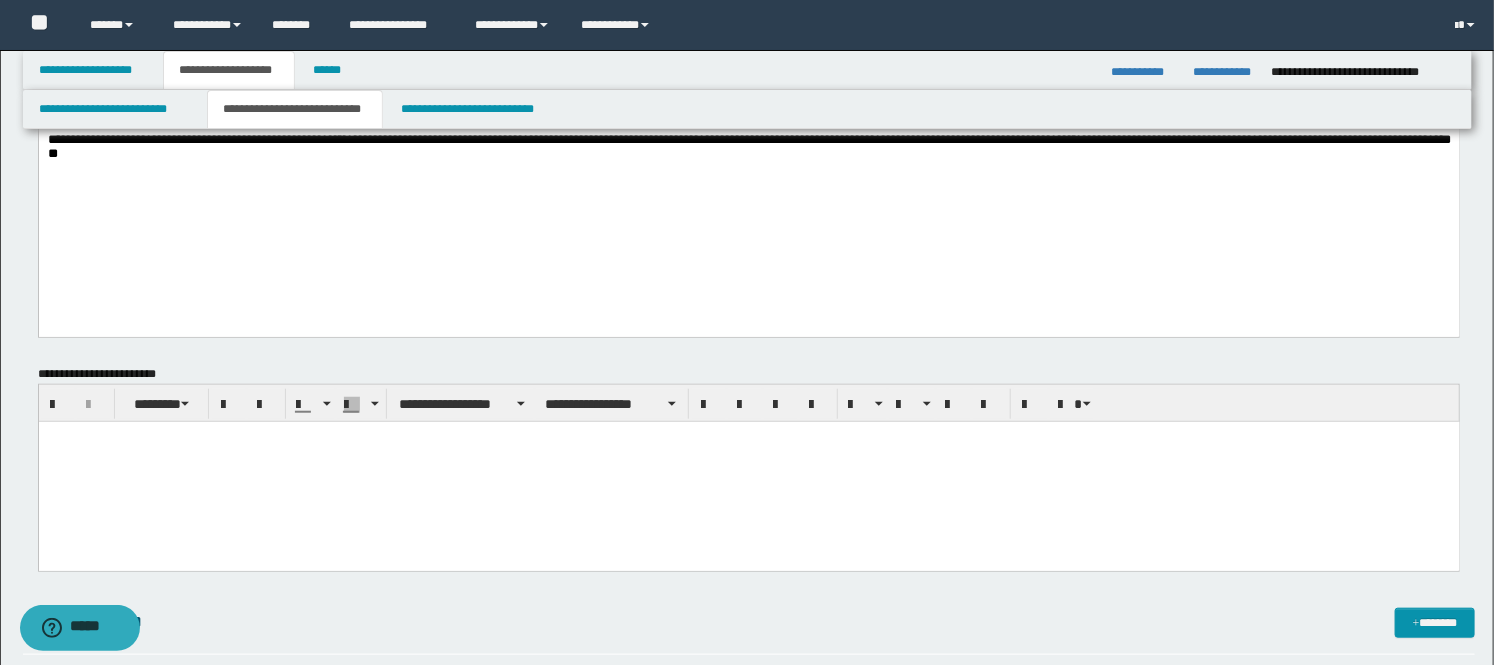 paste 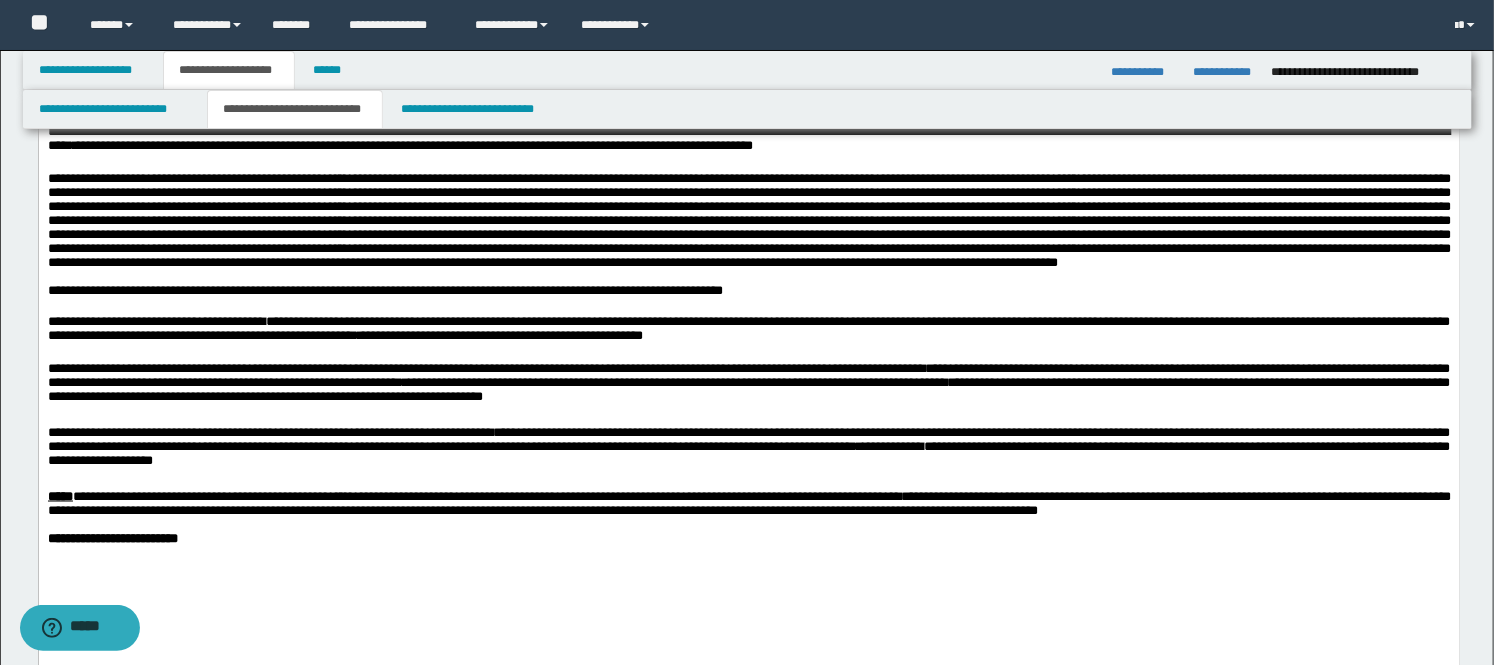 scroll, scrollTop: 1222, scrollLeft: 0, axis: vertical 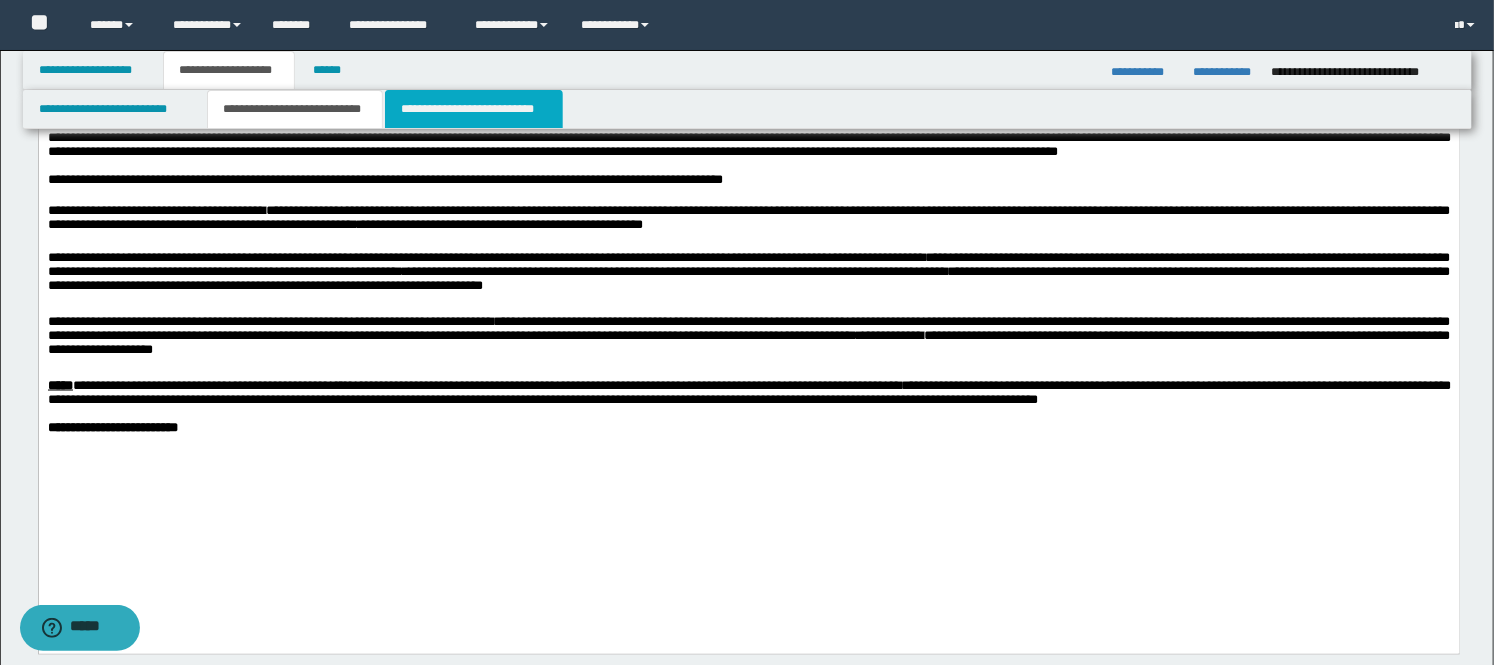 drag, startPoint x: 463, startPoint y: 117, endPoint x: 462, endPoint y: 137, distance: 20.024984 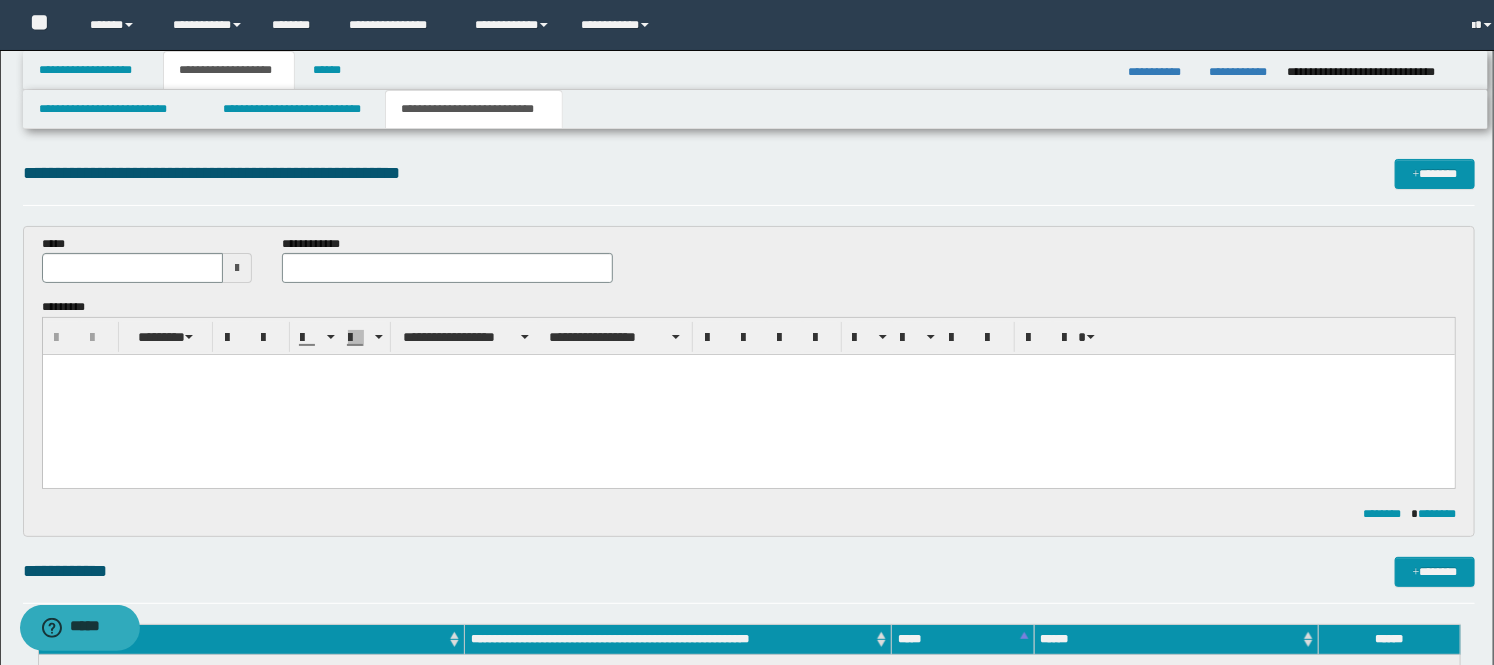 scroll, scrollTop: 0, scrollLeft: 0, axis: both 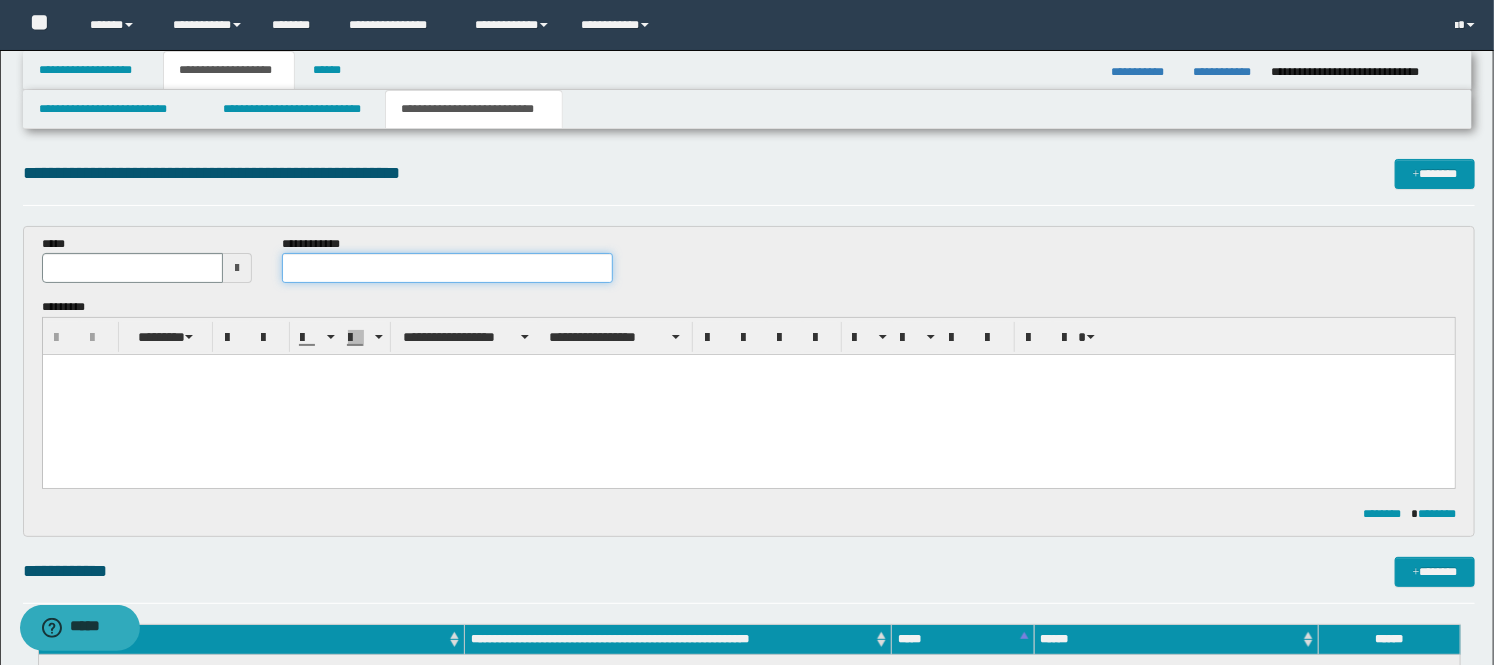 click at bounding box center (447, 268) 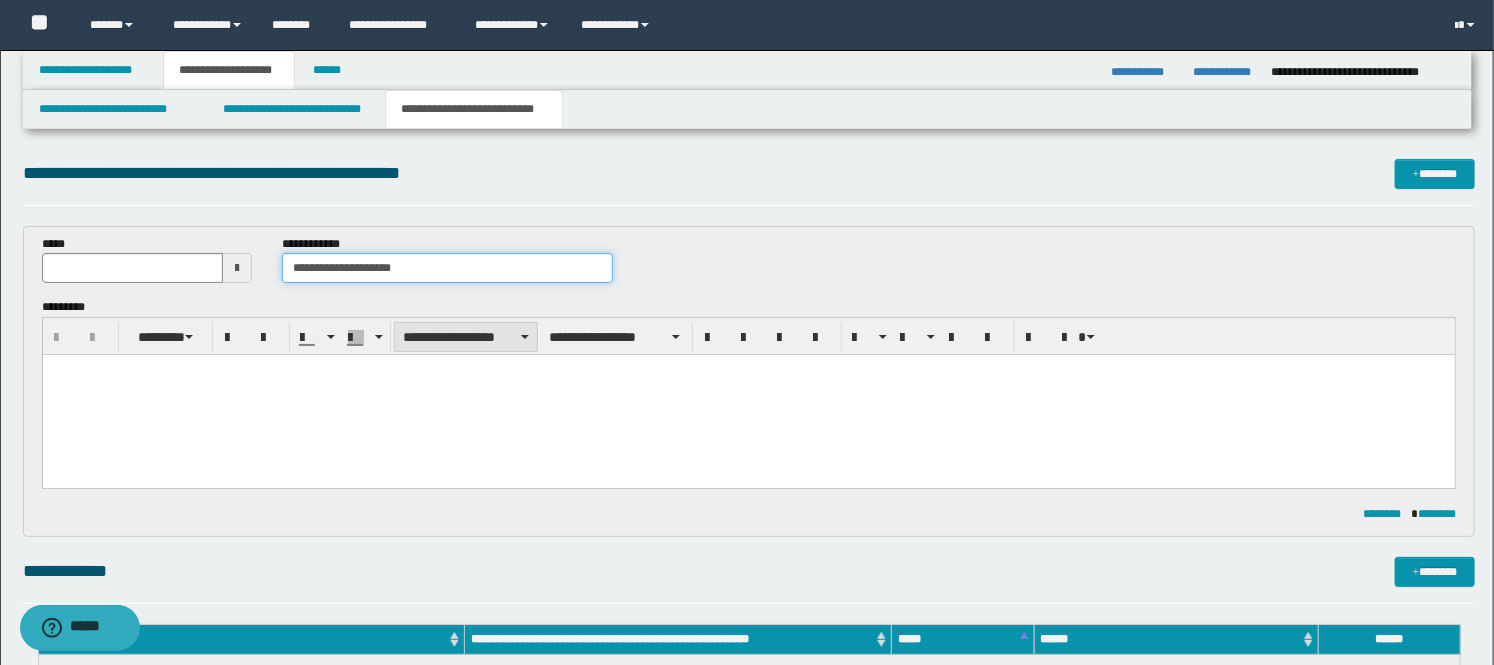 type on "**********" 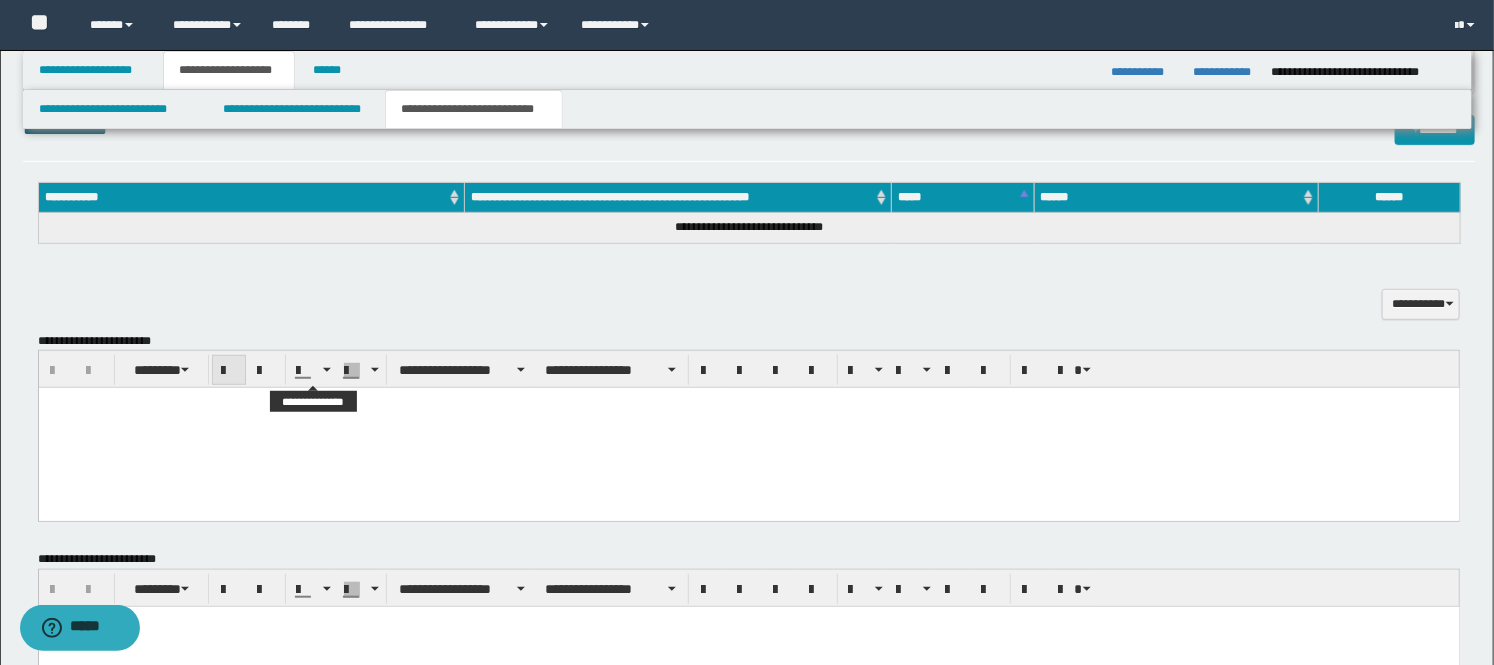 scroll, scrollTop: 444, scrollLeft: 0, axis: vertical 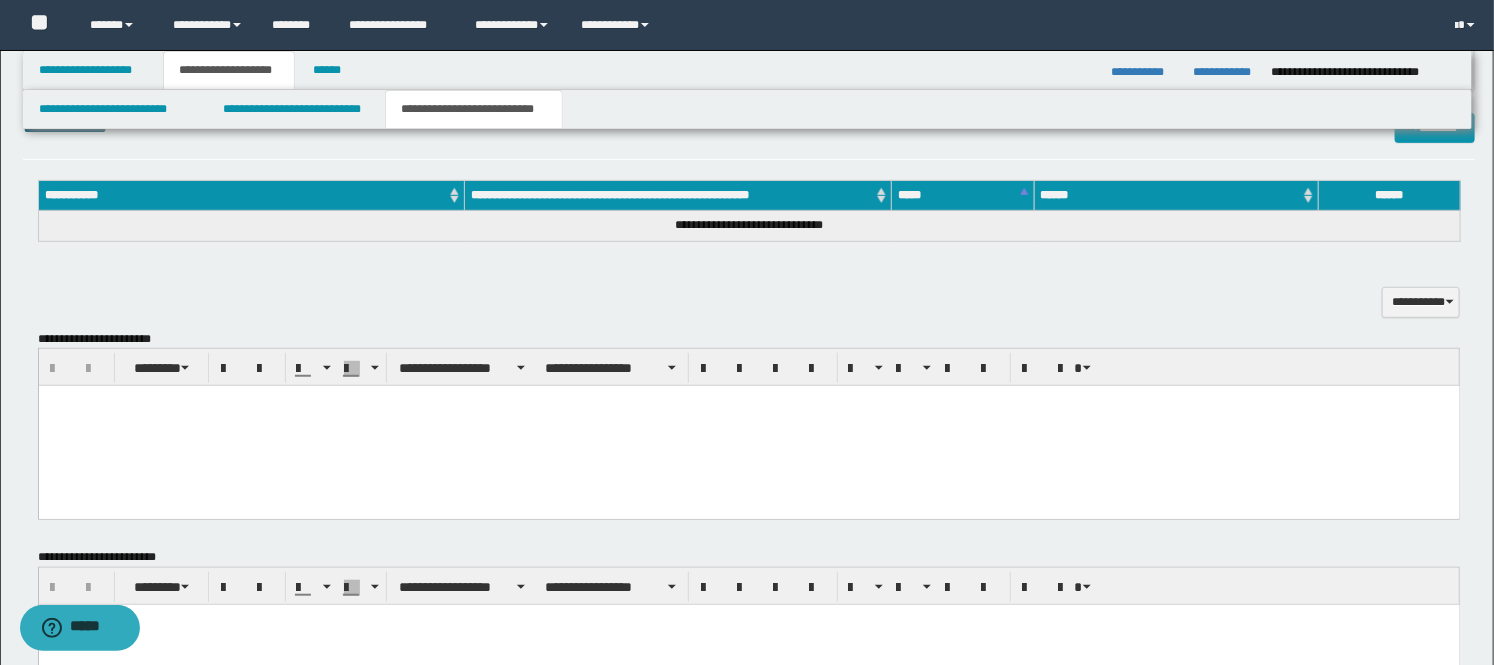 click at bounding box center (748, 426) 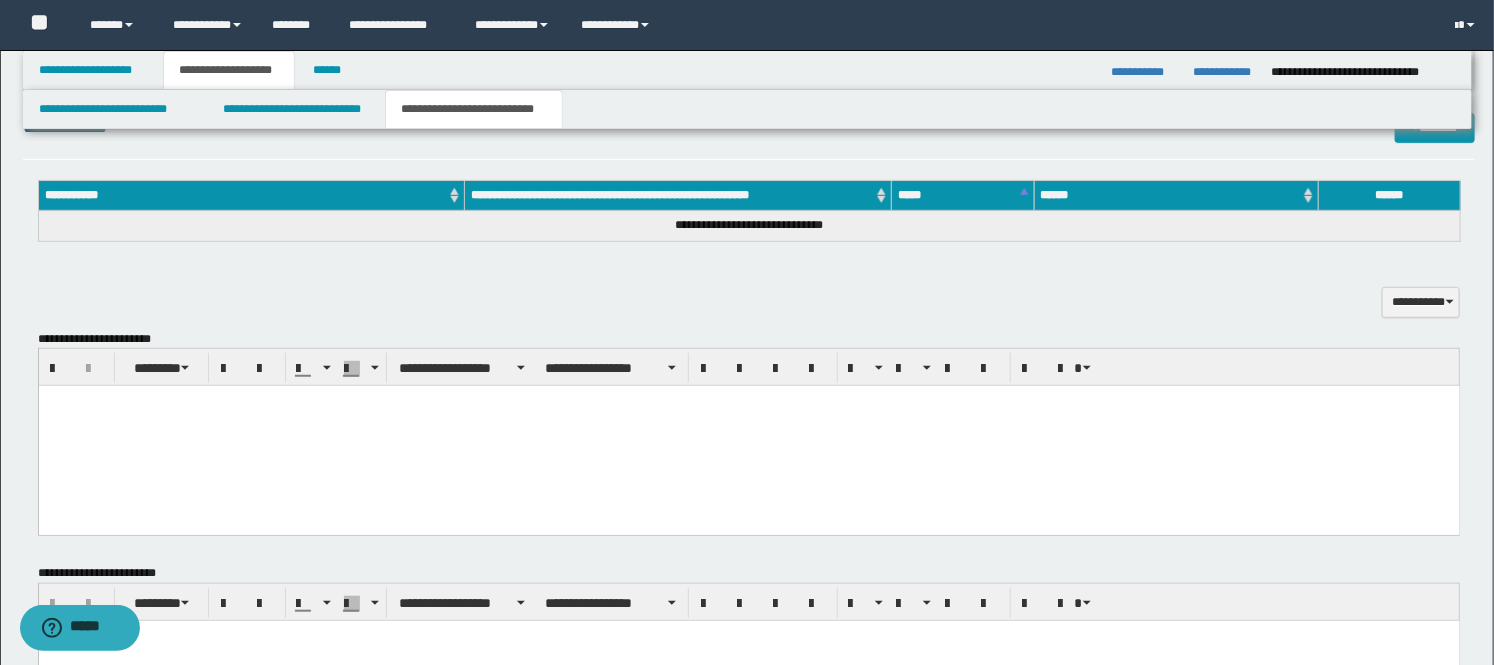 type 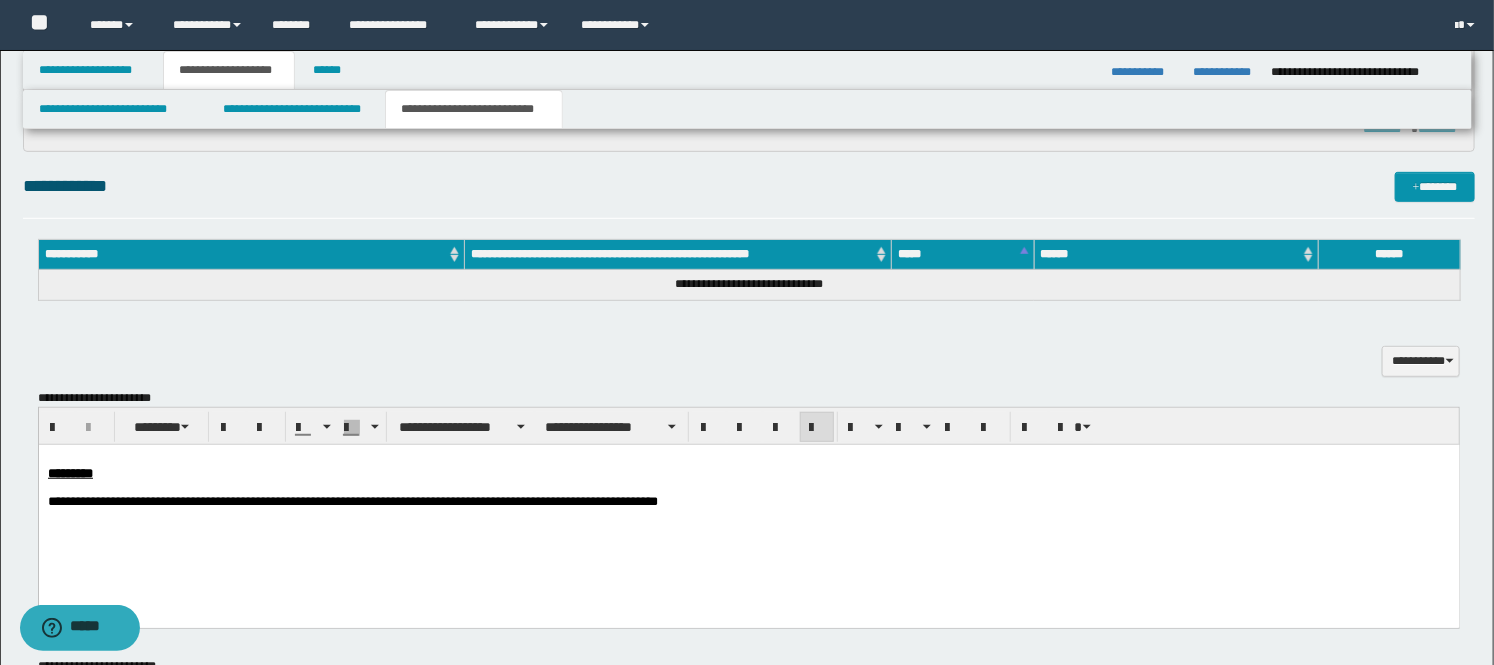 scroll, scrollTop: 333, scrollLeft: 0, axis: vertical 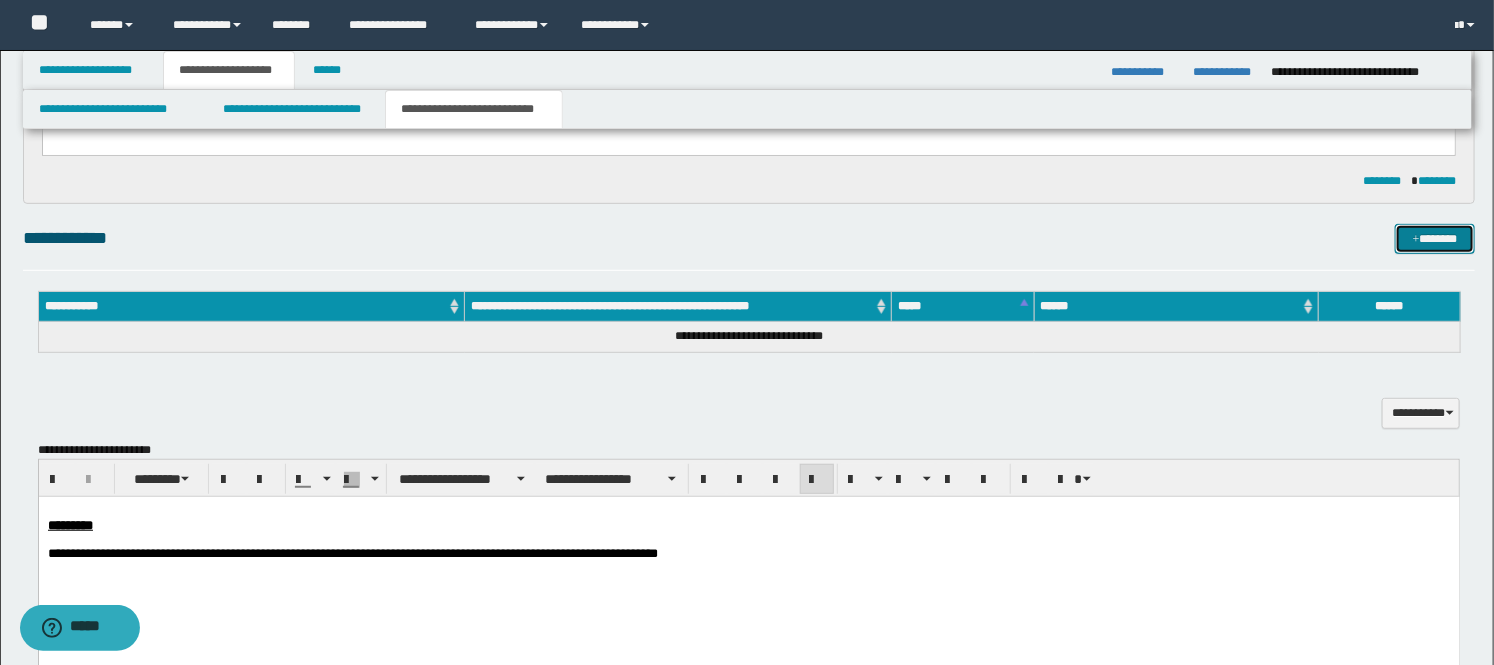 click on "*******" at bounding box center [1435, 239] 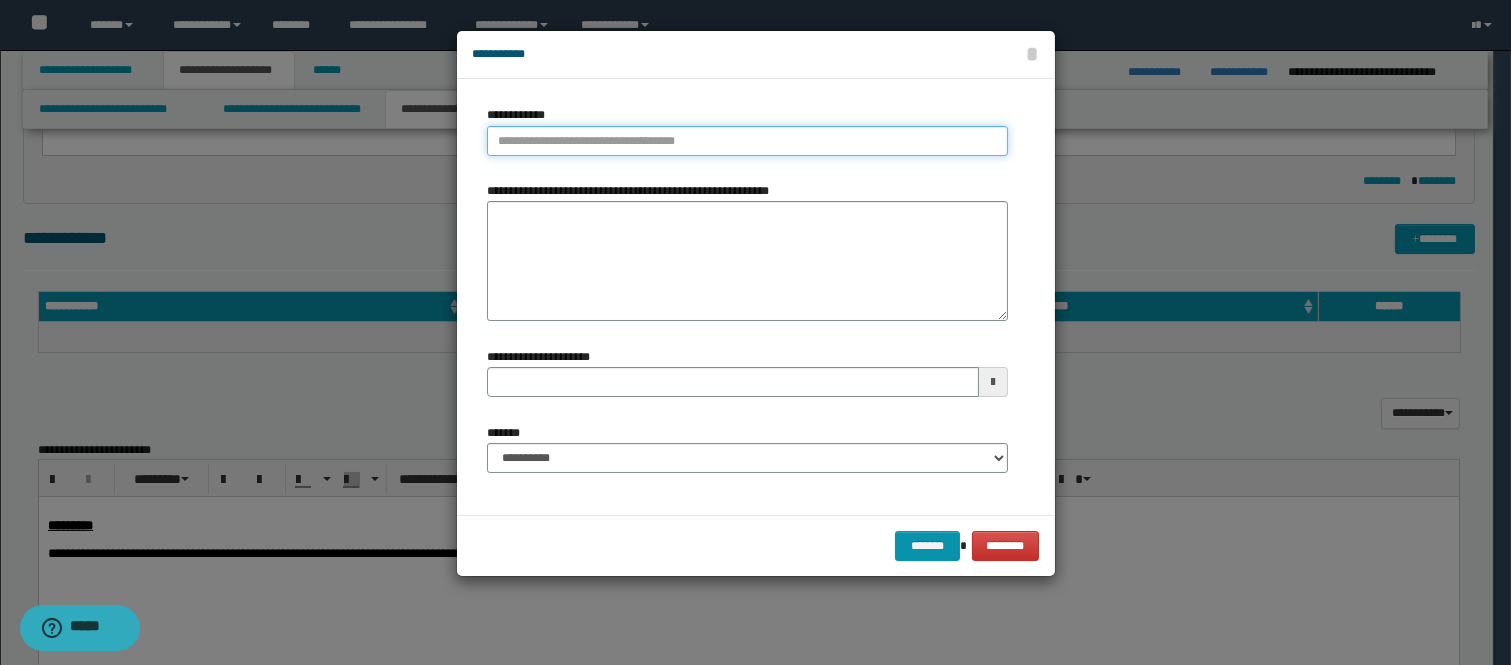 click on "**********" at bounding box center (747, 141) 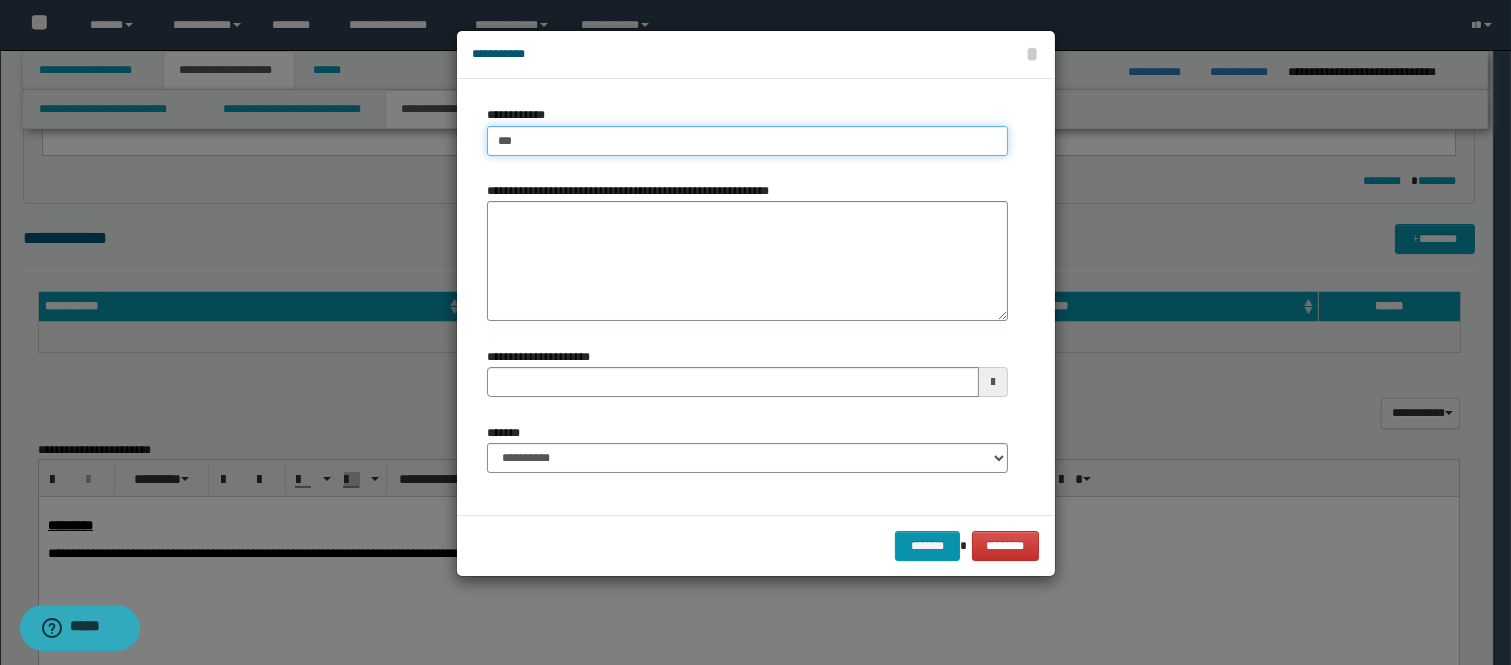 type on "****" 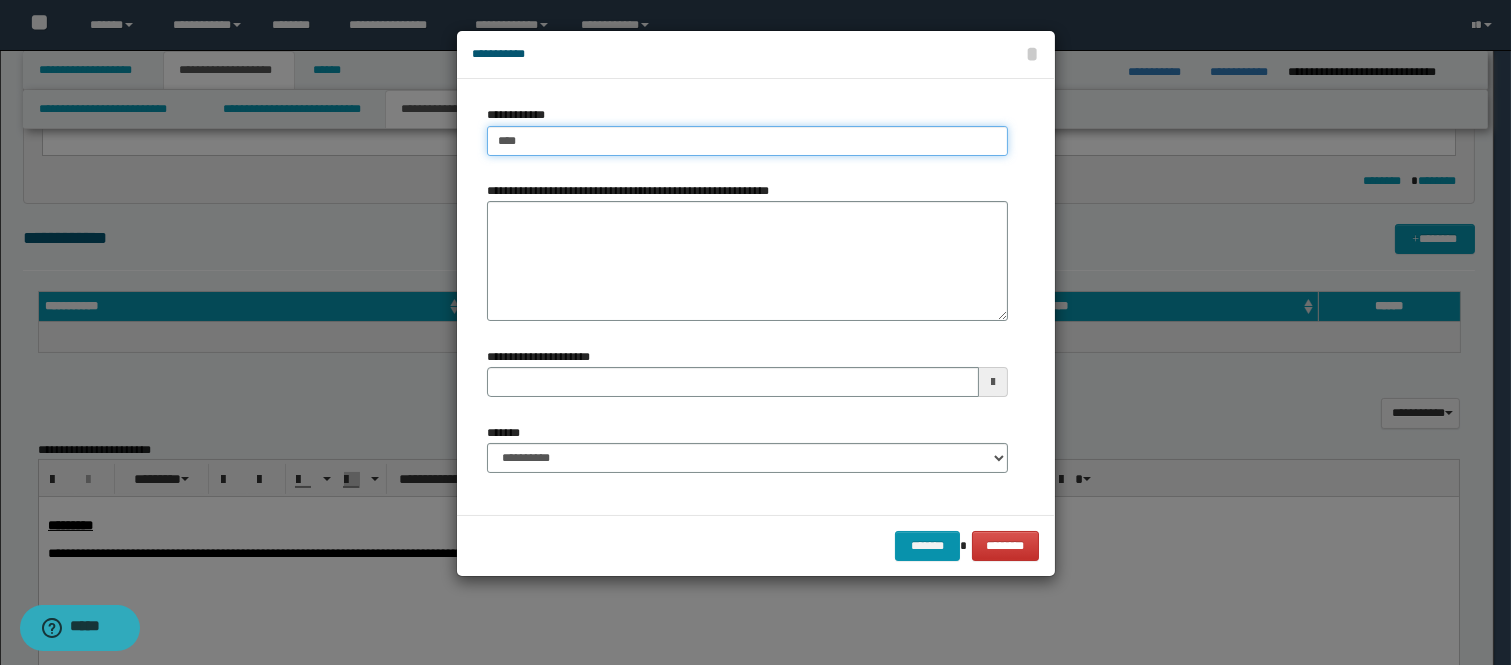 type on "****" 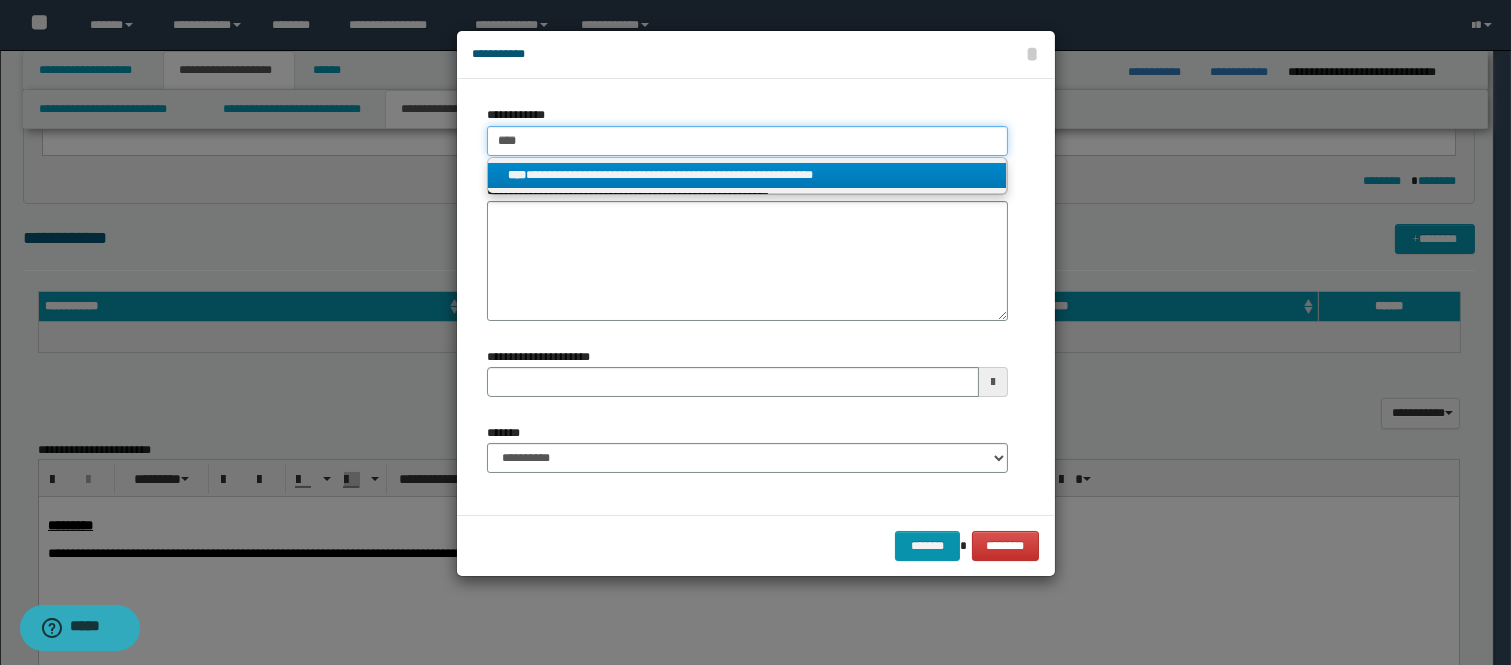 type on "****" 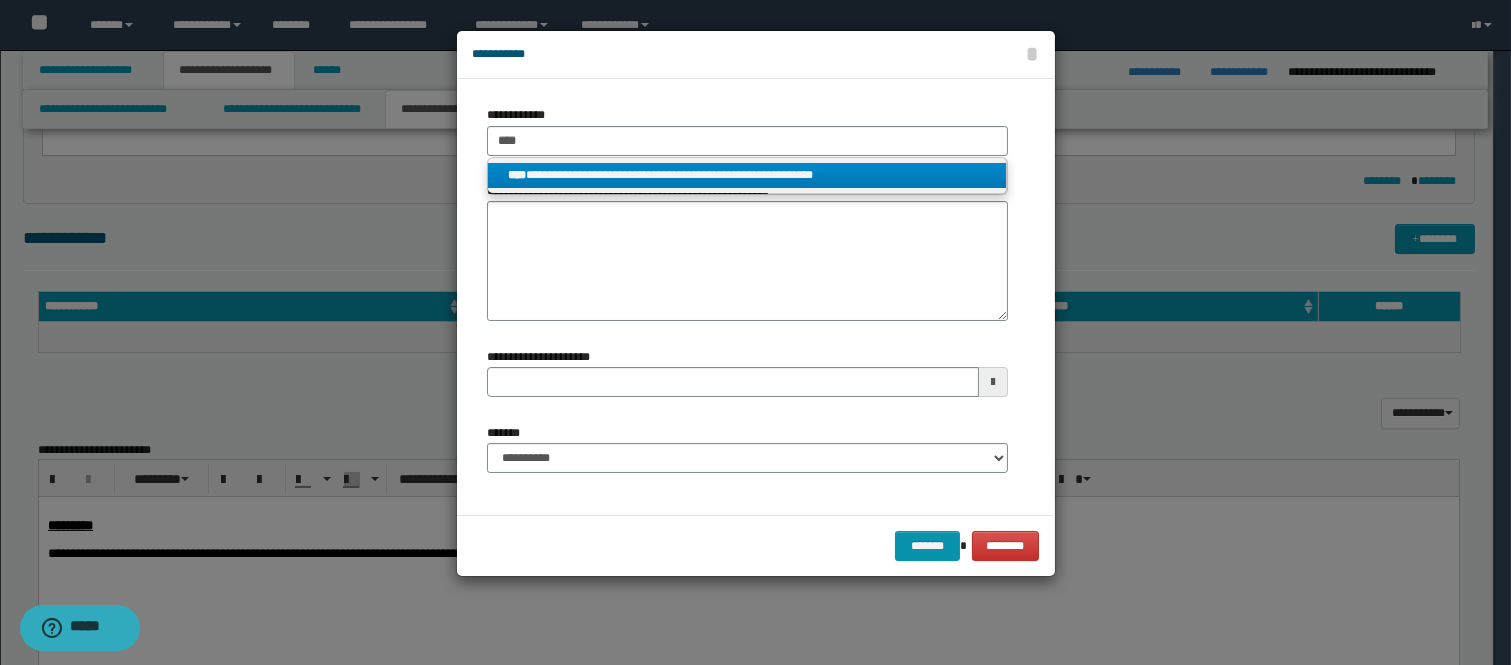 click on "**********" at bounding box center [747, 175] 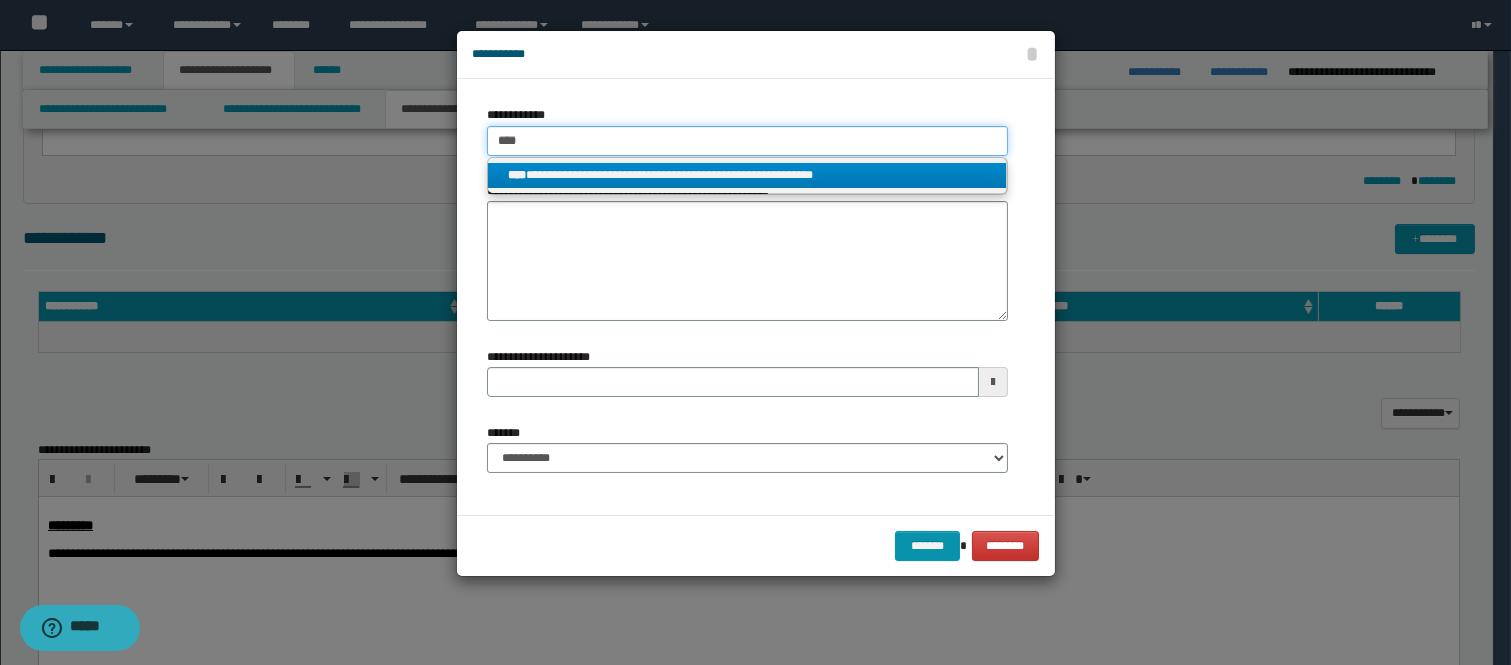 type 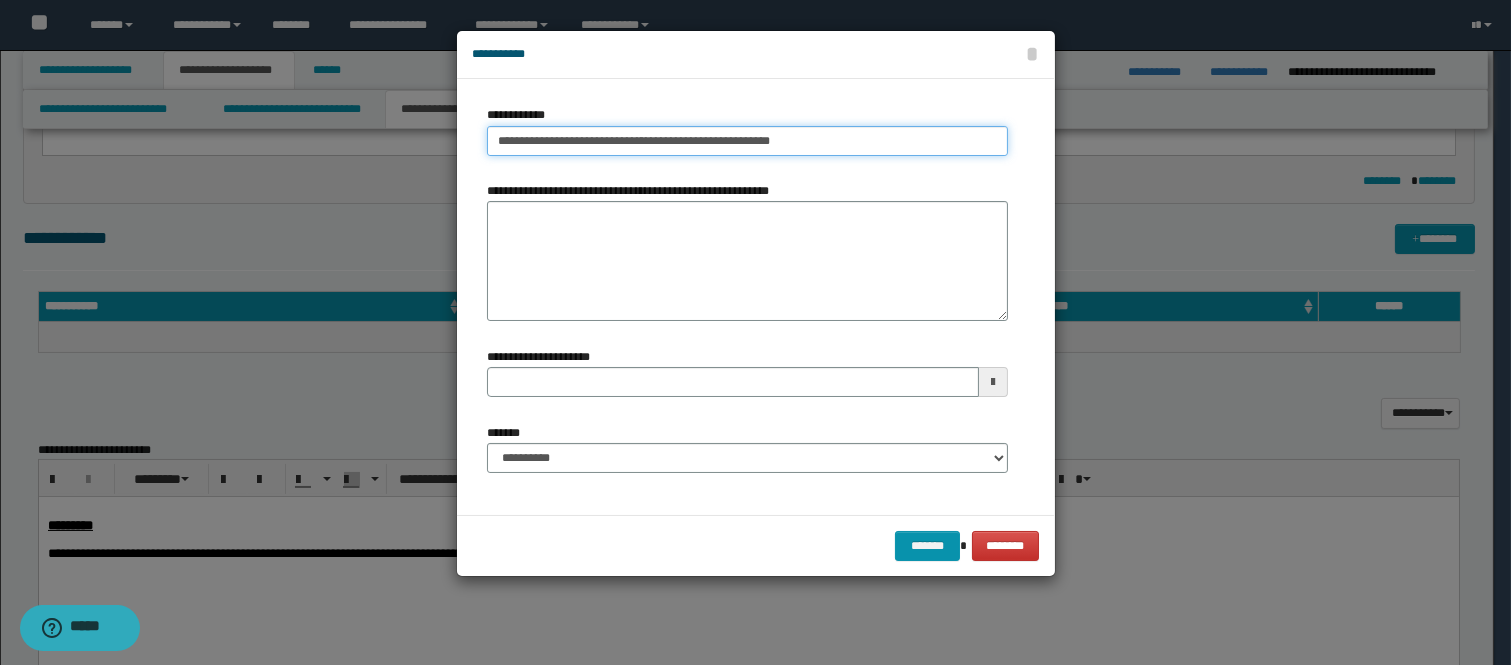 type 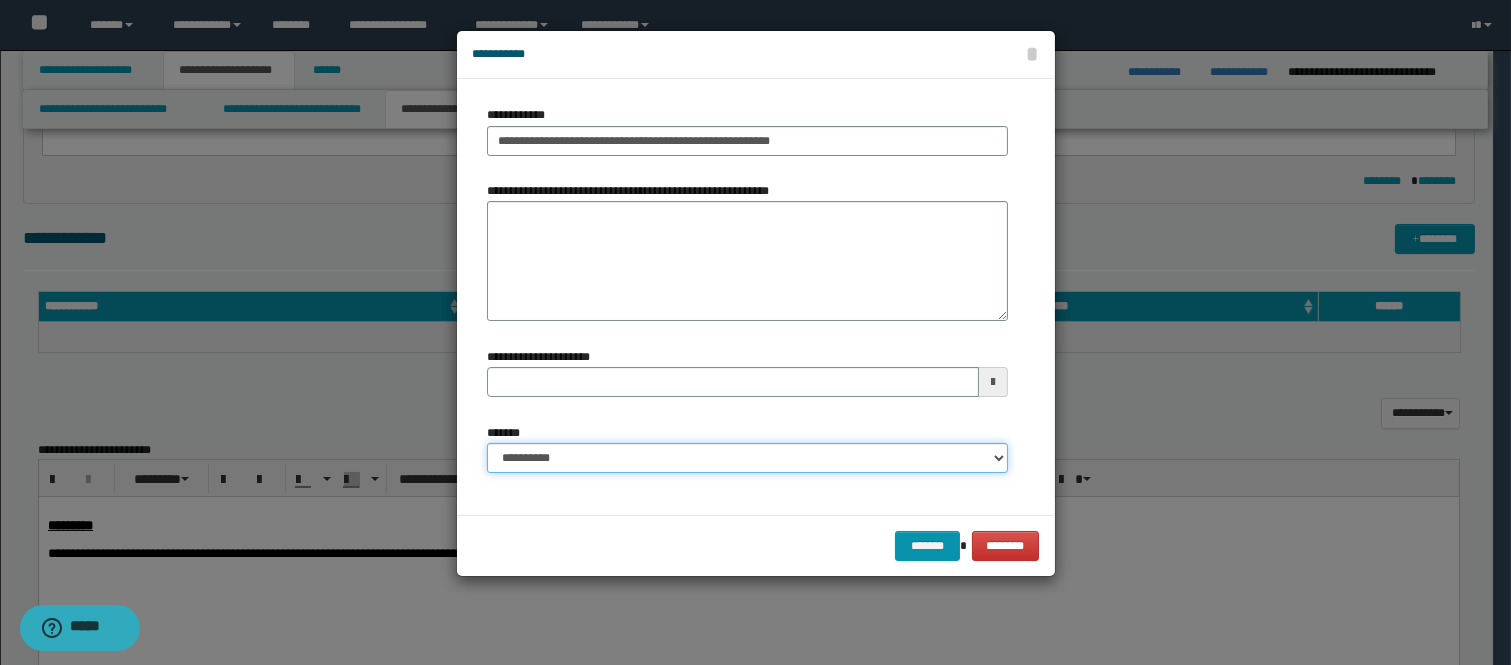 click on "**********" at bounding box center (747, 458) 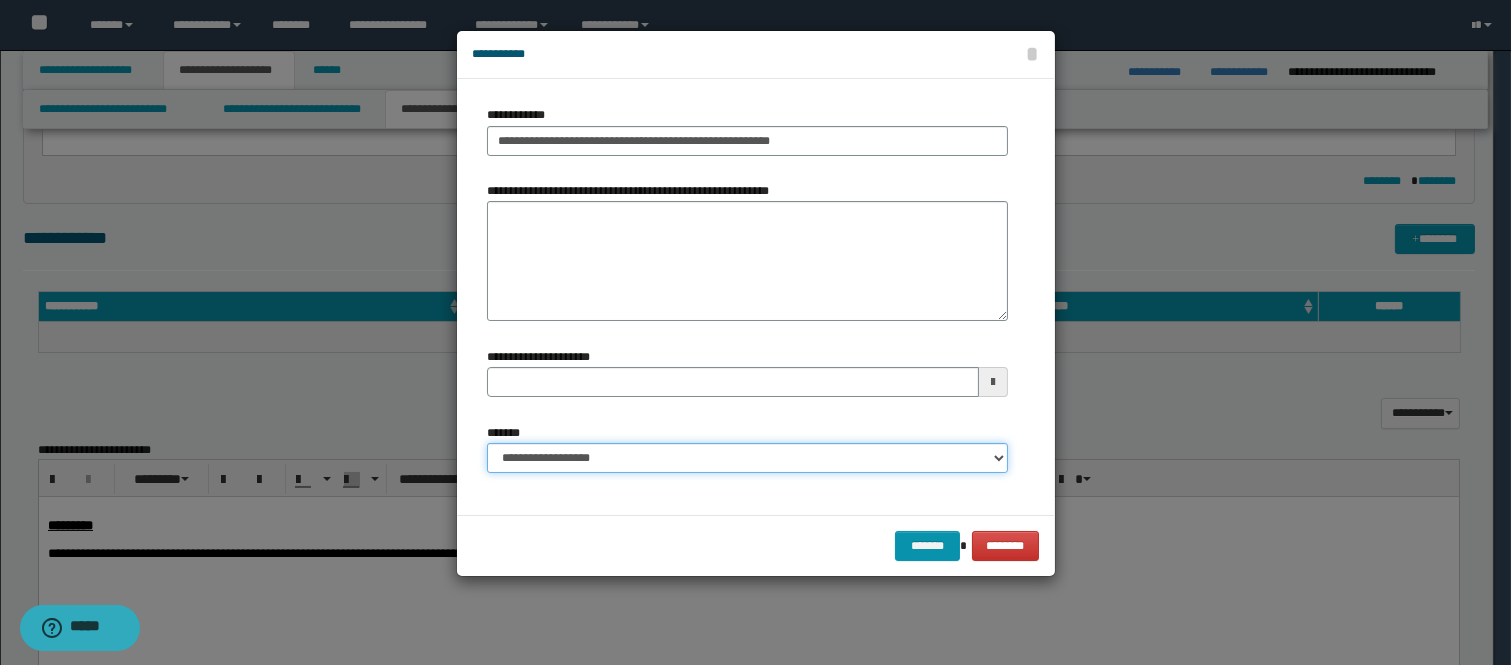 type 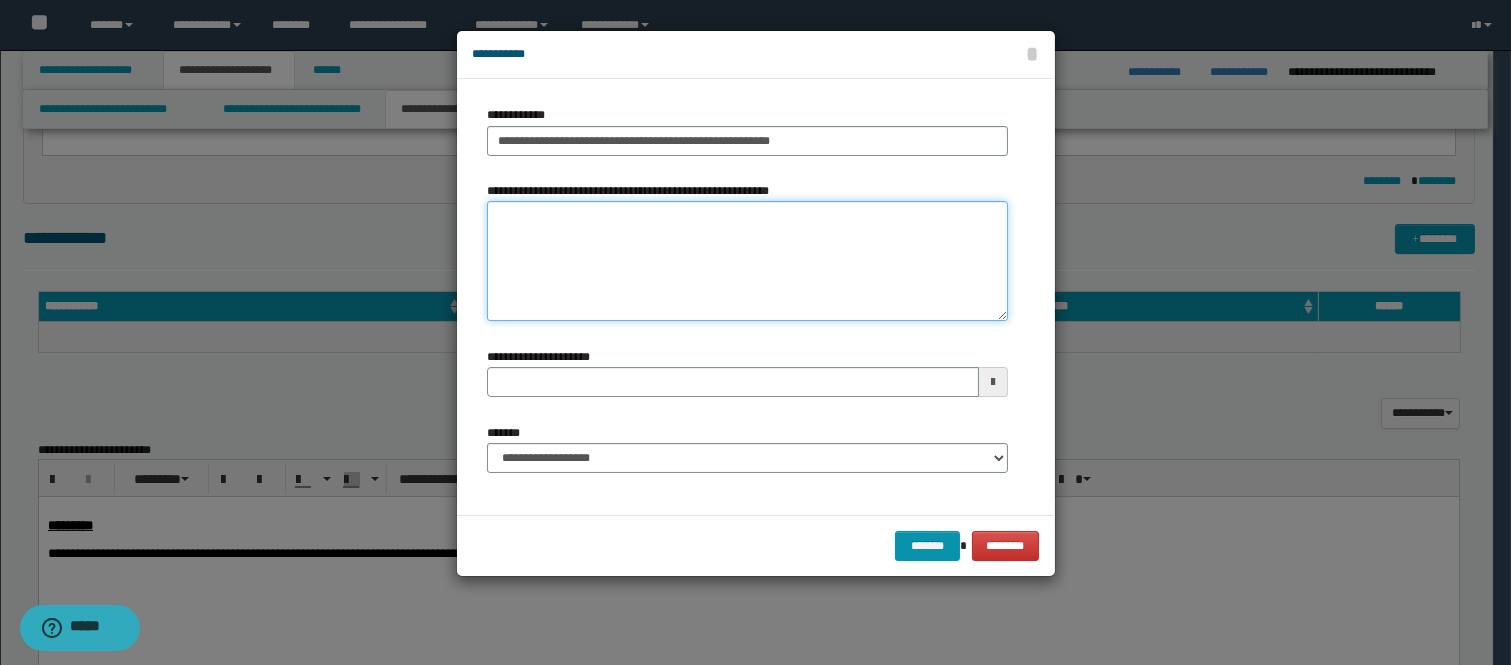 click on "**********" at bounding box center (747, 261) 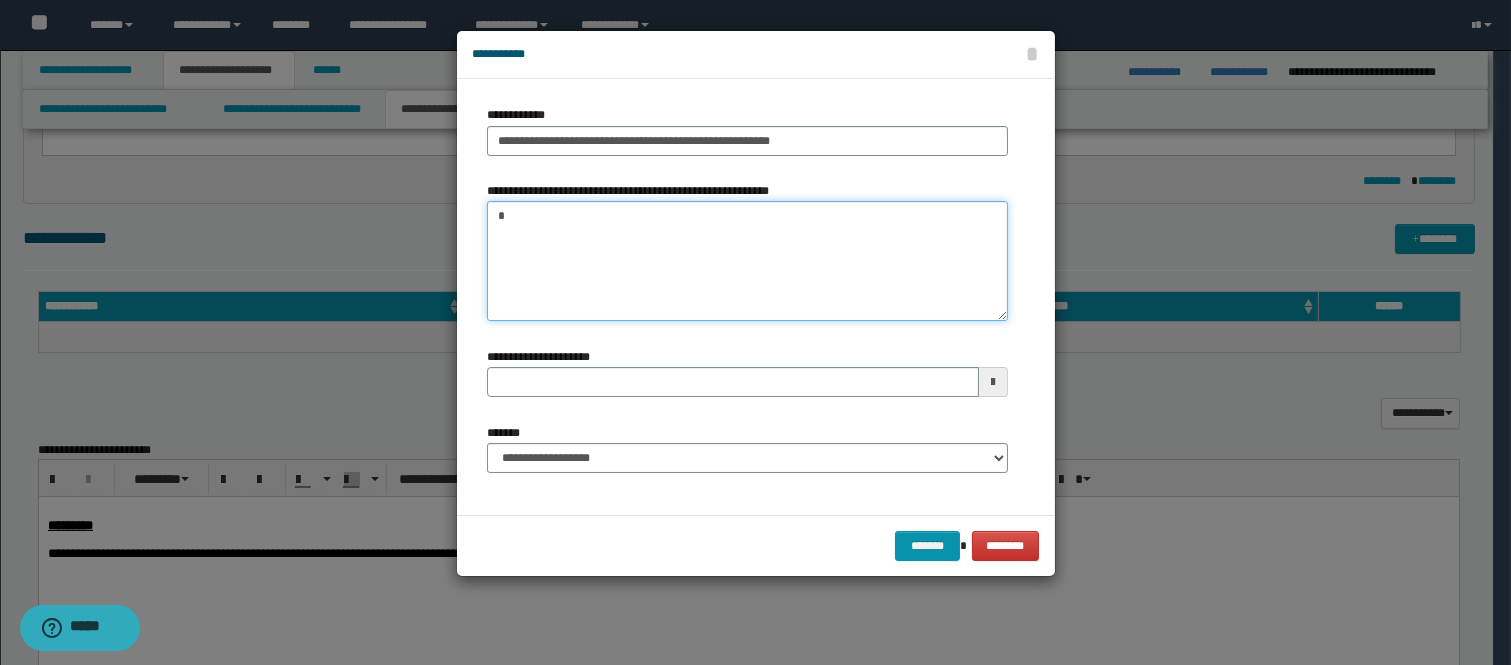 paste on "******" 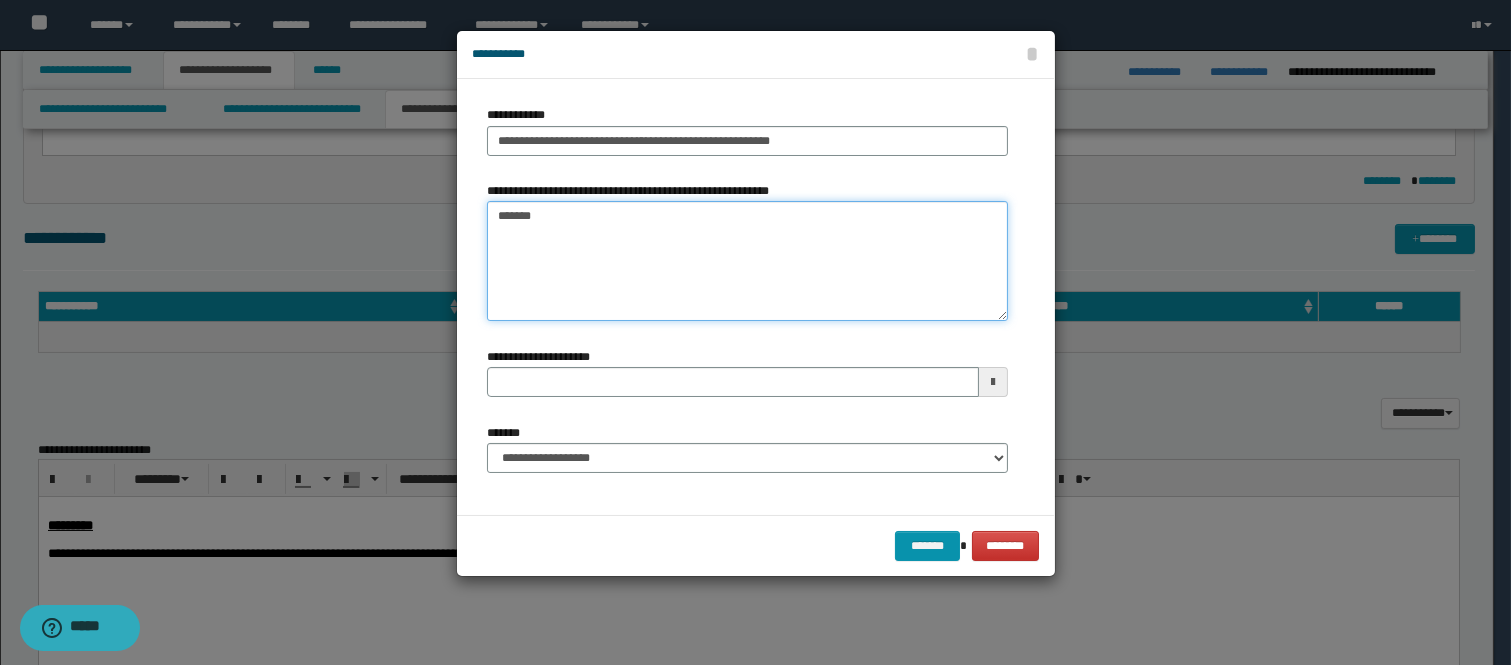 type 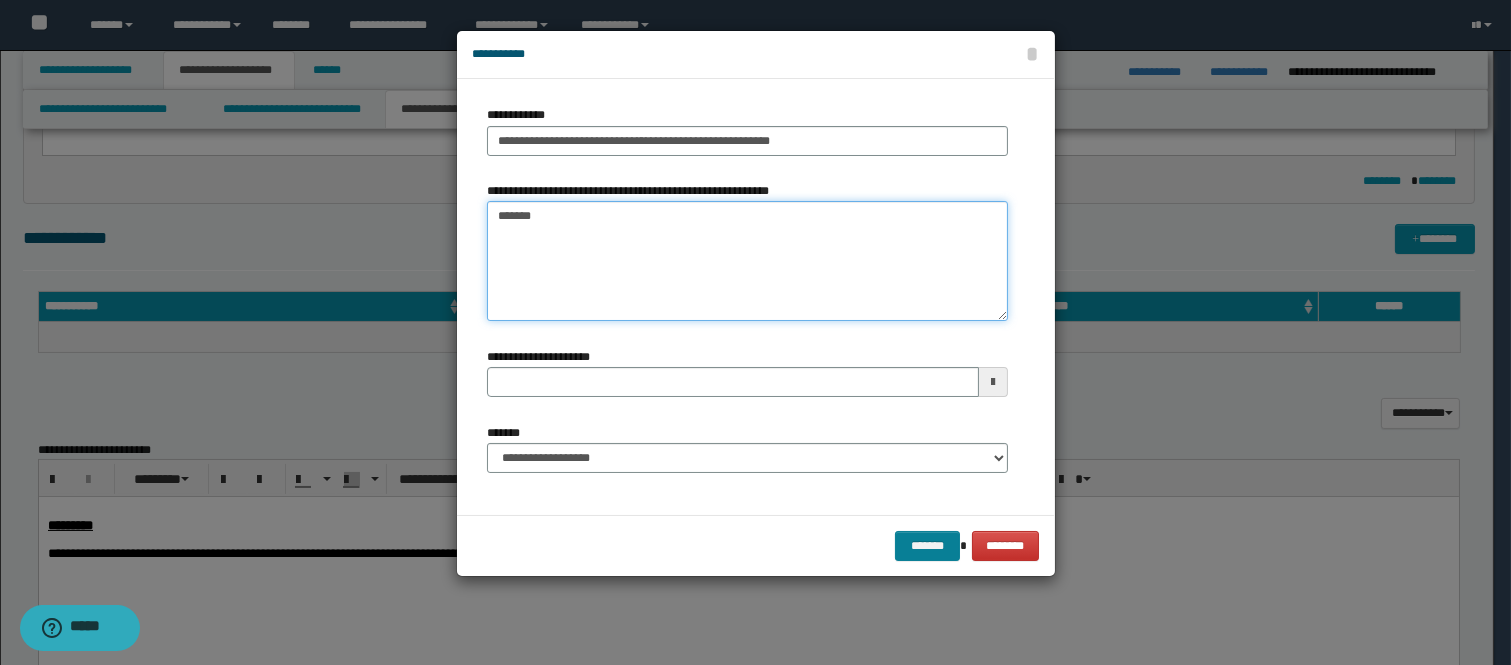 type on "*******" 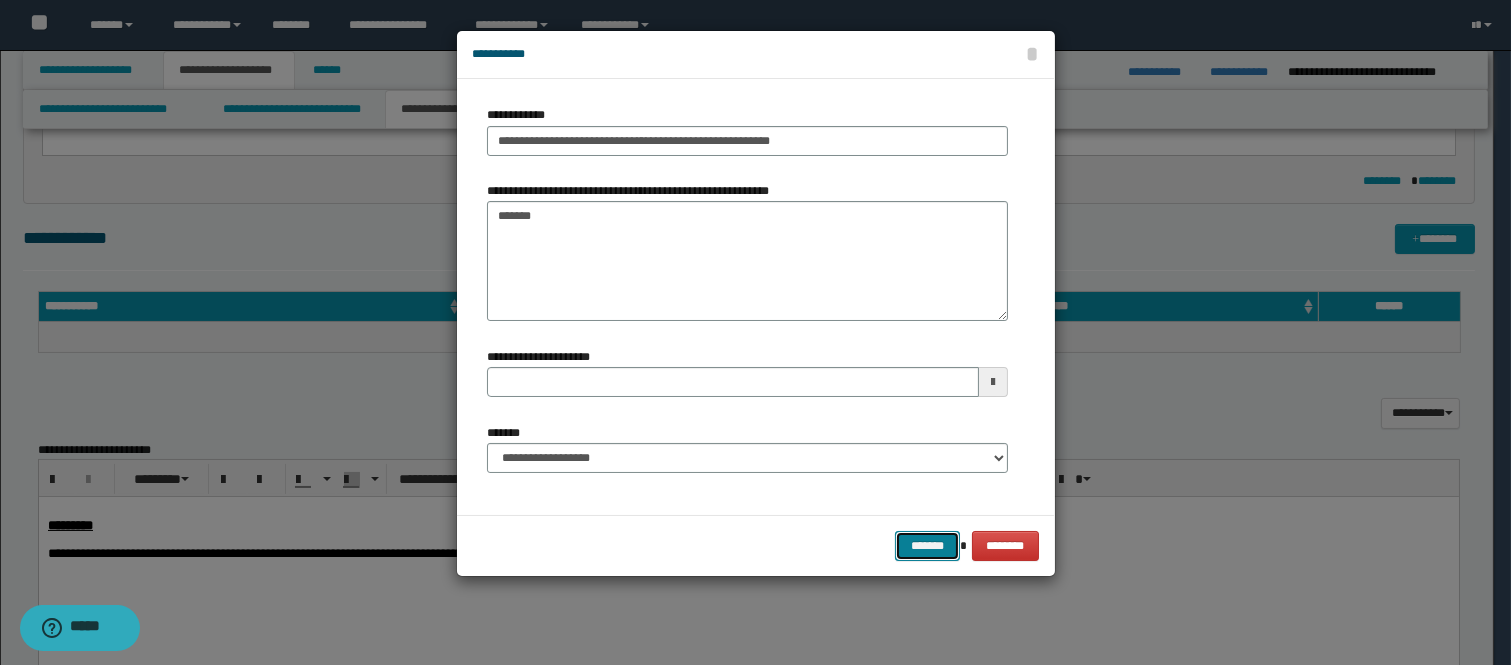 click on "*******" at bounding box center [927, 546] 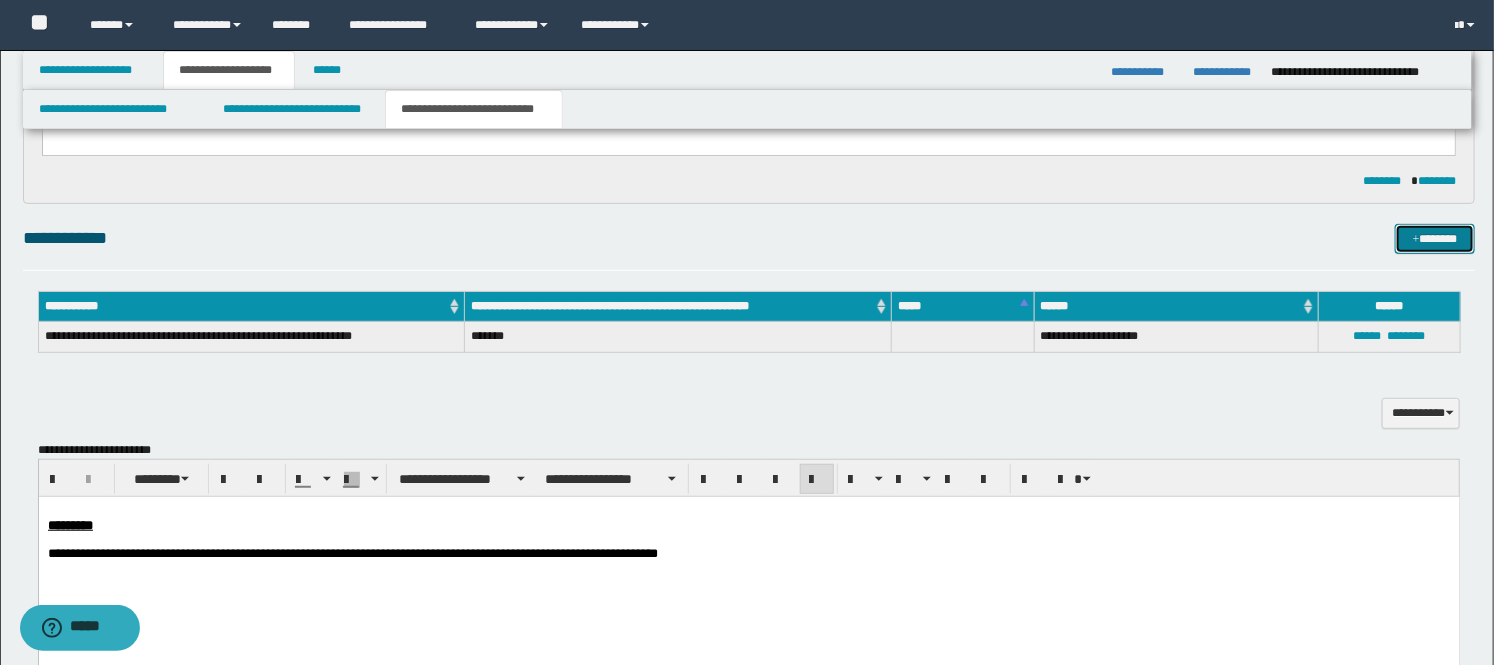 type 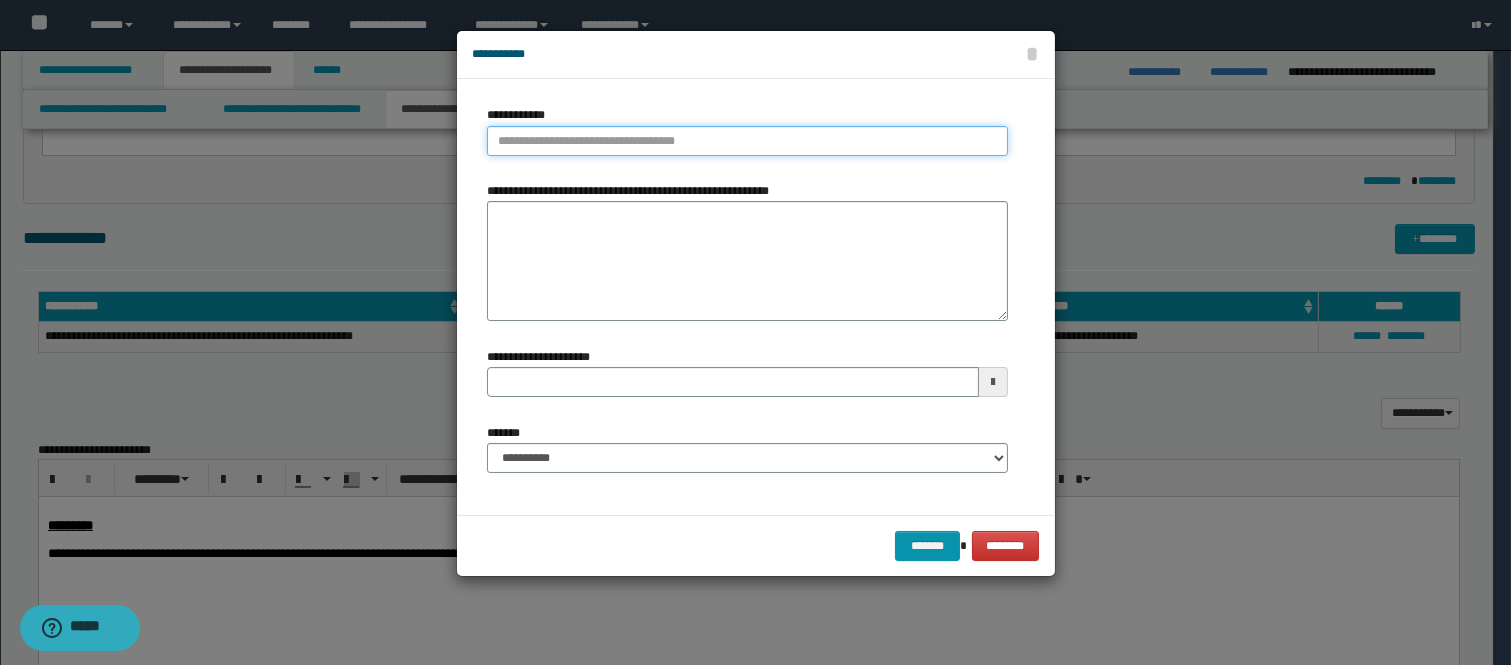 type on "**********" 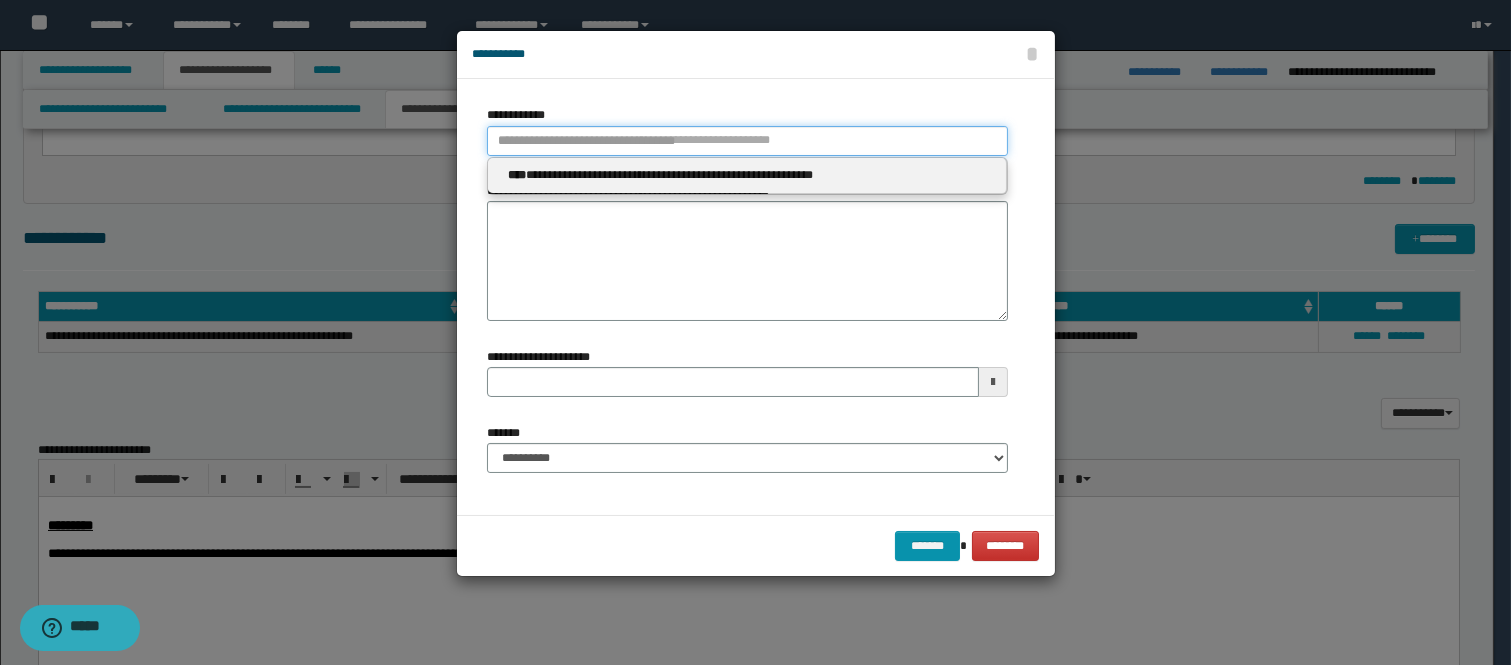 click on "**********" at bounding box center (747, 141) 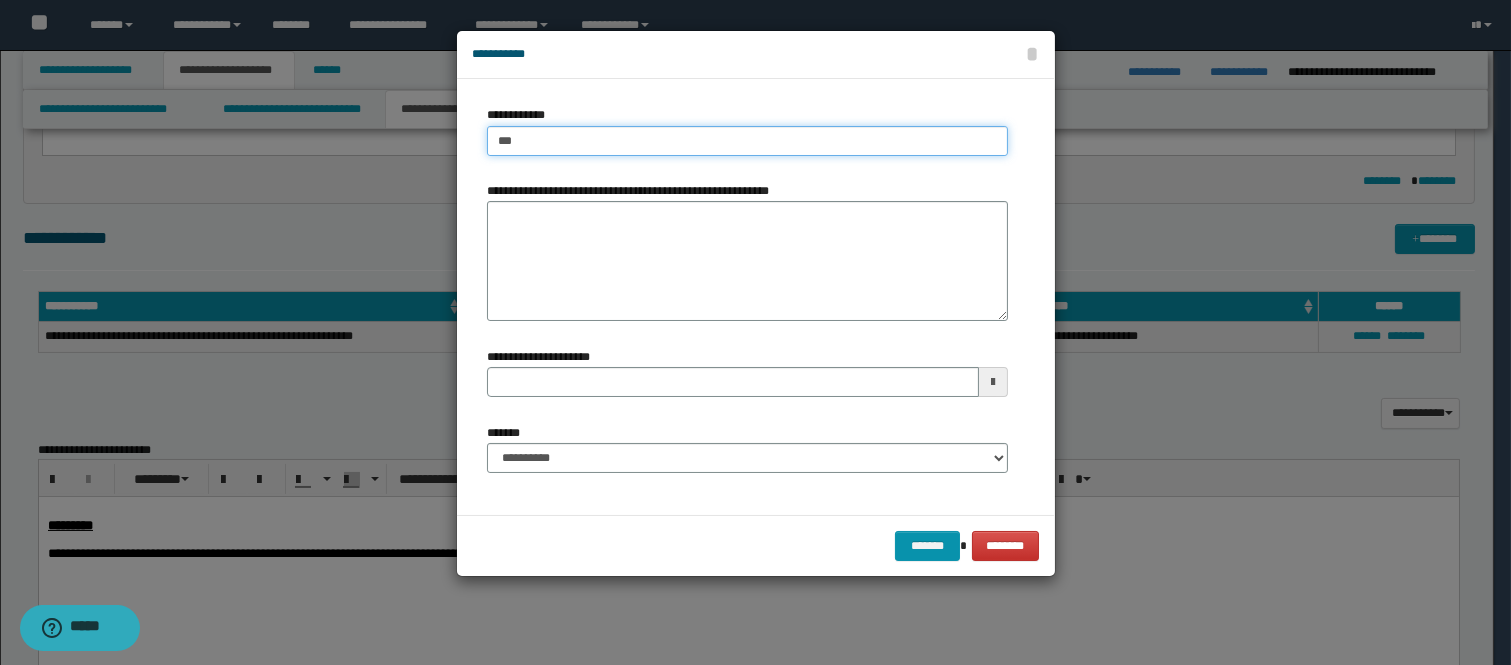 type on "****" 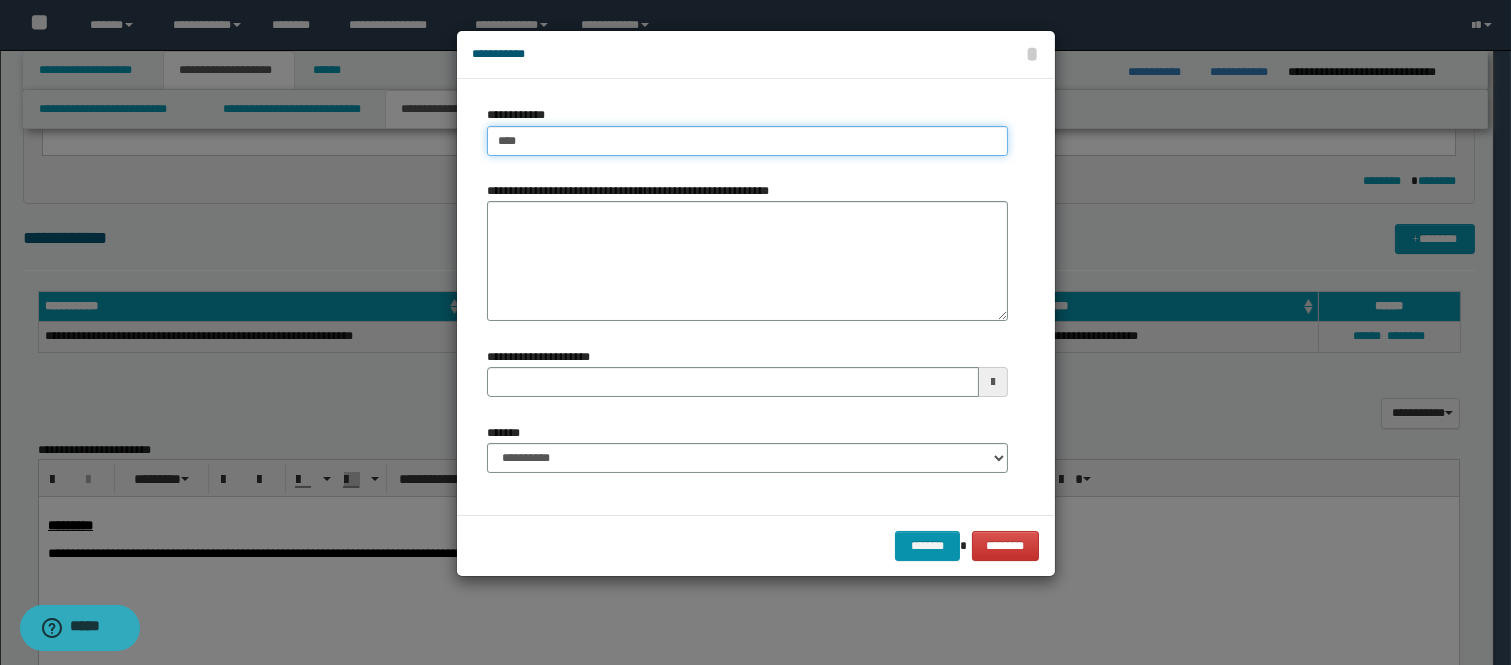 type on "****" 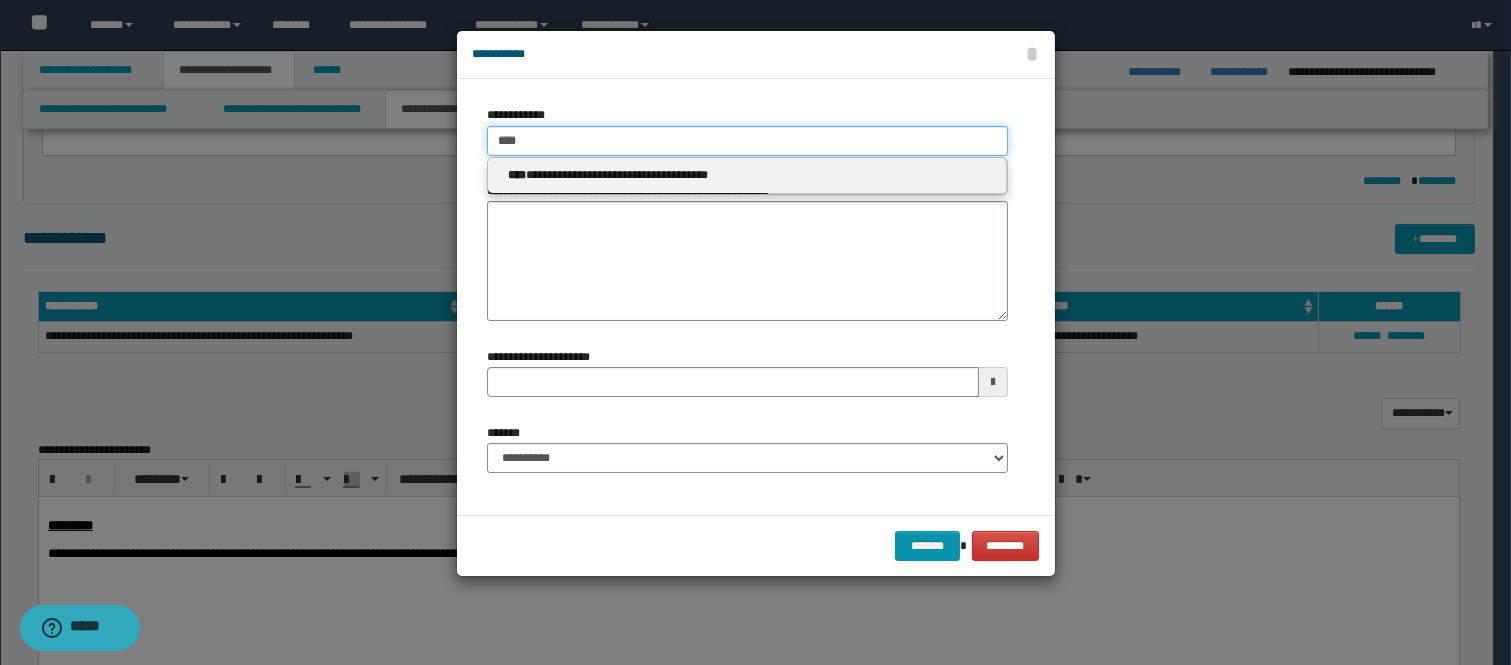 type 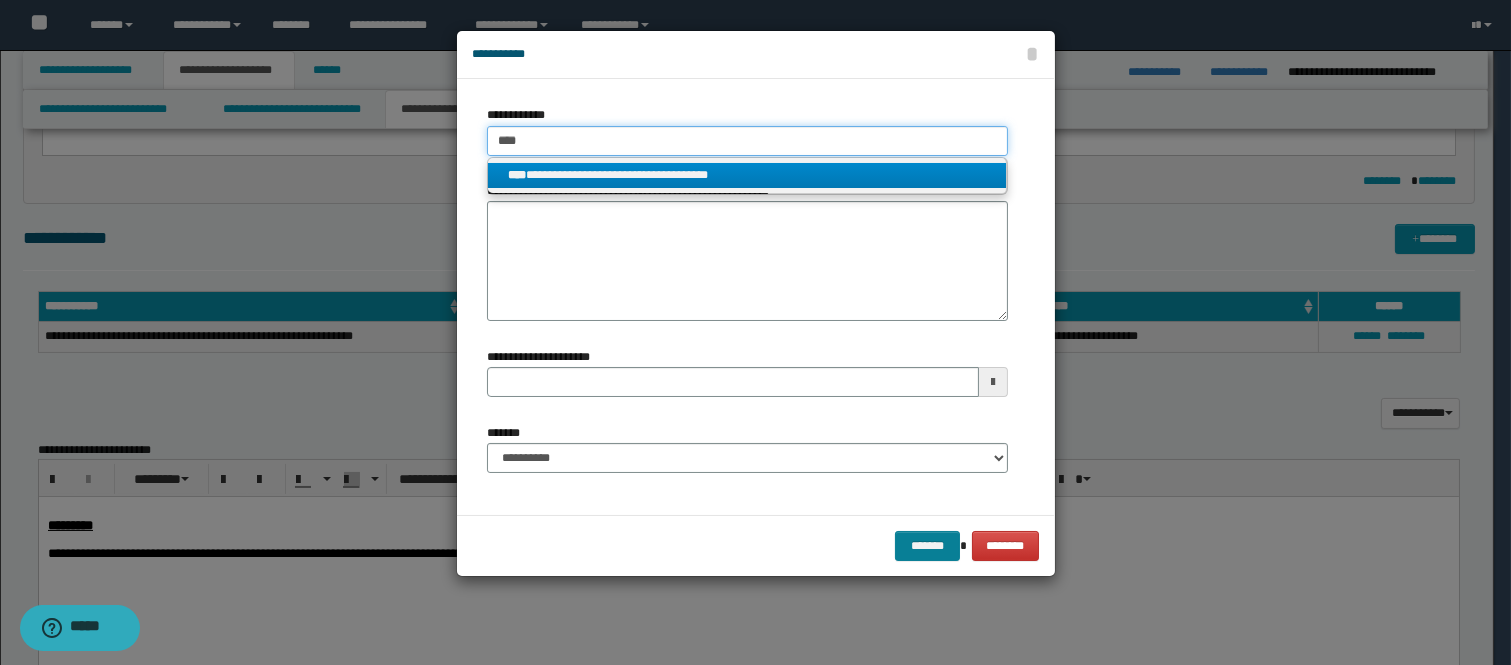 type on "****" 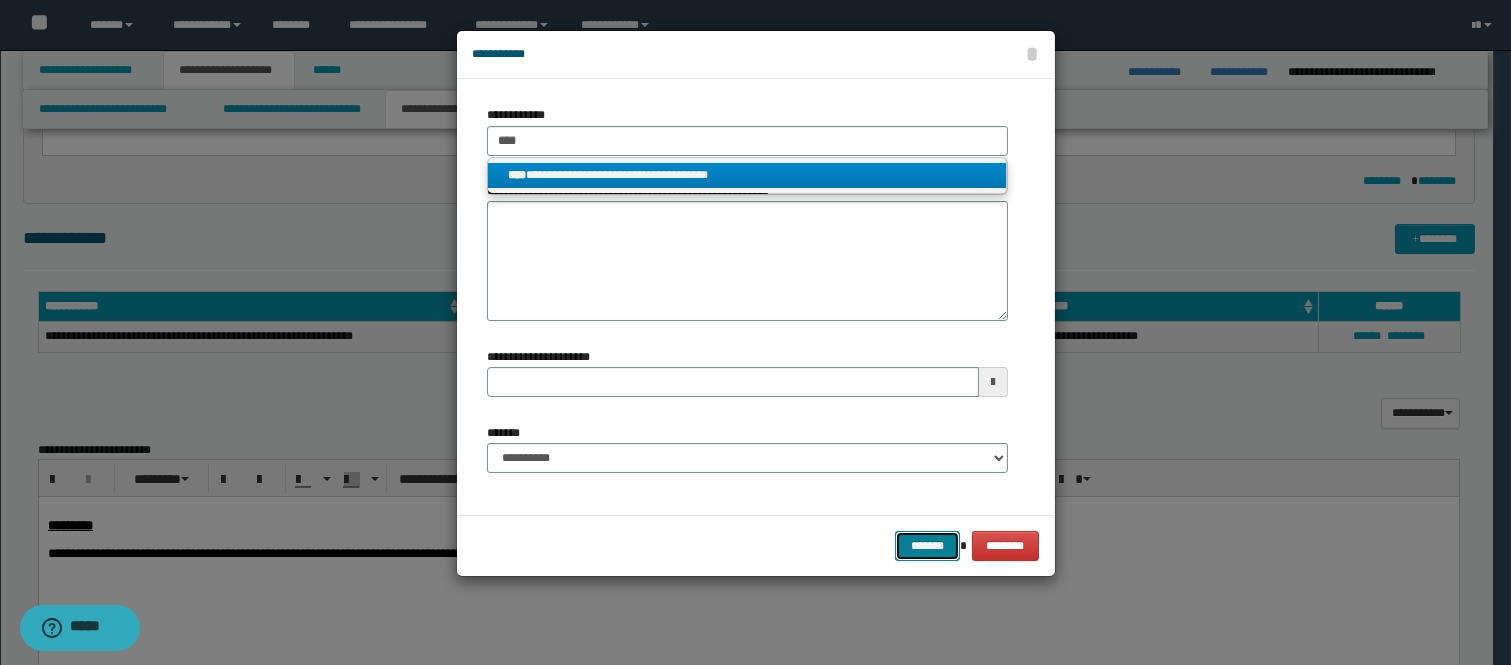 type 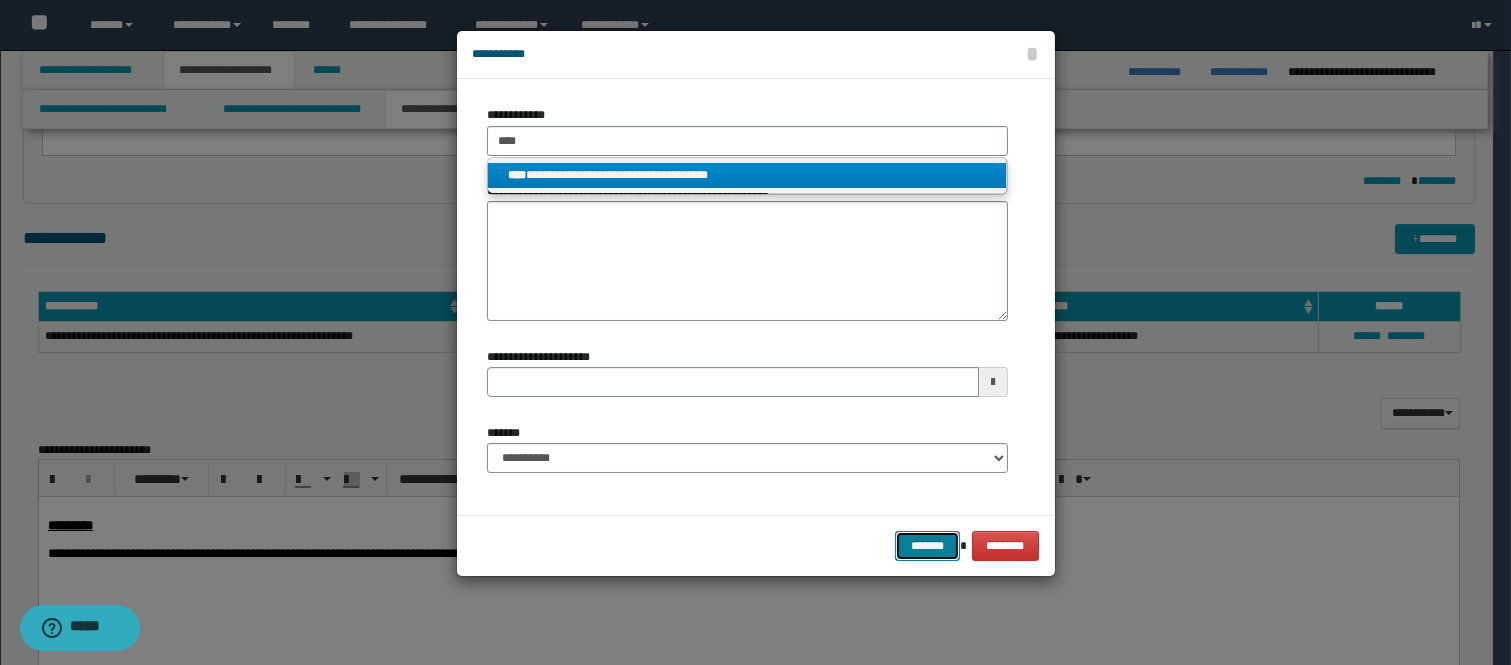 drag, startPoint x: 904, startPoint y: 535, endPoint x: 918, endPoint y: 546, distance: 17.804493 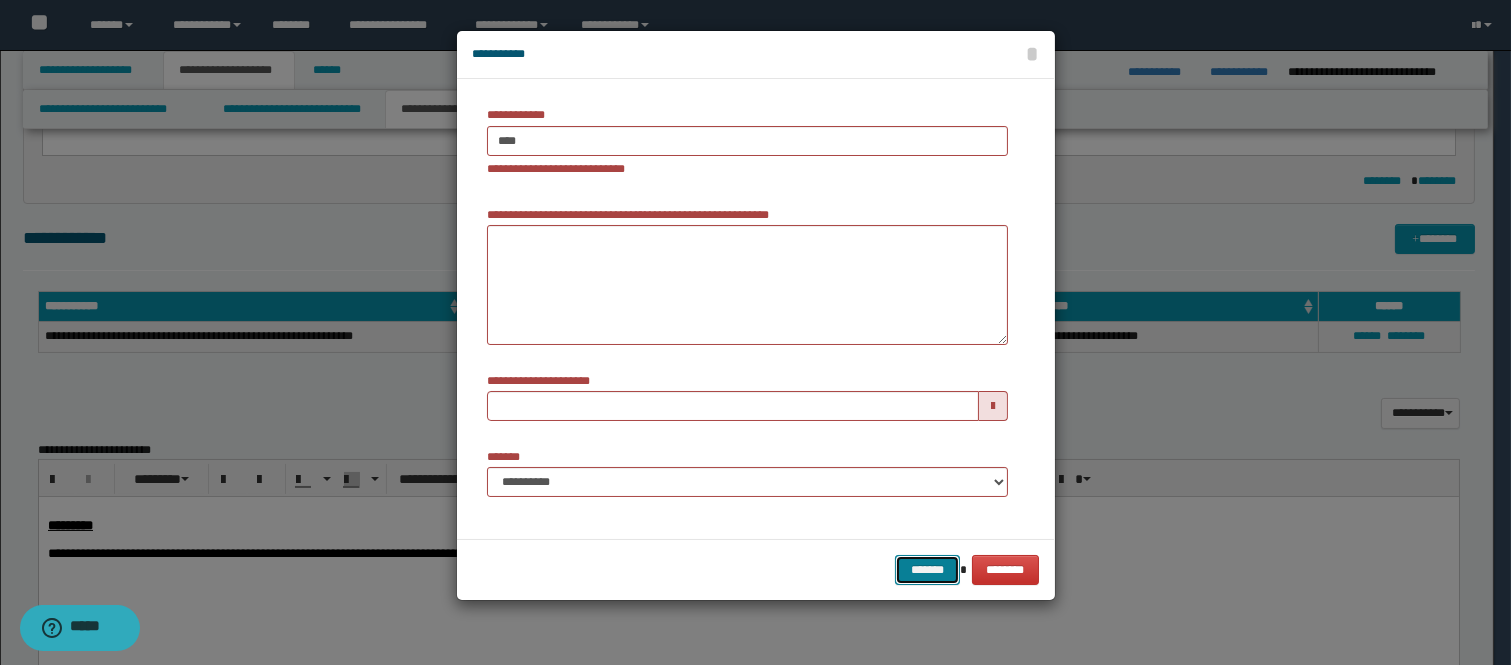 type 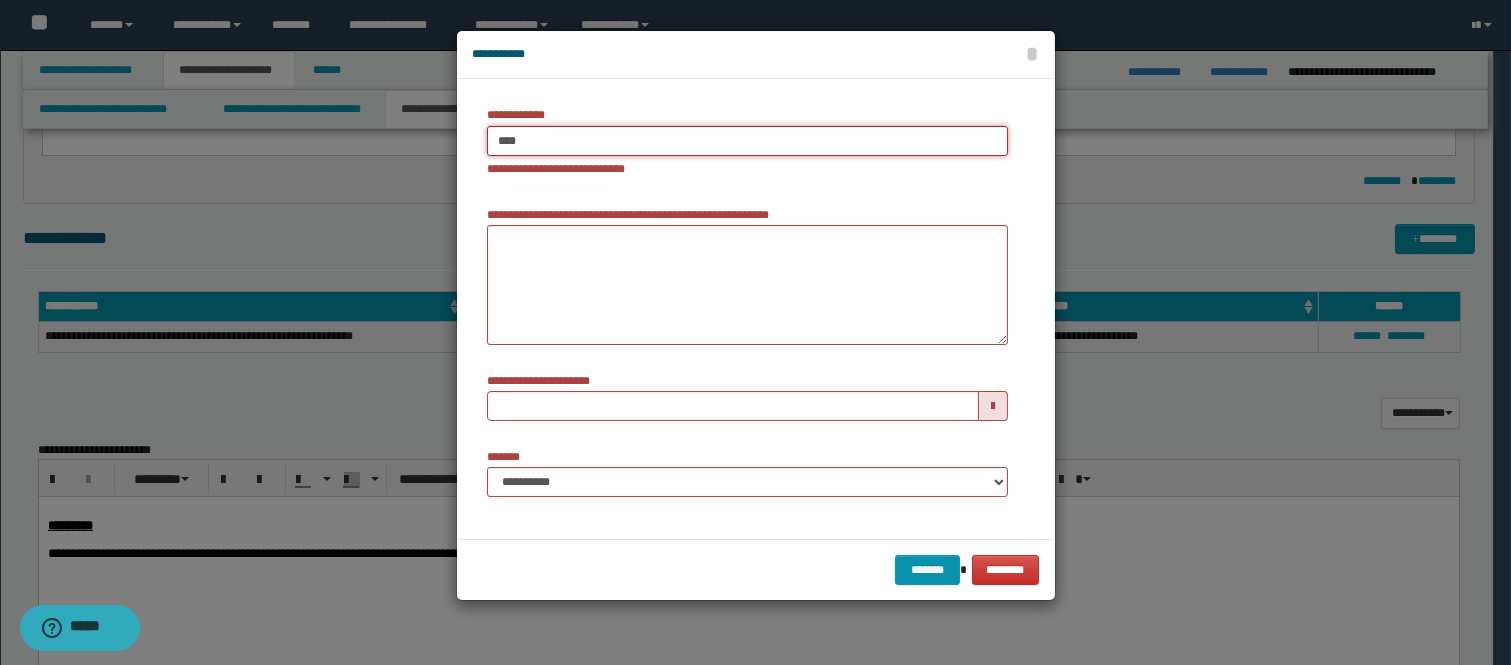 type on "****" 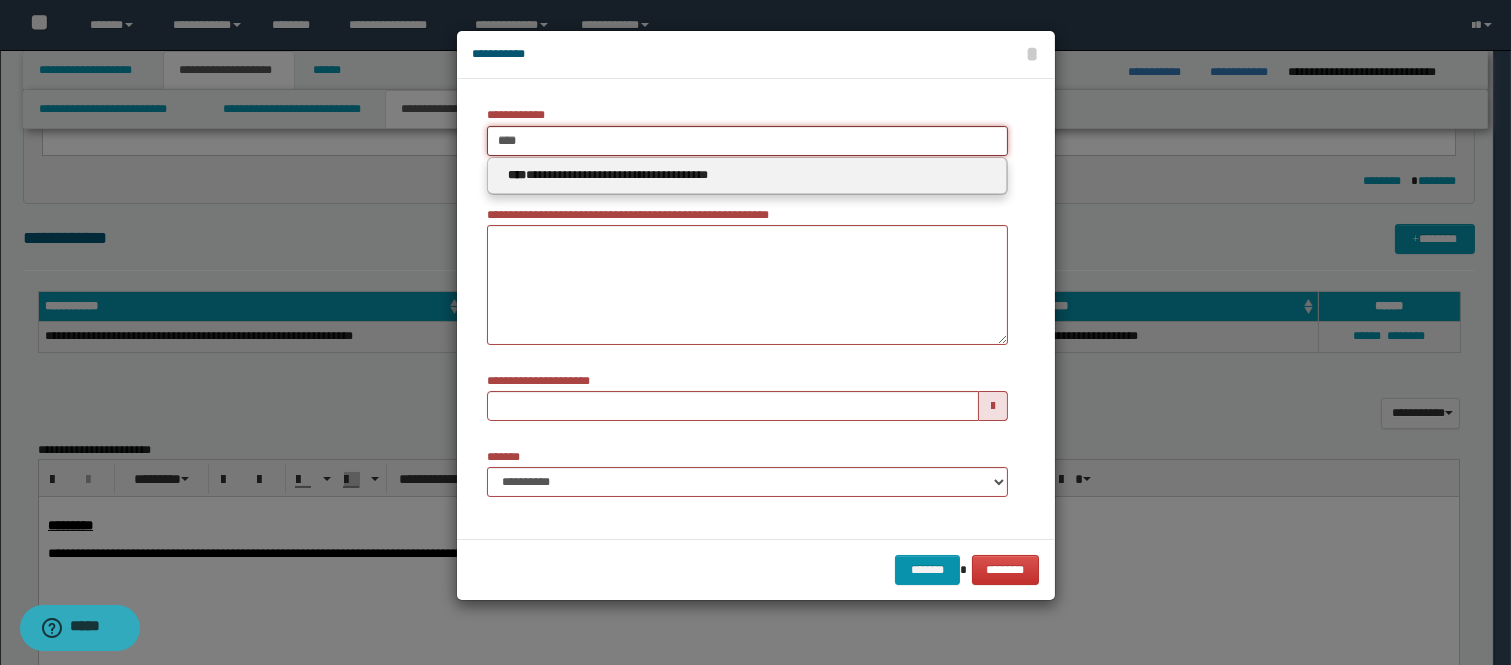 click on "****" at bounding box center [747, 141] 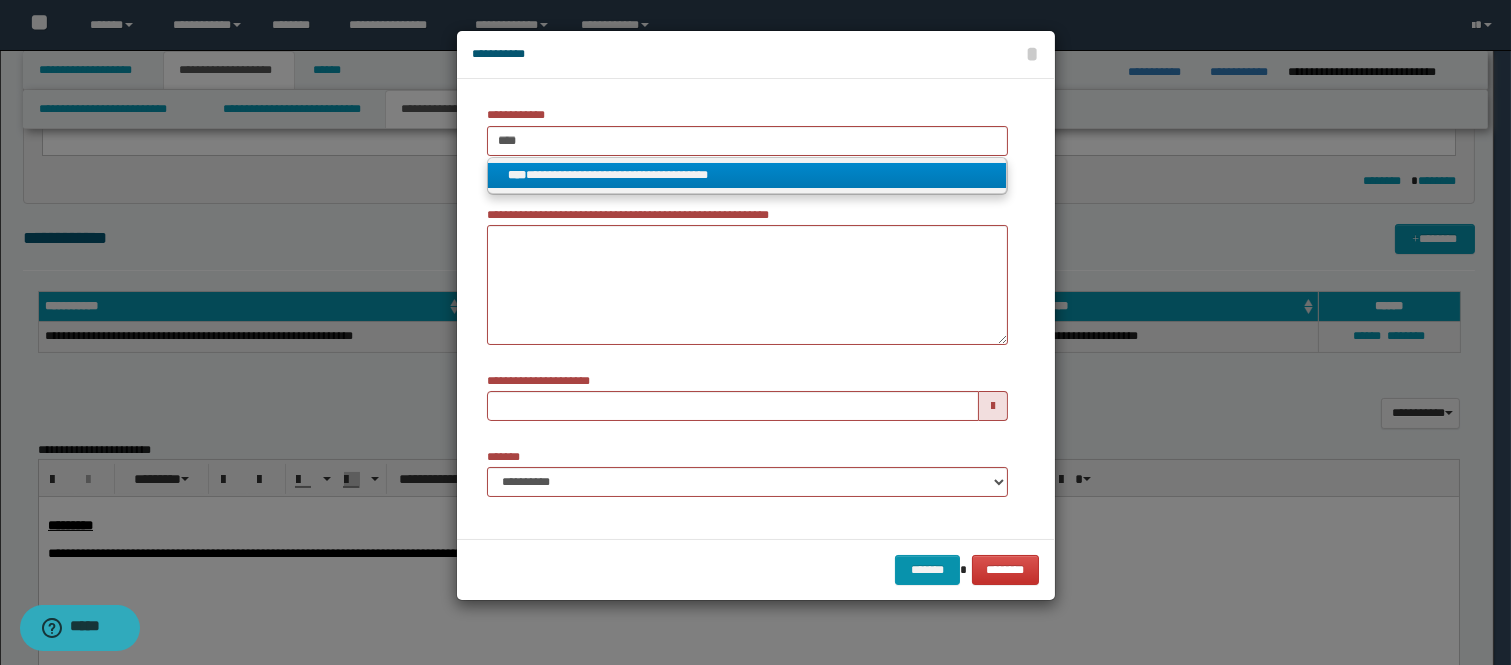 click on "**********" at bounding box center (747, 175) 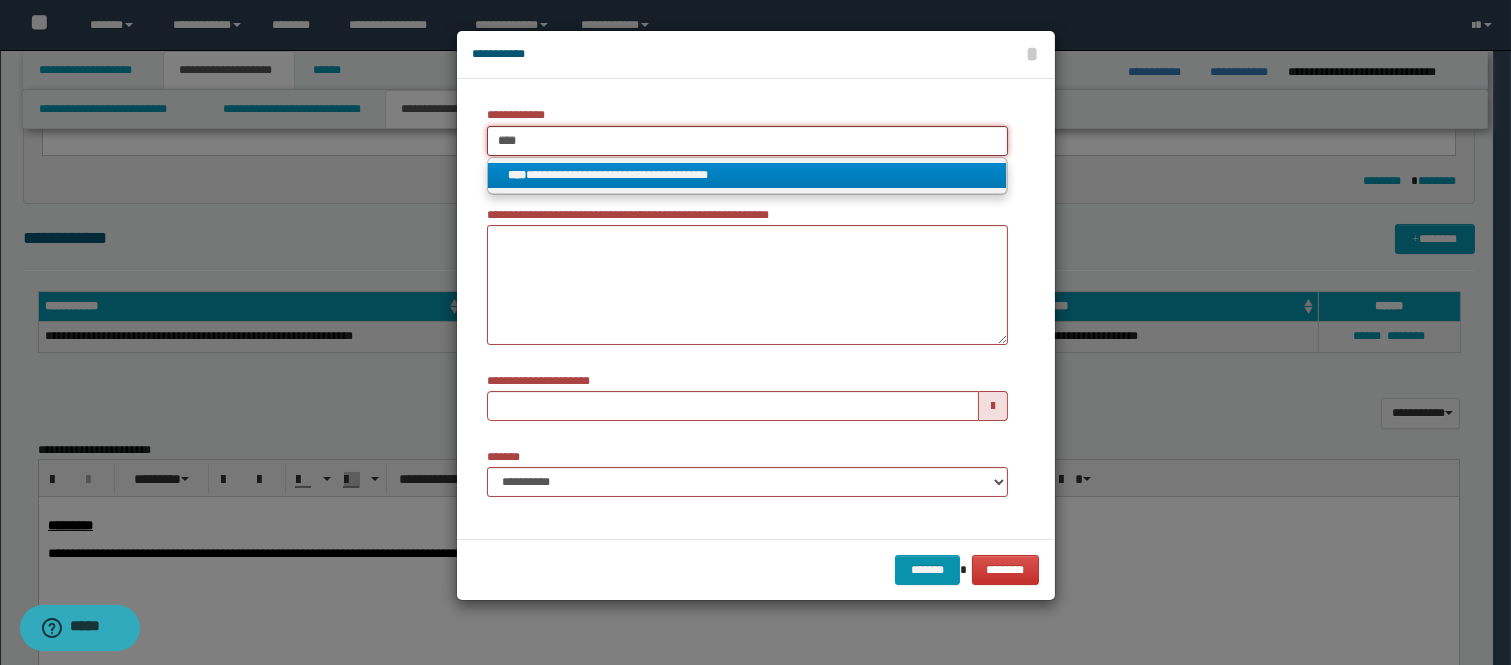 type 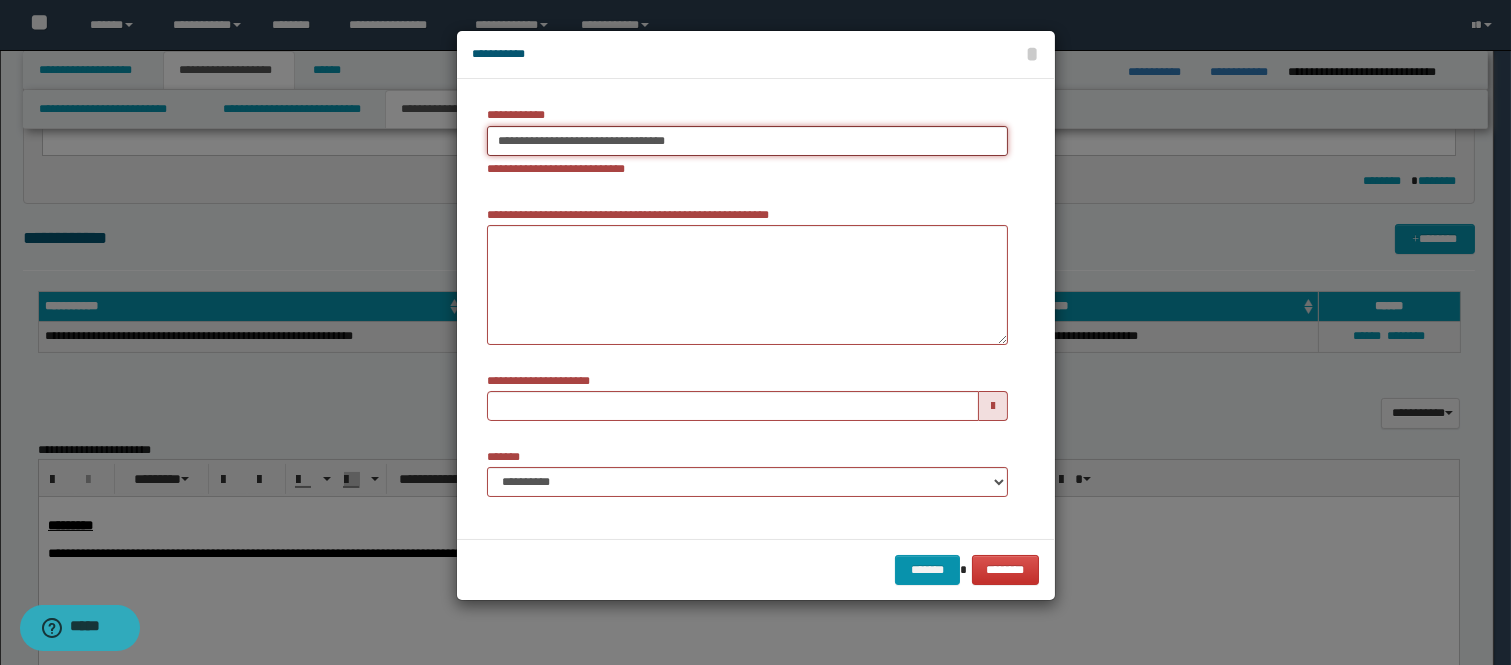type 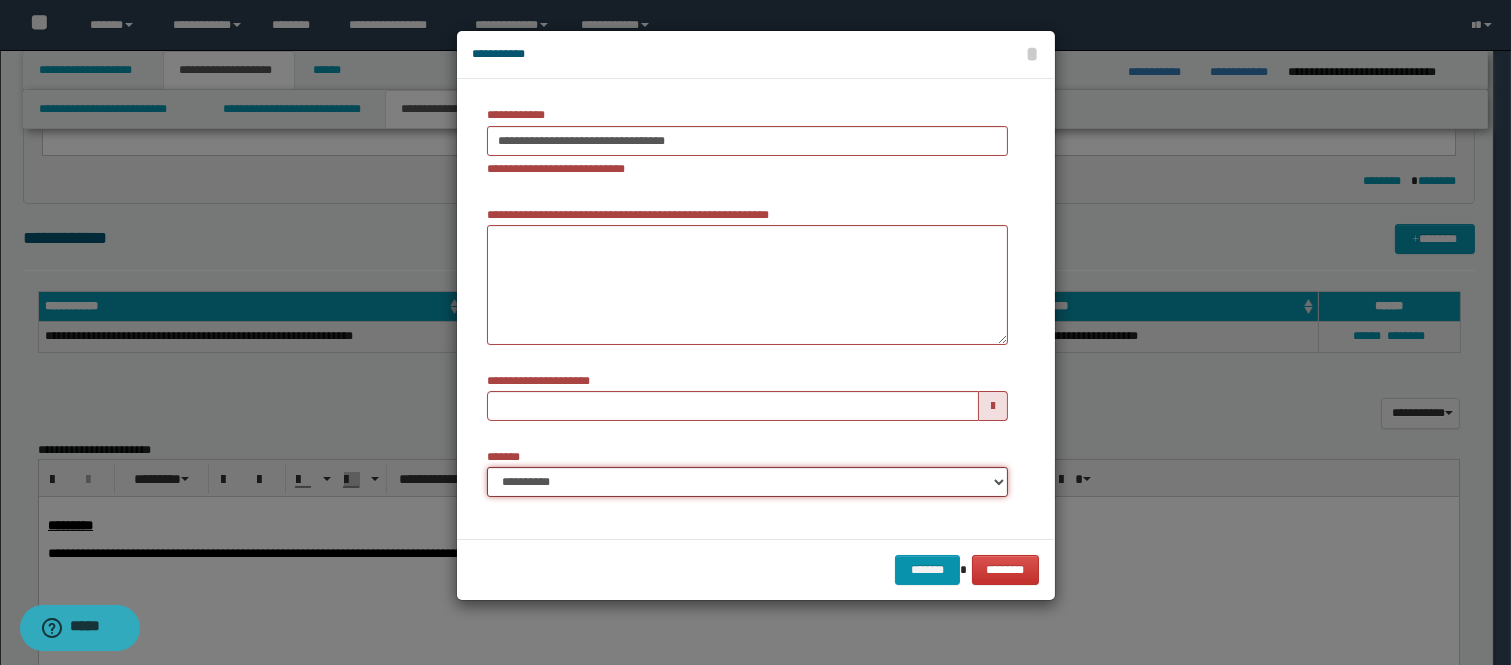click on "**********" at bounding box center [747, 482] 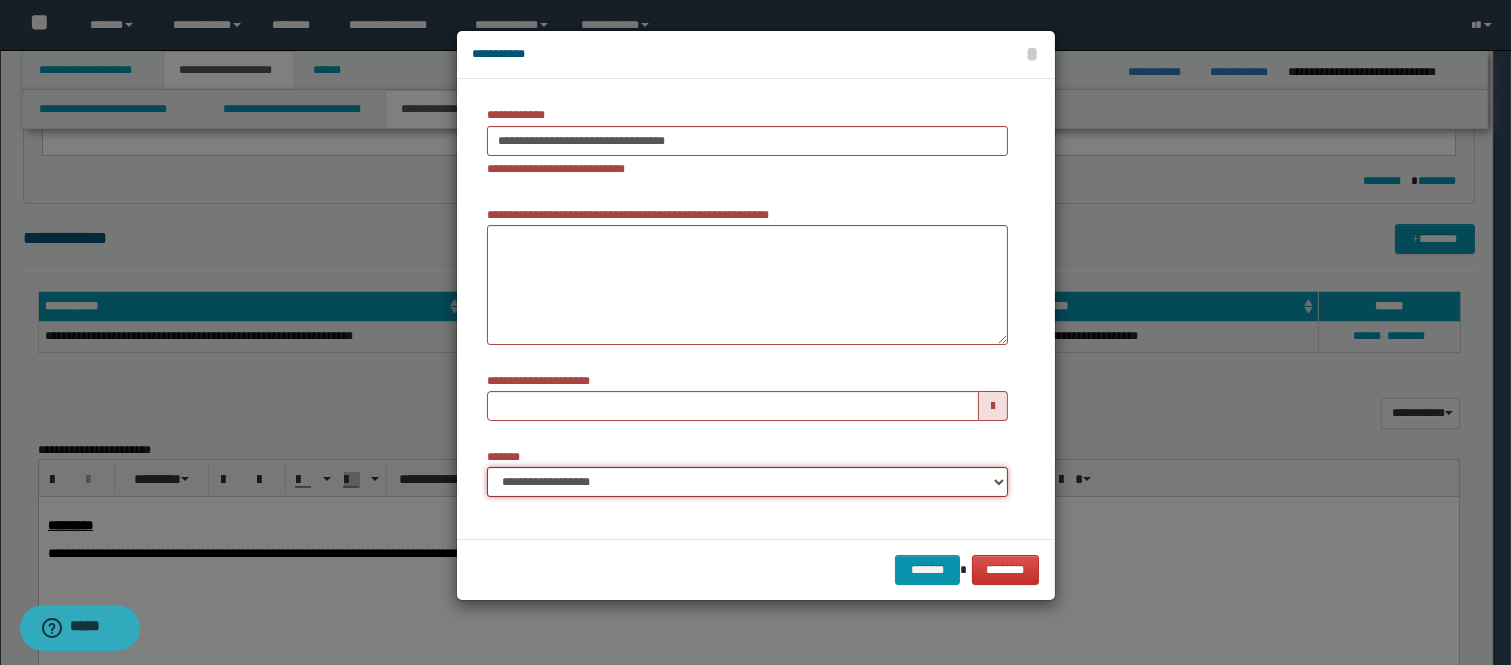 click on "**********" at bounding box center [747, 482] 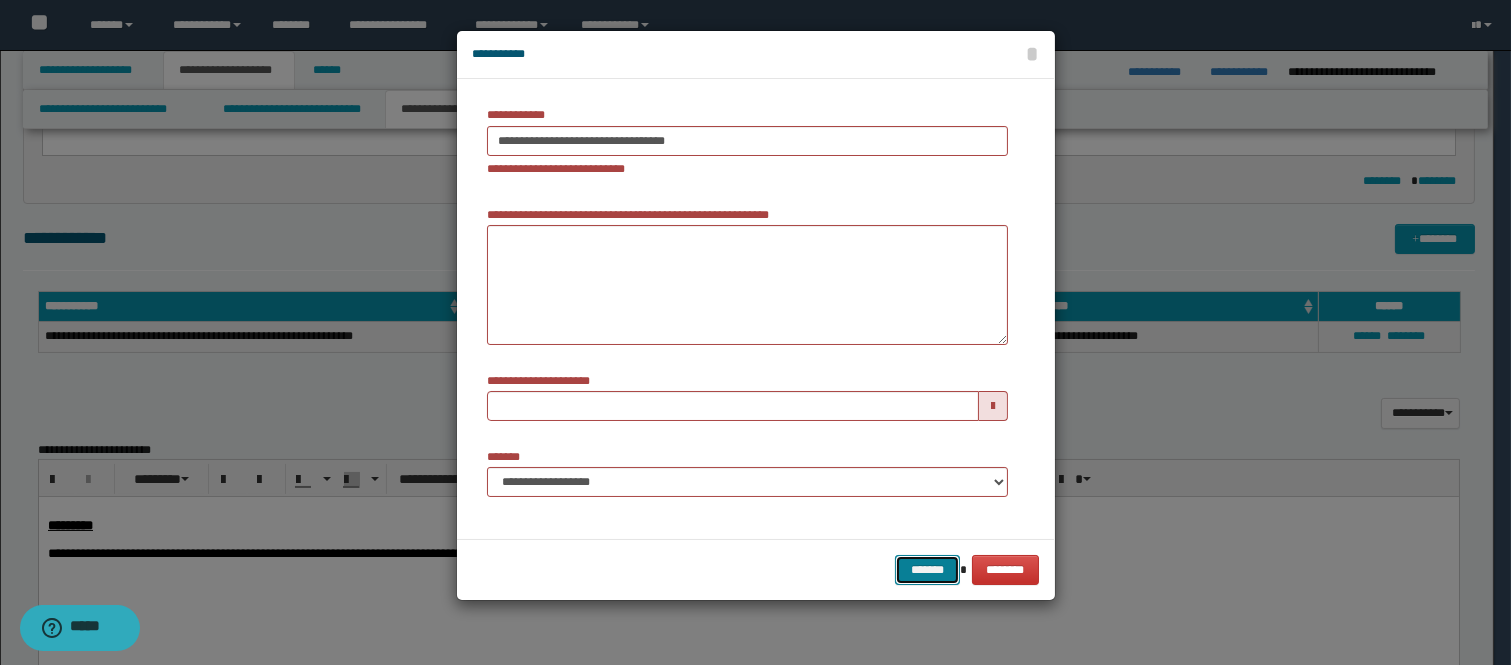 drag, startPoint x: 926, startPoint y: 570, endPoint x: 916, endPoint y: 571, distance: 10.049875 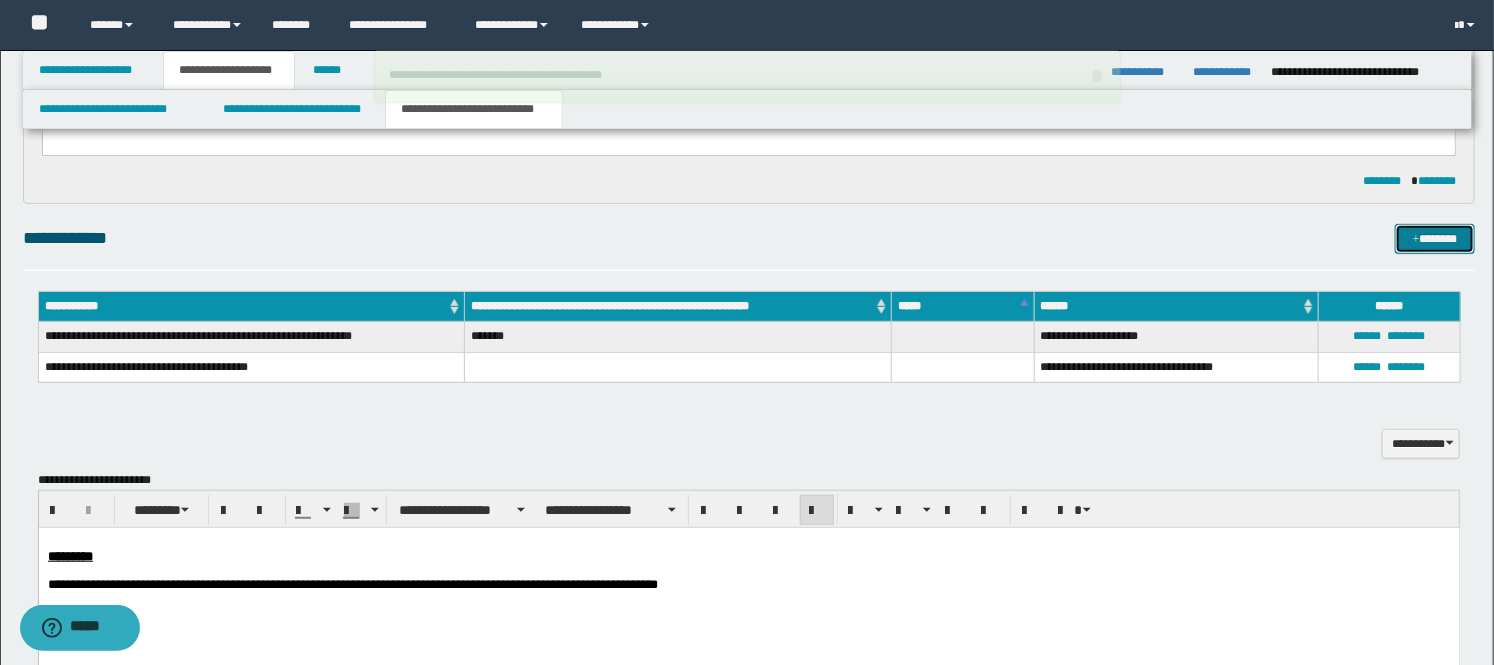 click on "*******" at bounding box center [1435, 239] 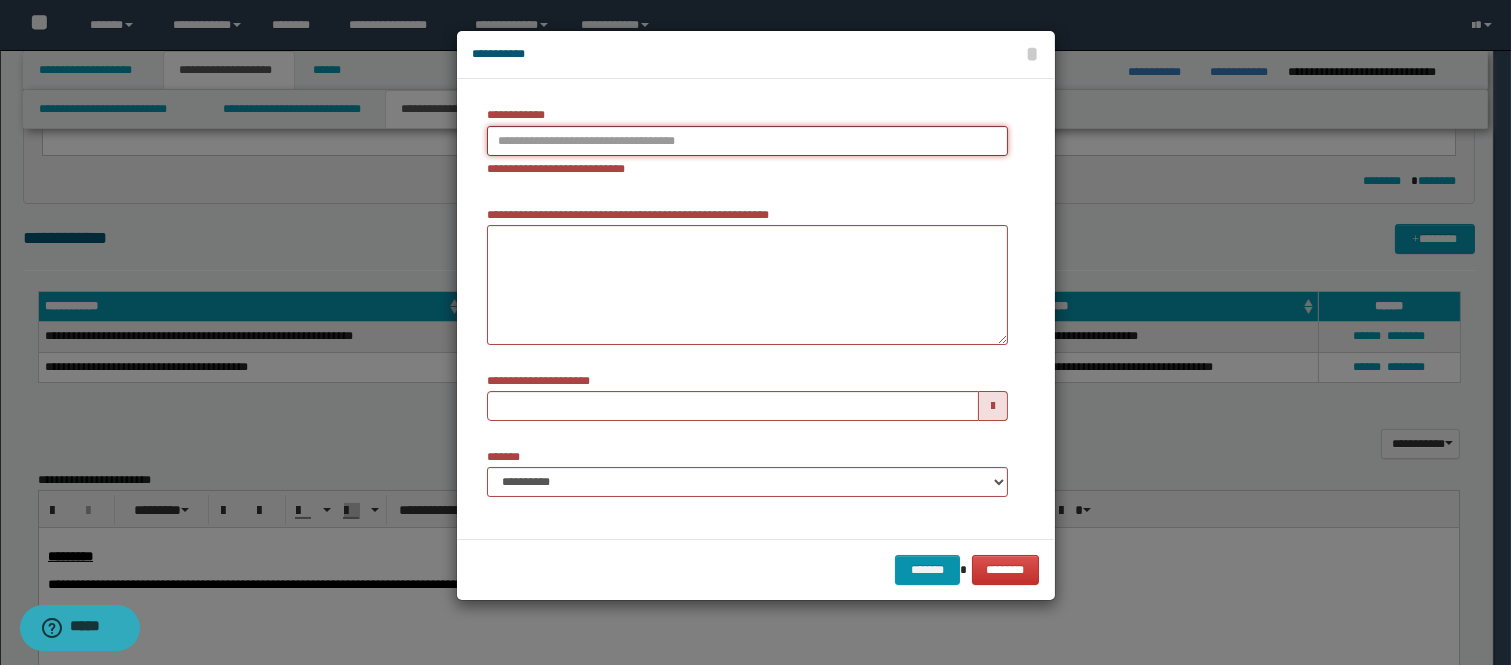 type on "**********" 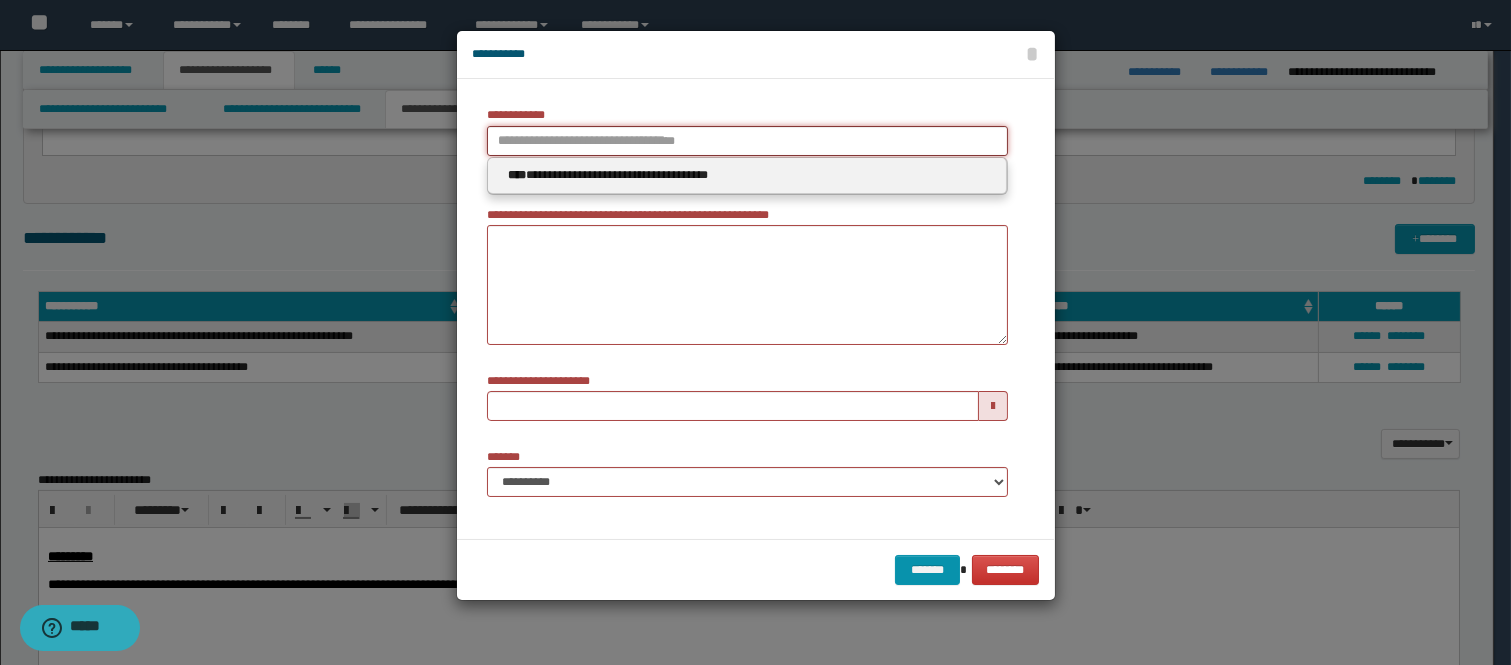 click on "**********" at bounding box center [747, 141] 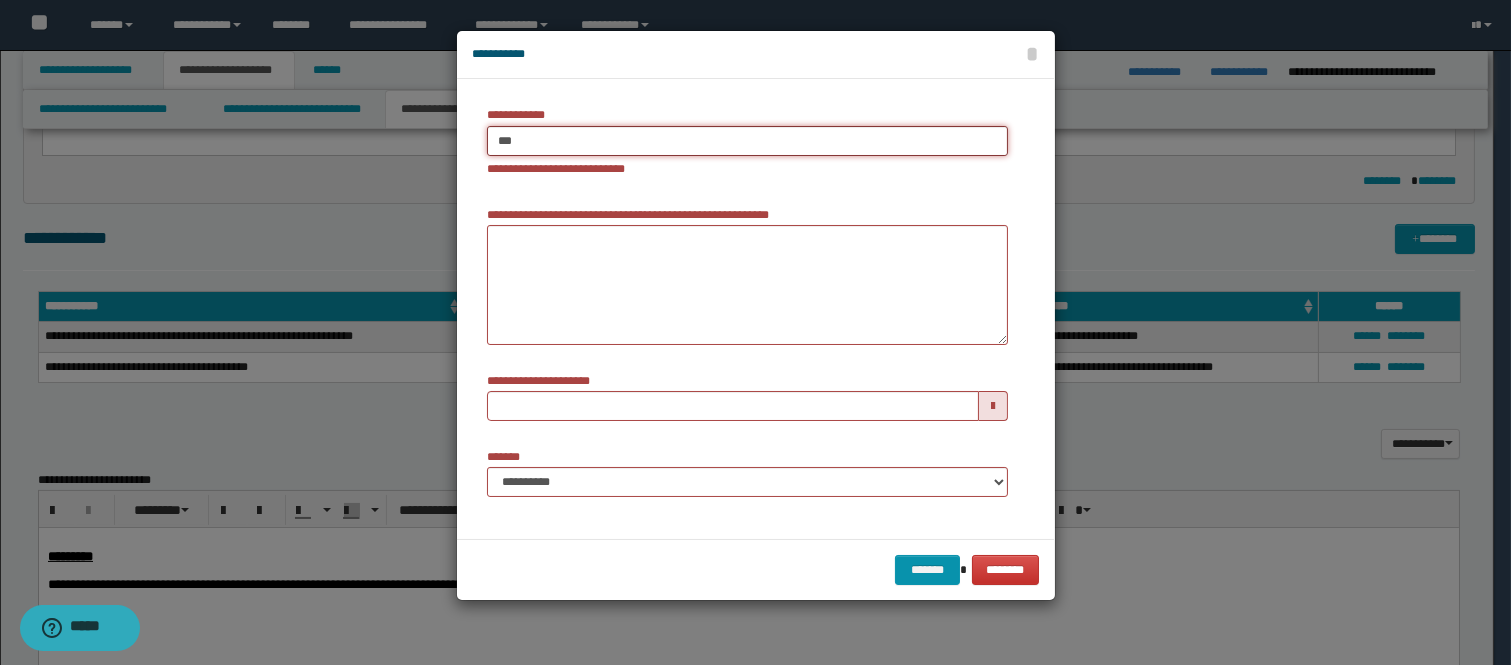 type on "****" 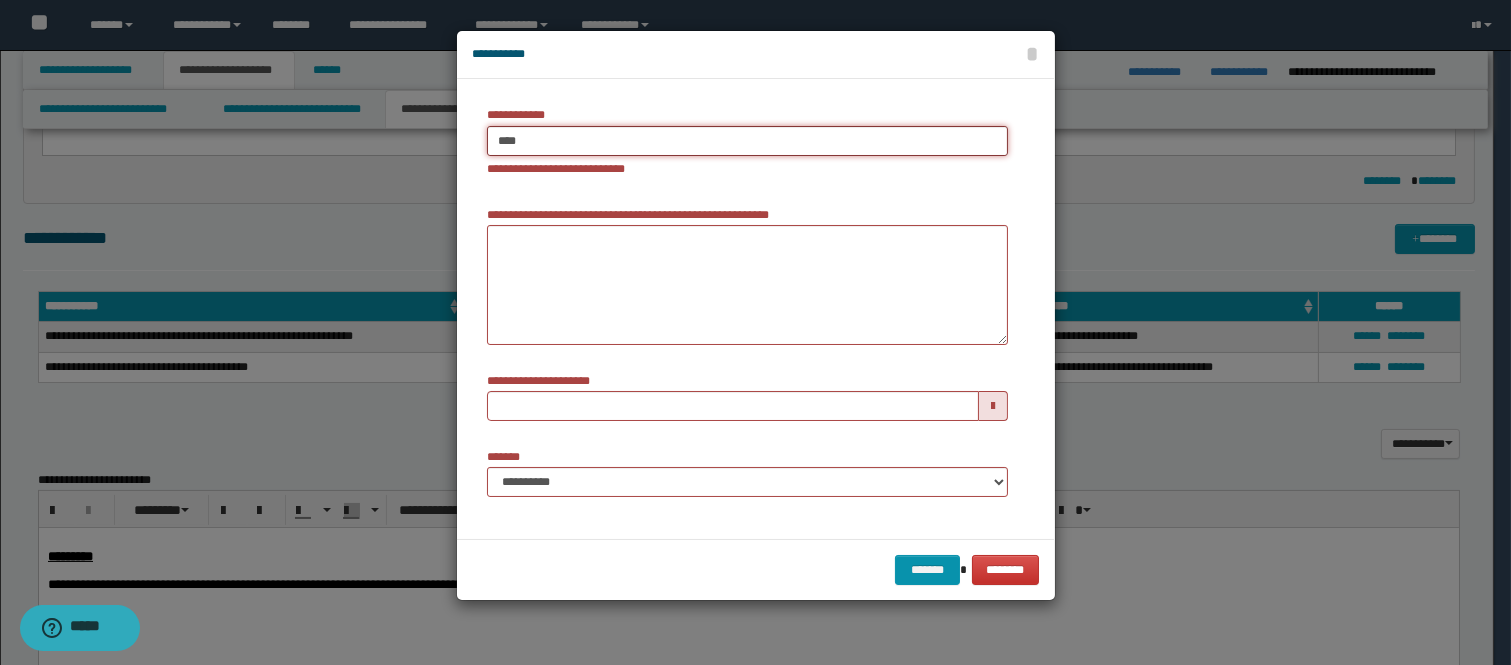 type on "****" 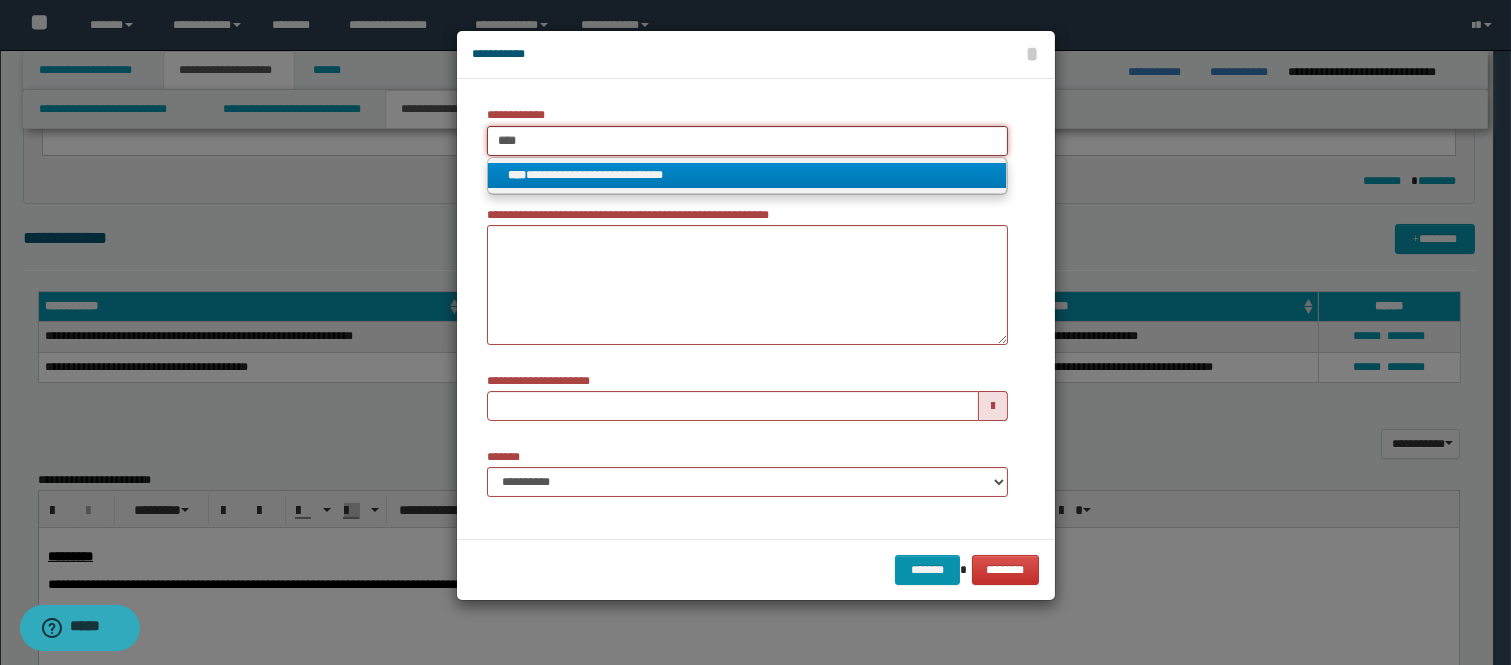 type on "****" 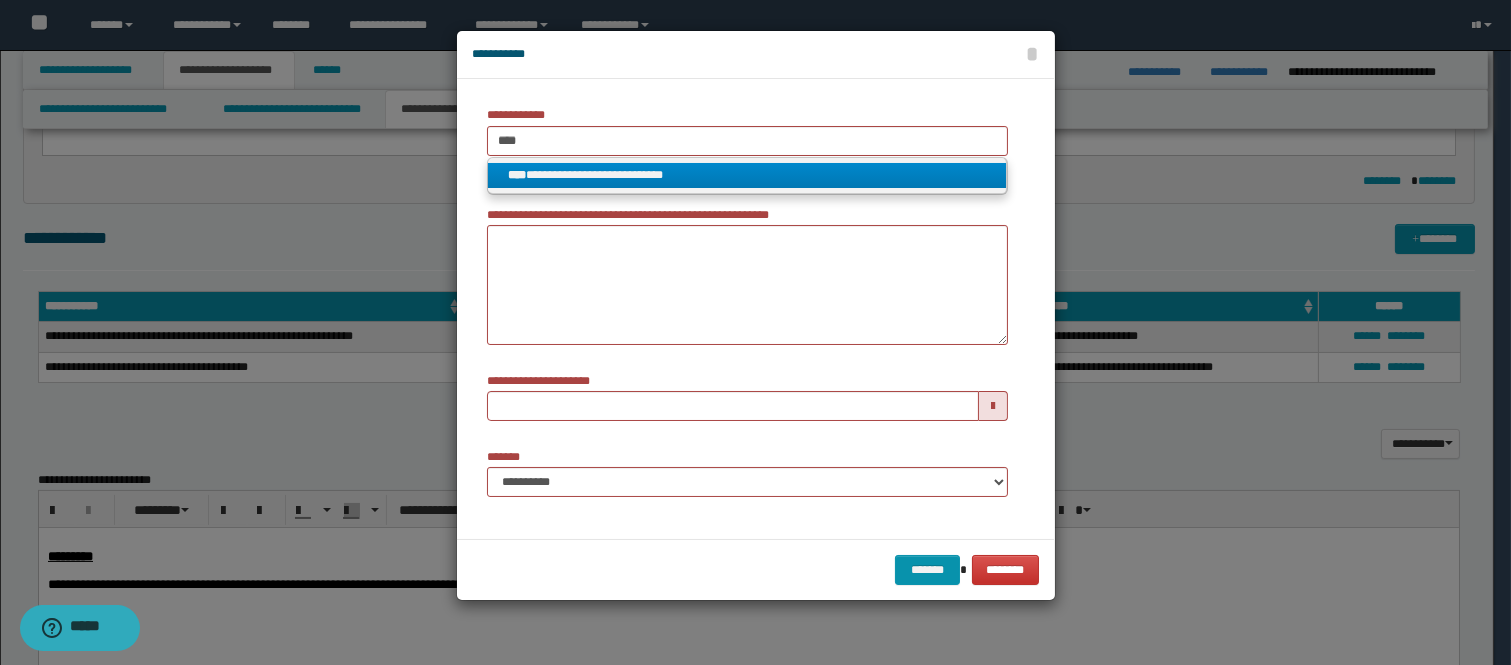 click on "**********" at bounding box center [747, 175] 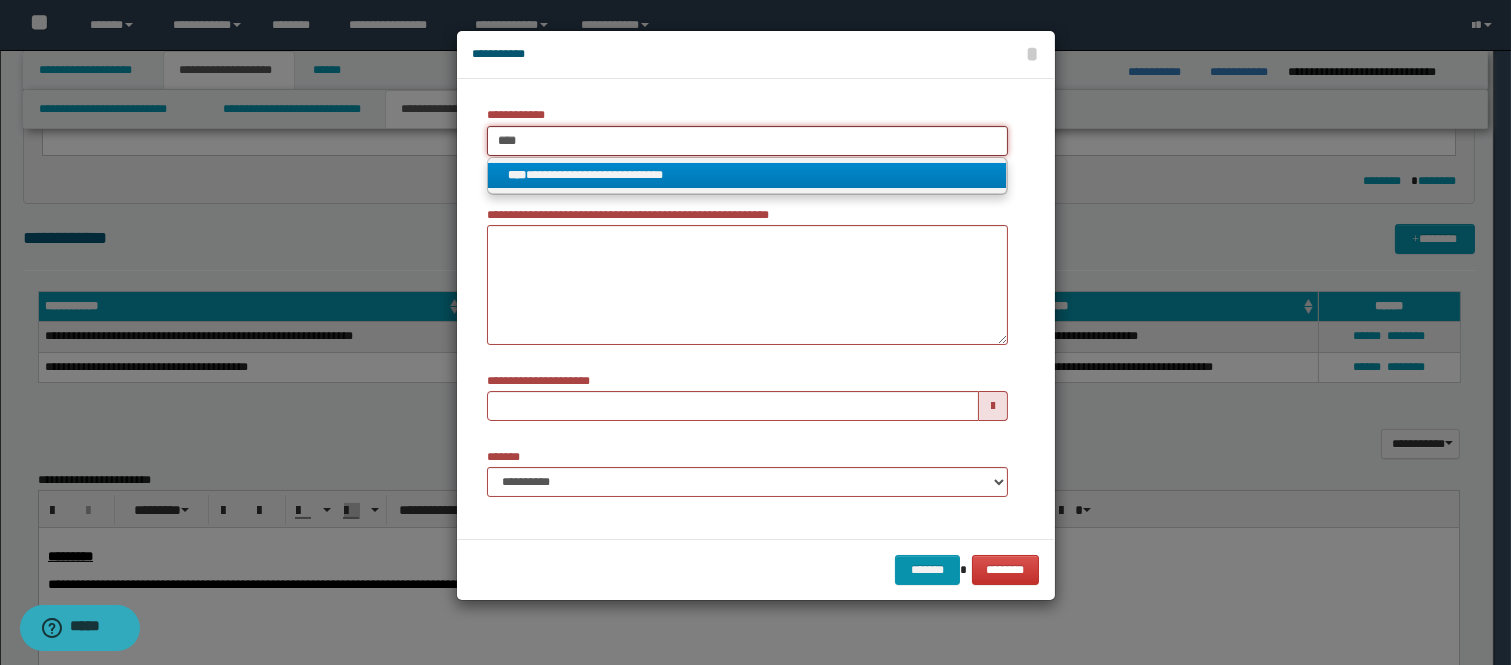 type 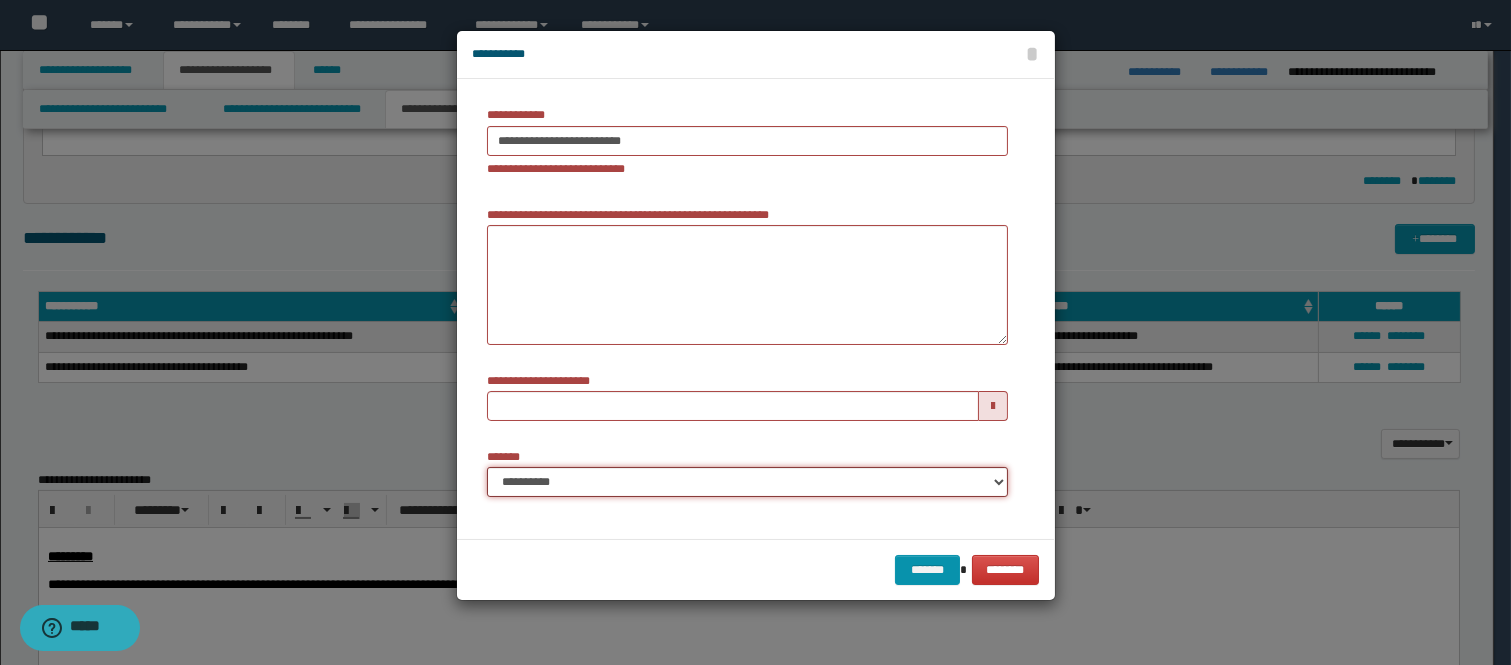 click on "**********" at bounding box center [747, 482] 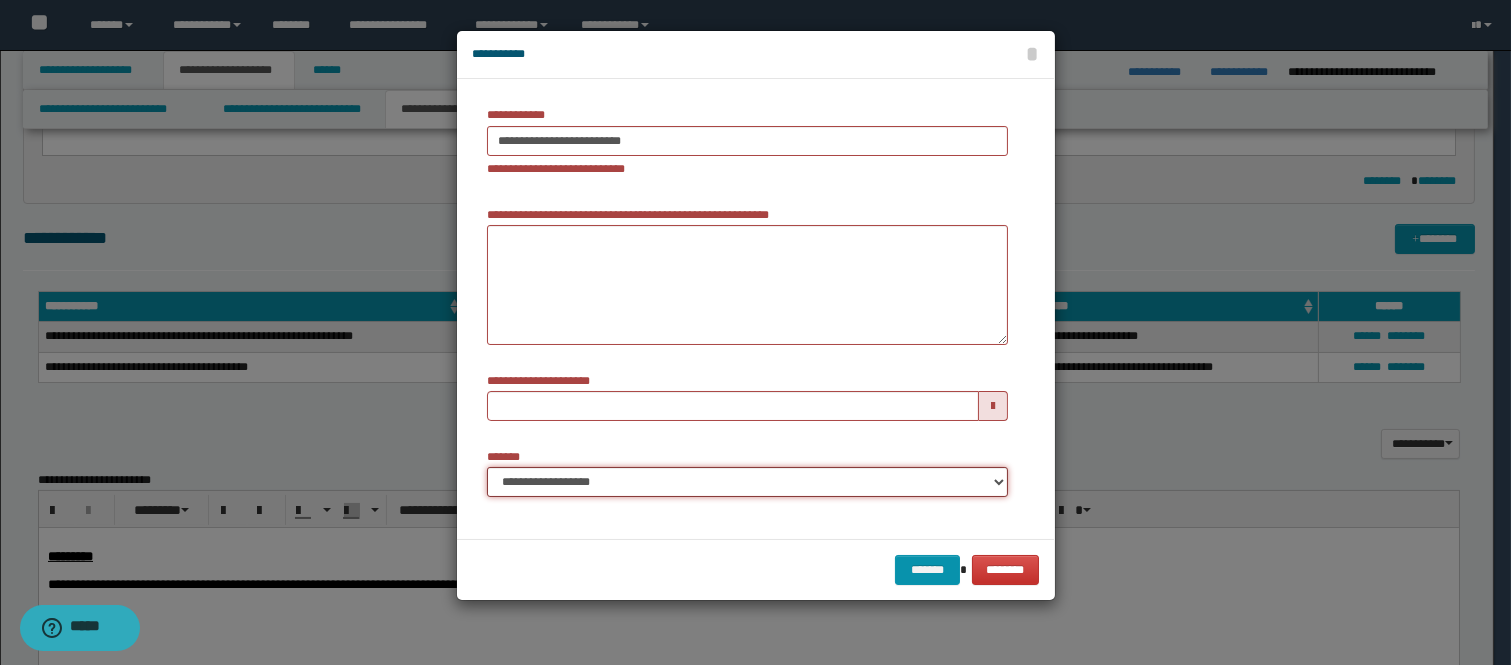 type 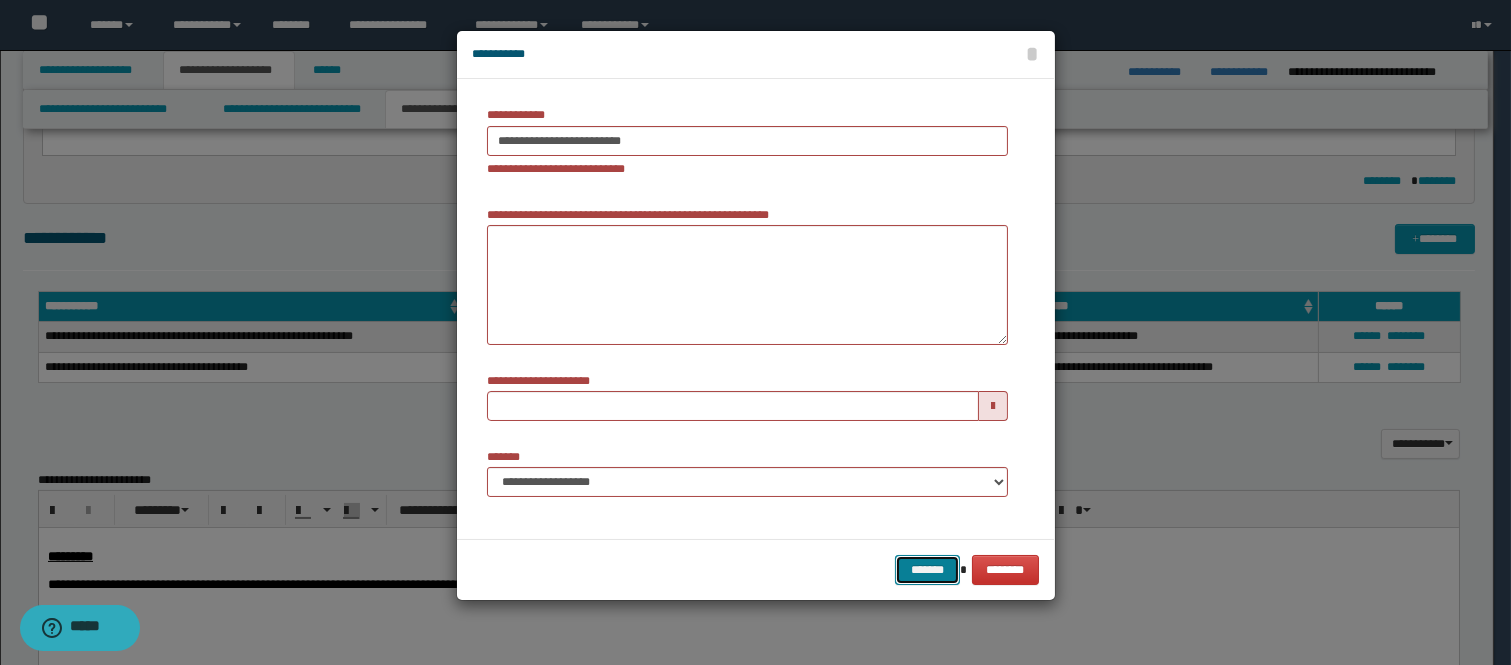 drag, startPoint x: 926, startPoint y: 572, endPoint x: 898, endPoint y: 584, distance: 30.463093 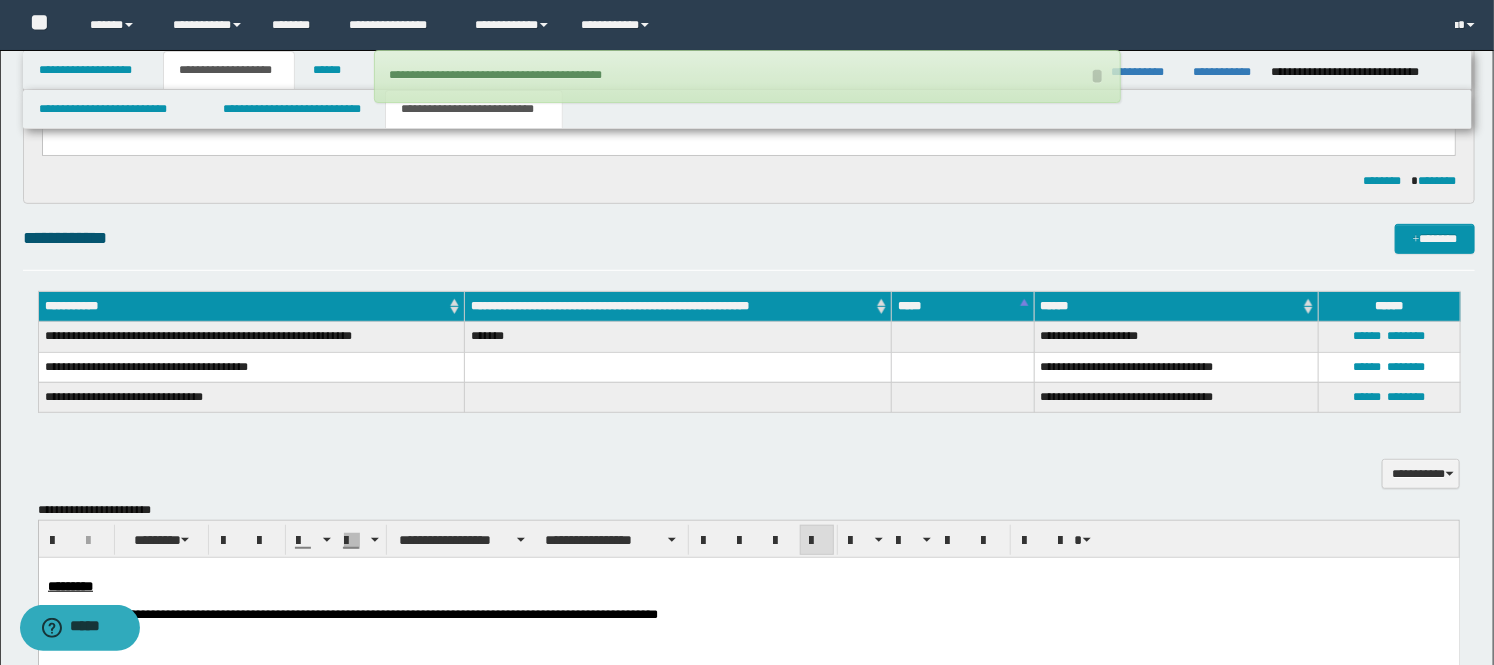 type 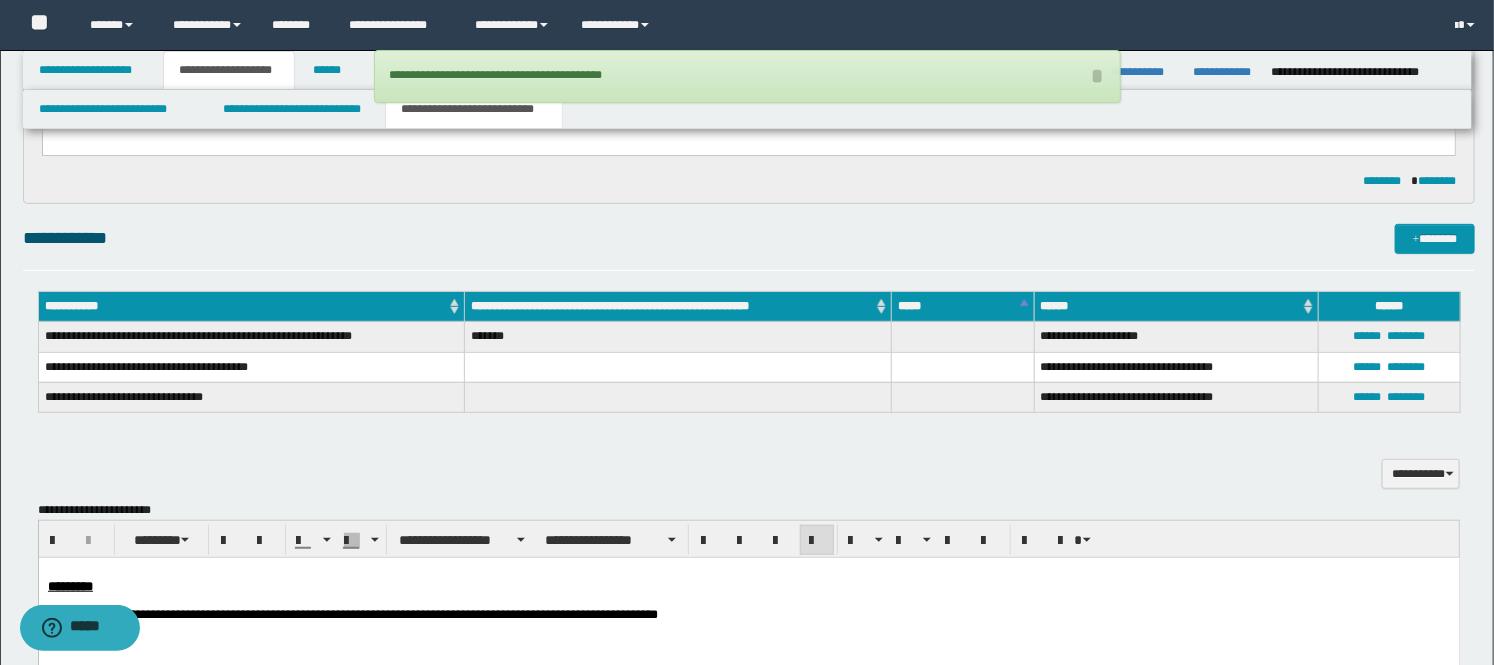 click on "**********" at bounding box center (749, 510) 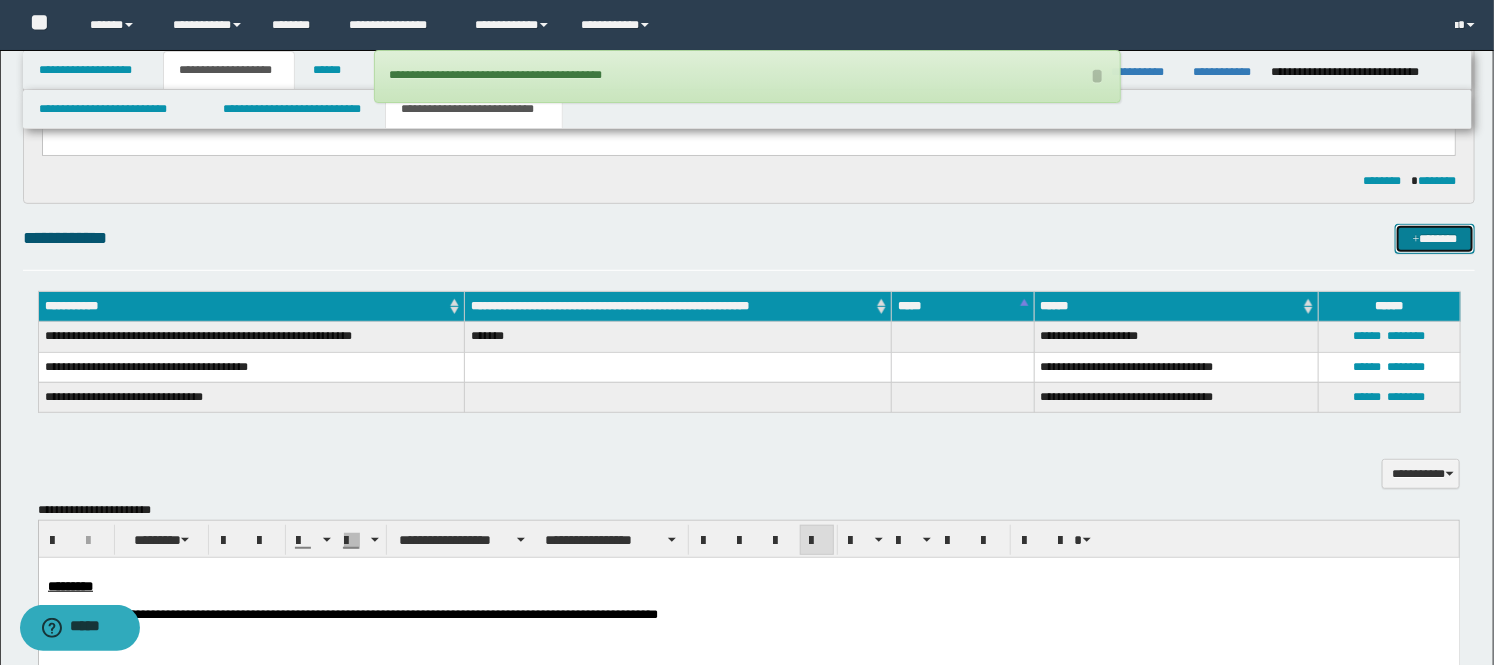 click on "*******" at bounding box center [1435, 239] 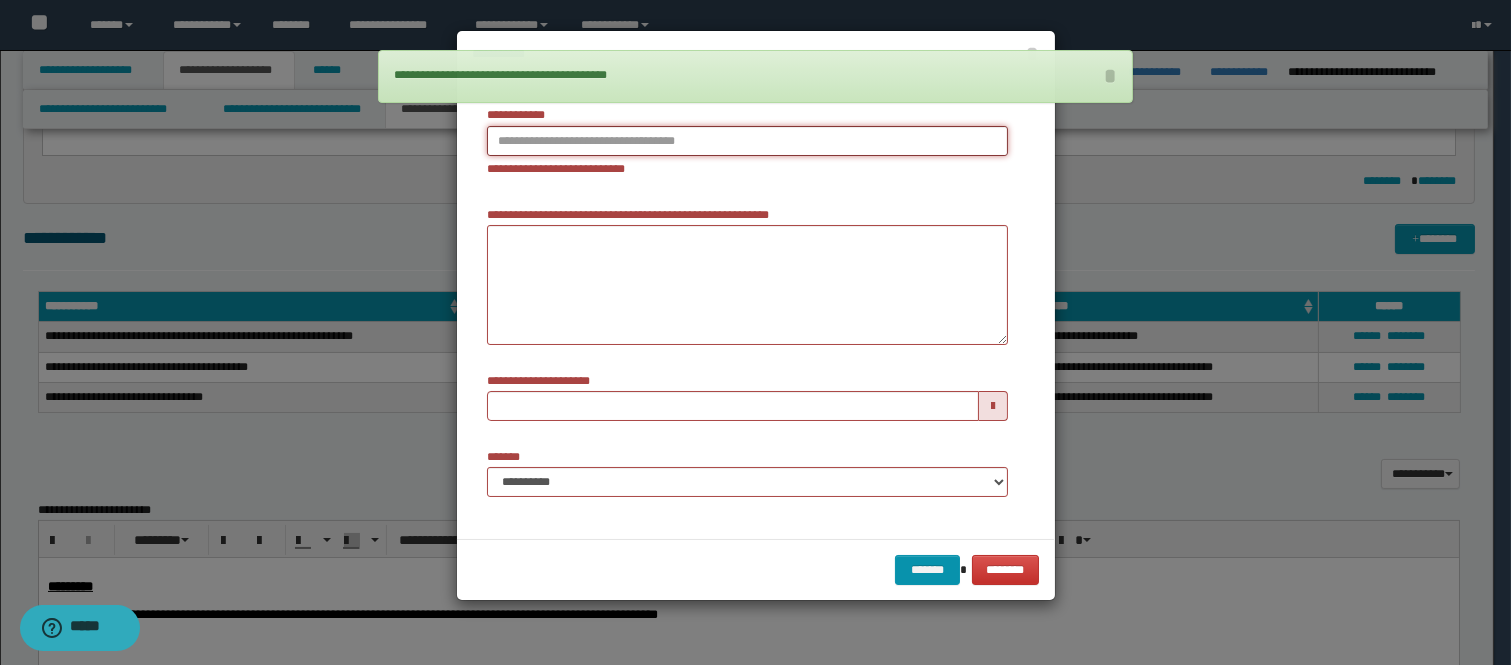 type on "**********" 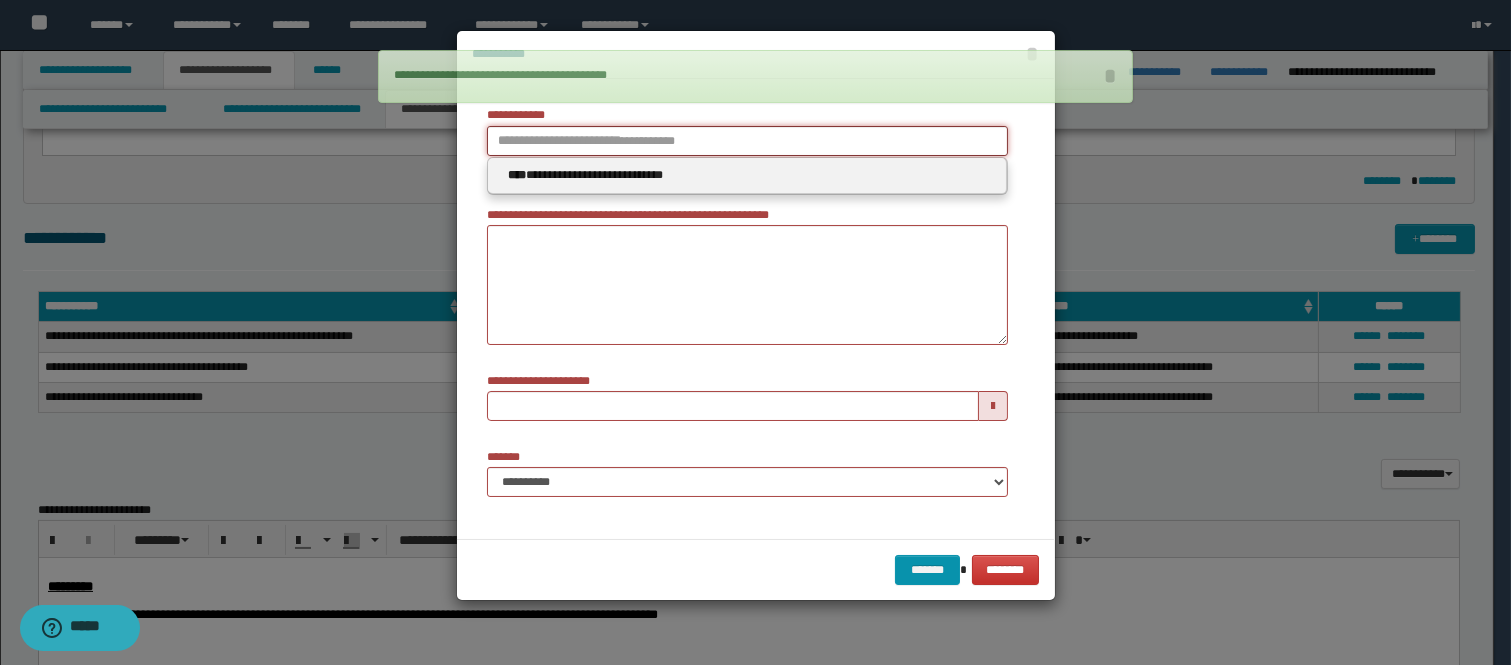 click on "**********" at bounding box center (747, 141) 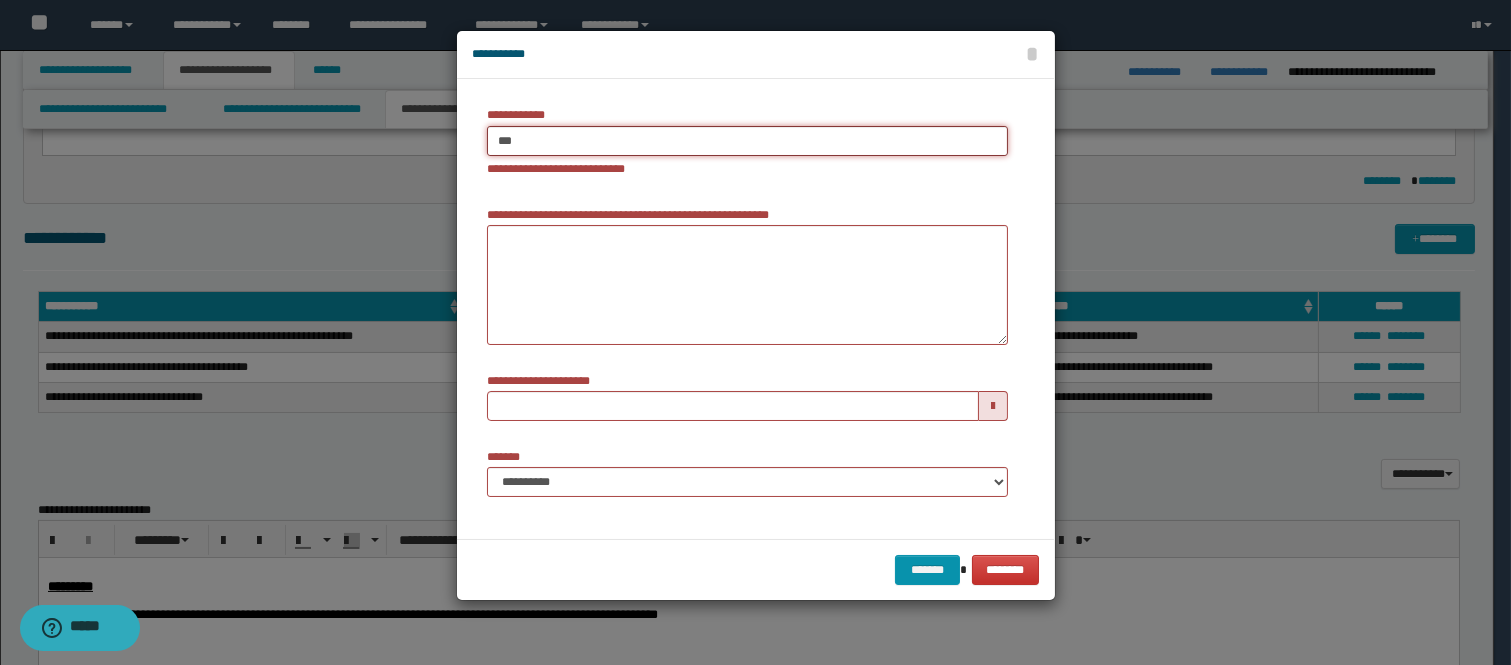type on "****" 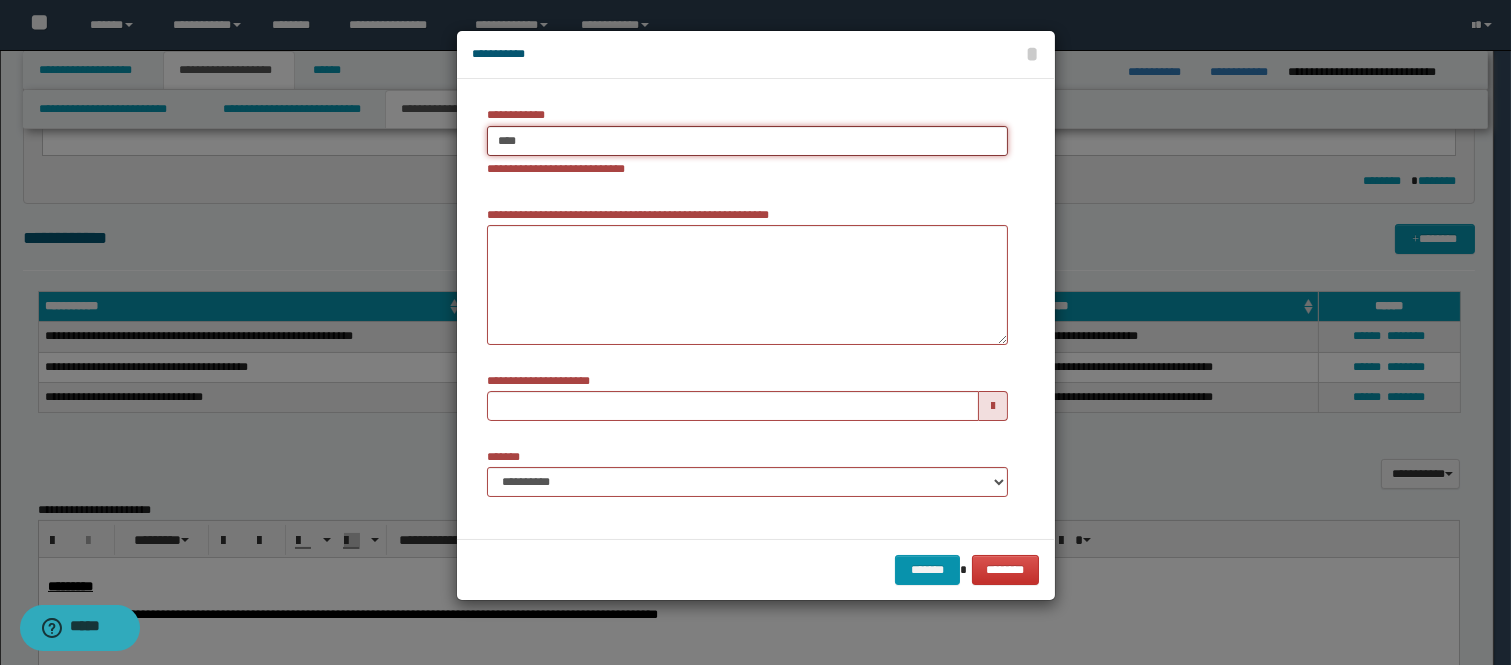 type on "****" 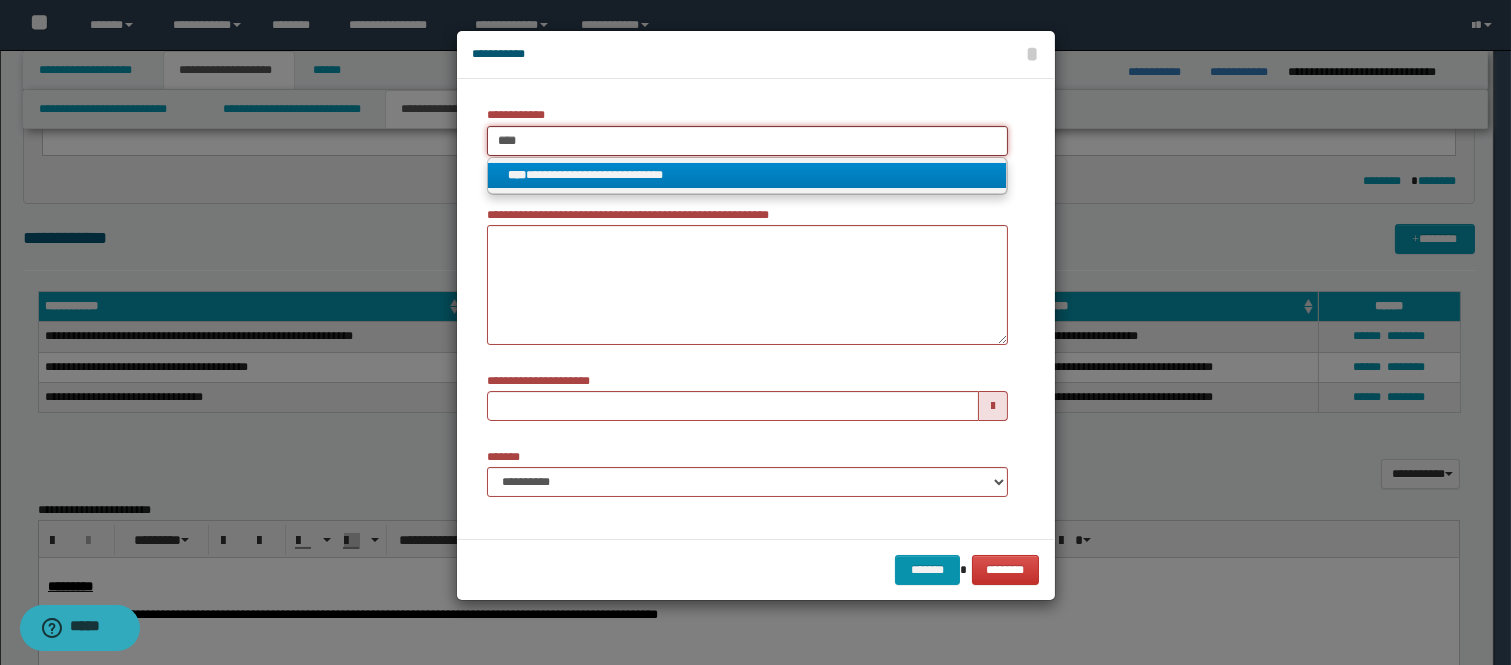 type on "****" 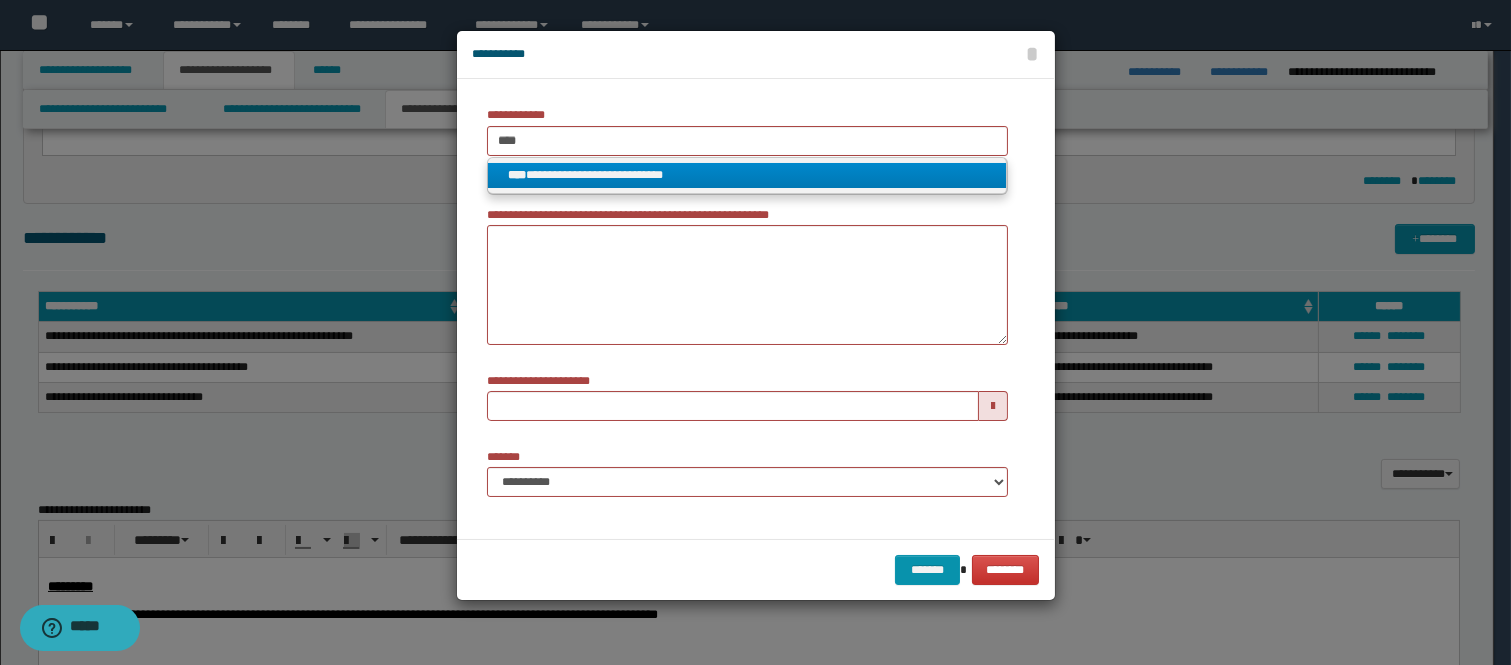 click on "**********" at bounding box center (747, 175) 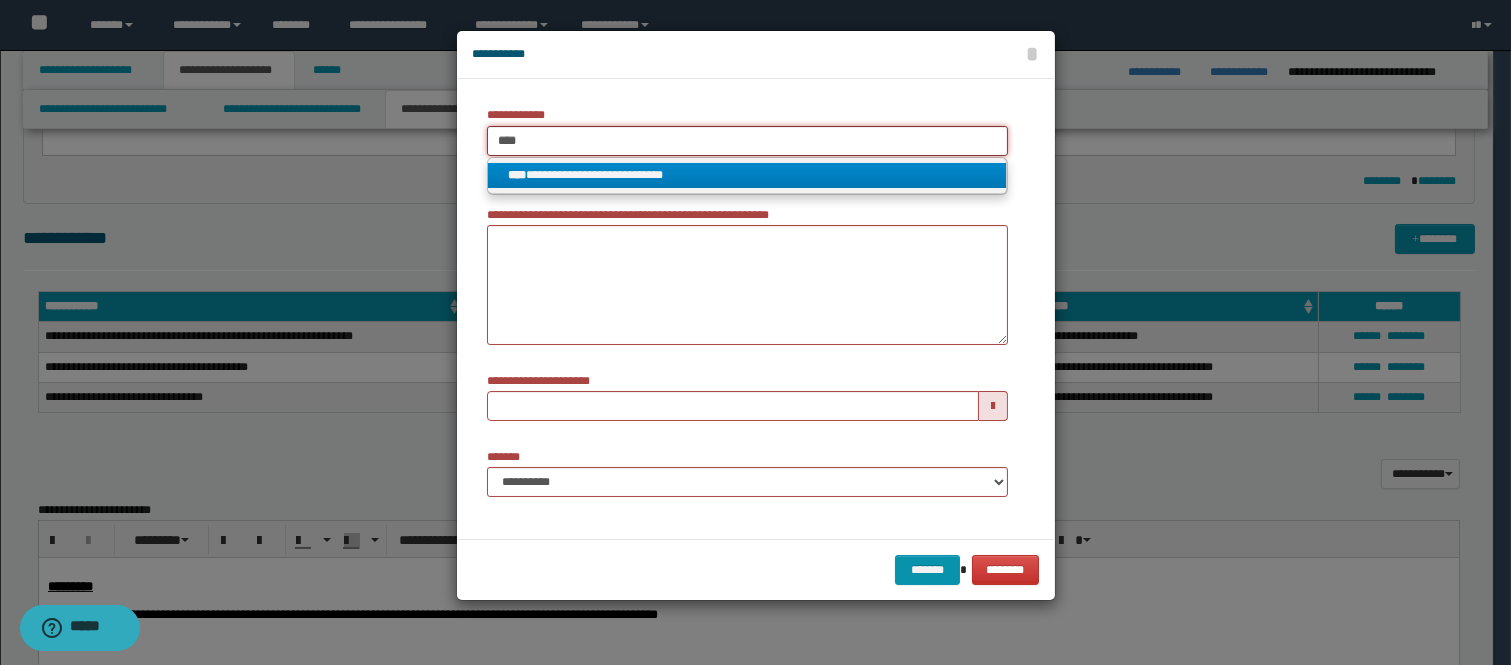 type 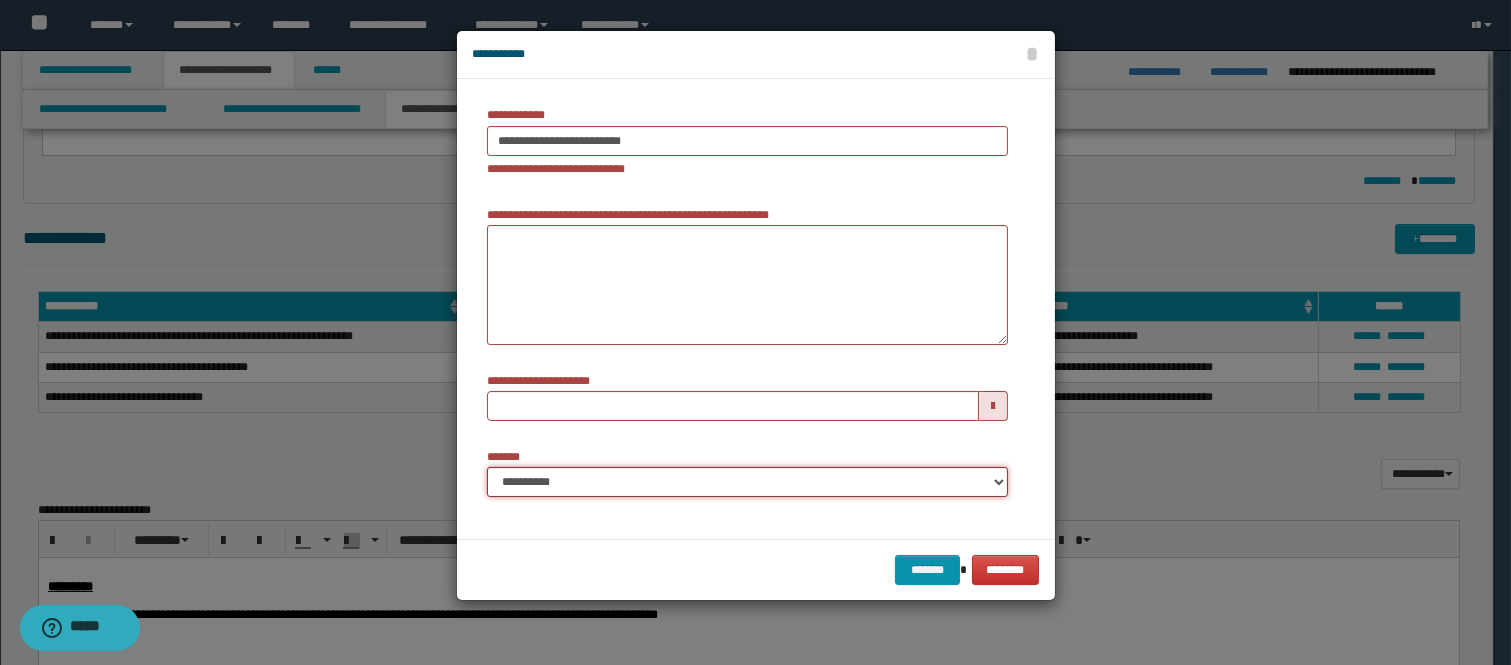 drag, startPoint x: 540, startPoint y: 486, endPoint x: 547, endPoint y: 474, distance: 13.892444 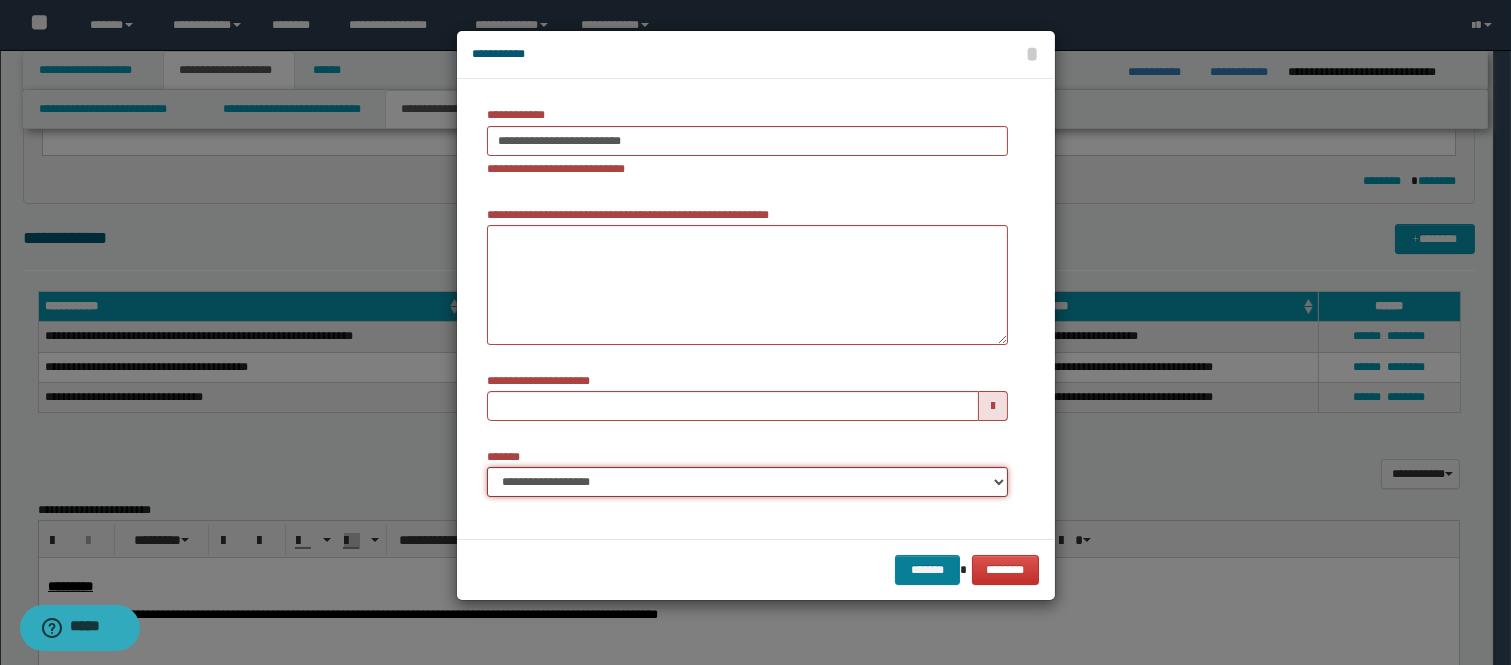 type 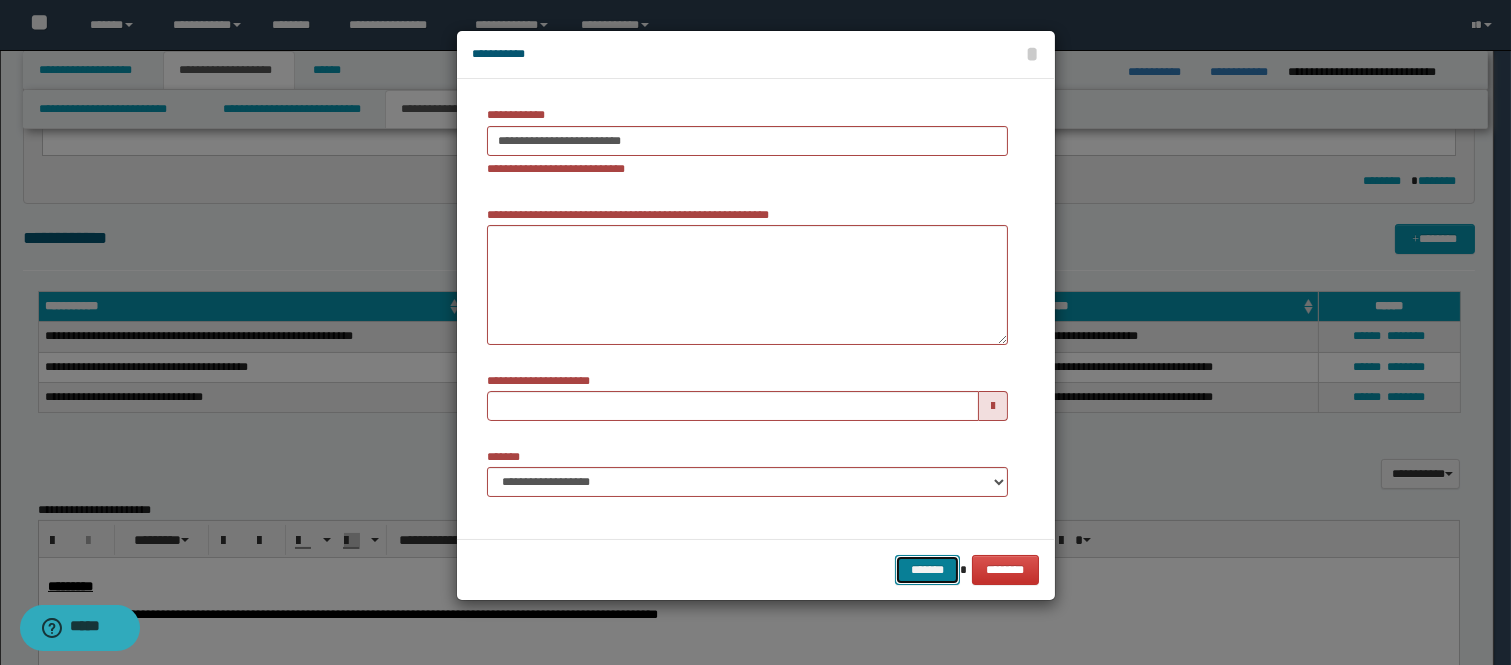 click on "*******" at bounding box center (927, 570) 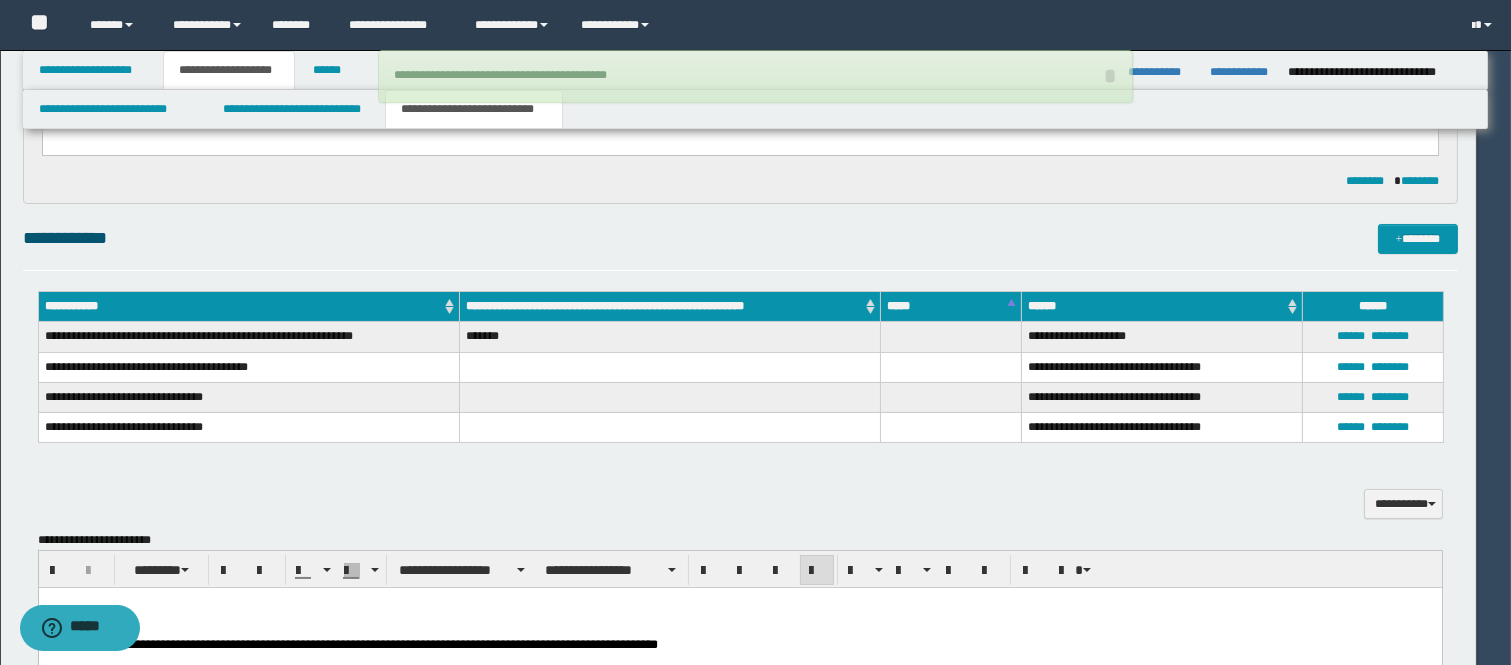 type 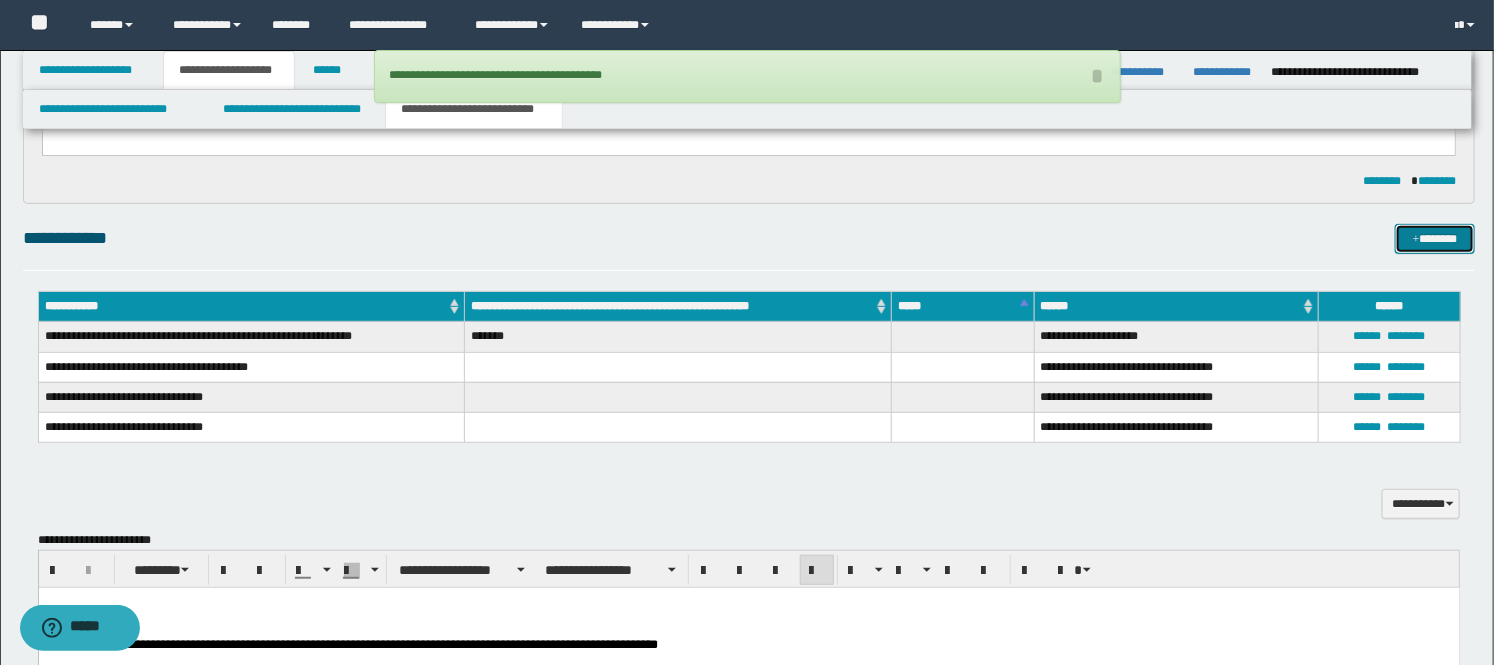 click on "*******" at bounding box center (1435, 239) 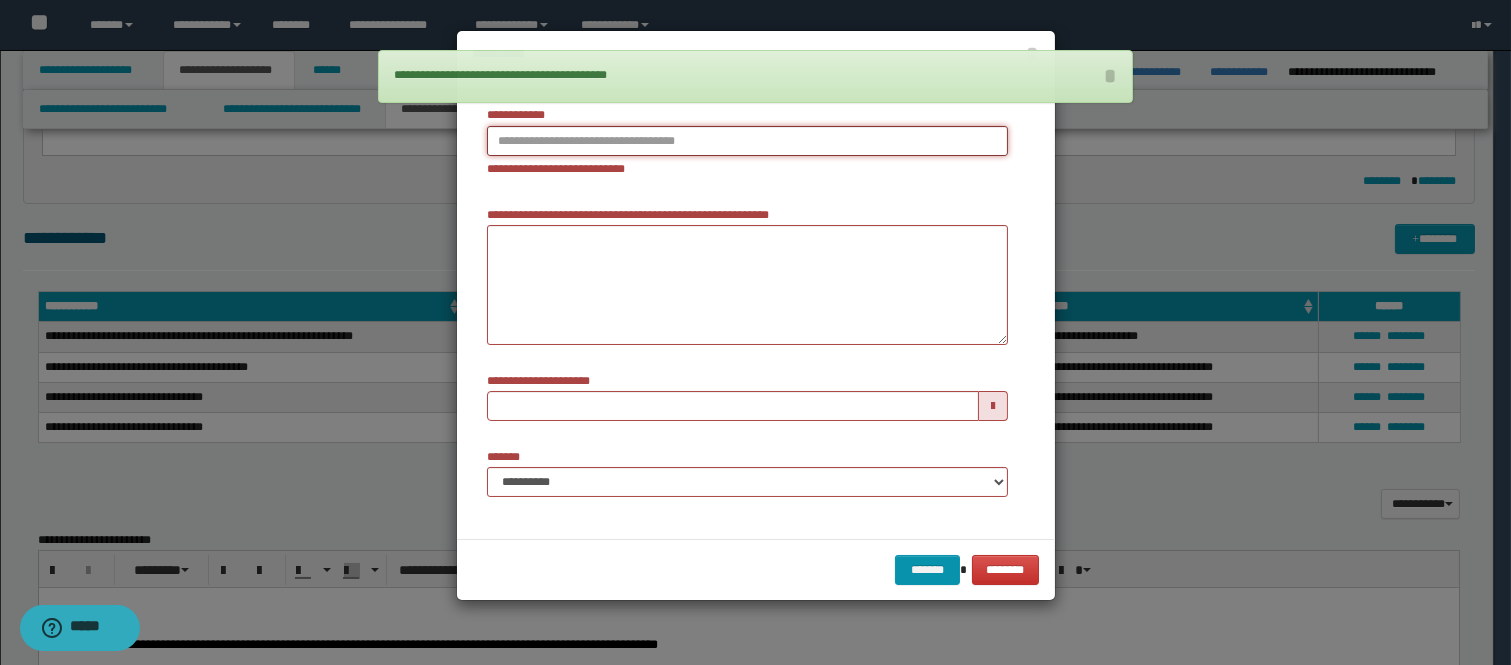 type on "**********" 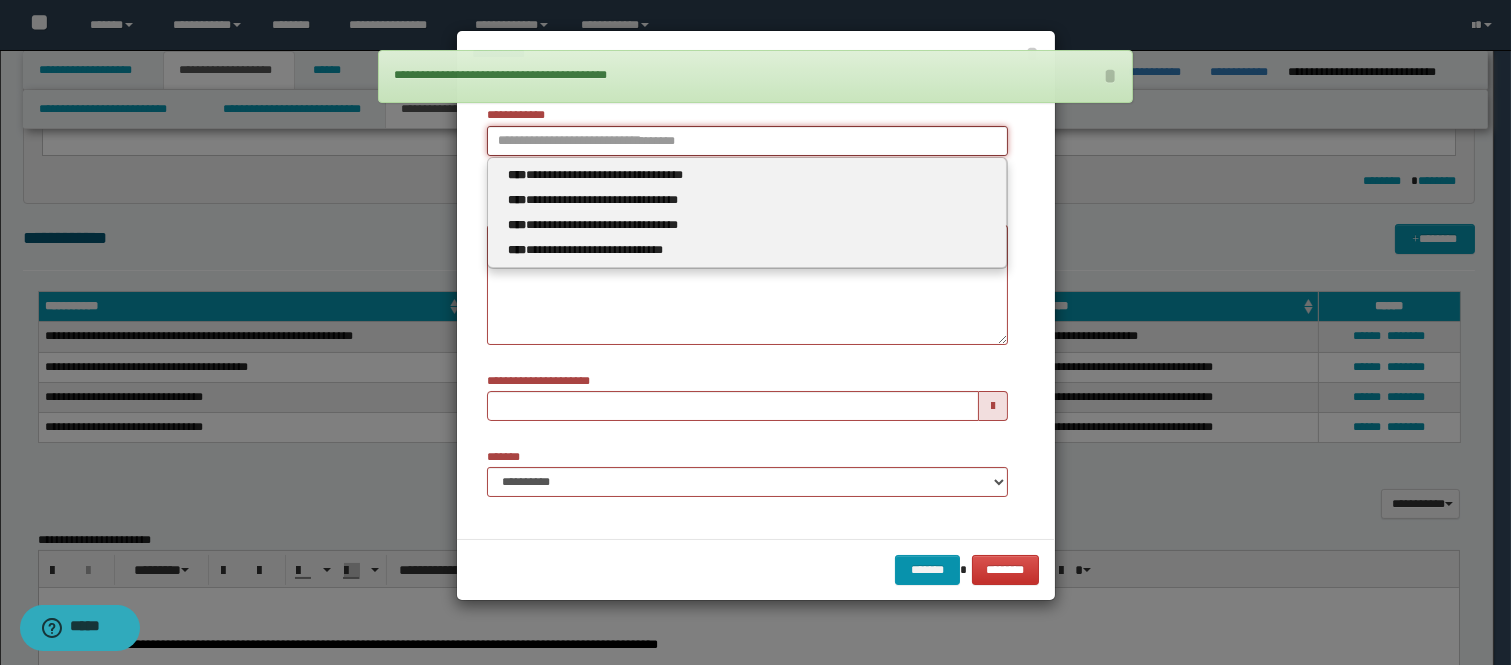 click on "**********" at bounding box center (747, 141) 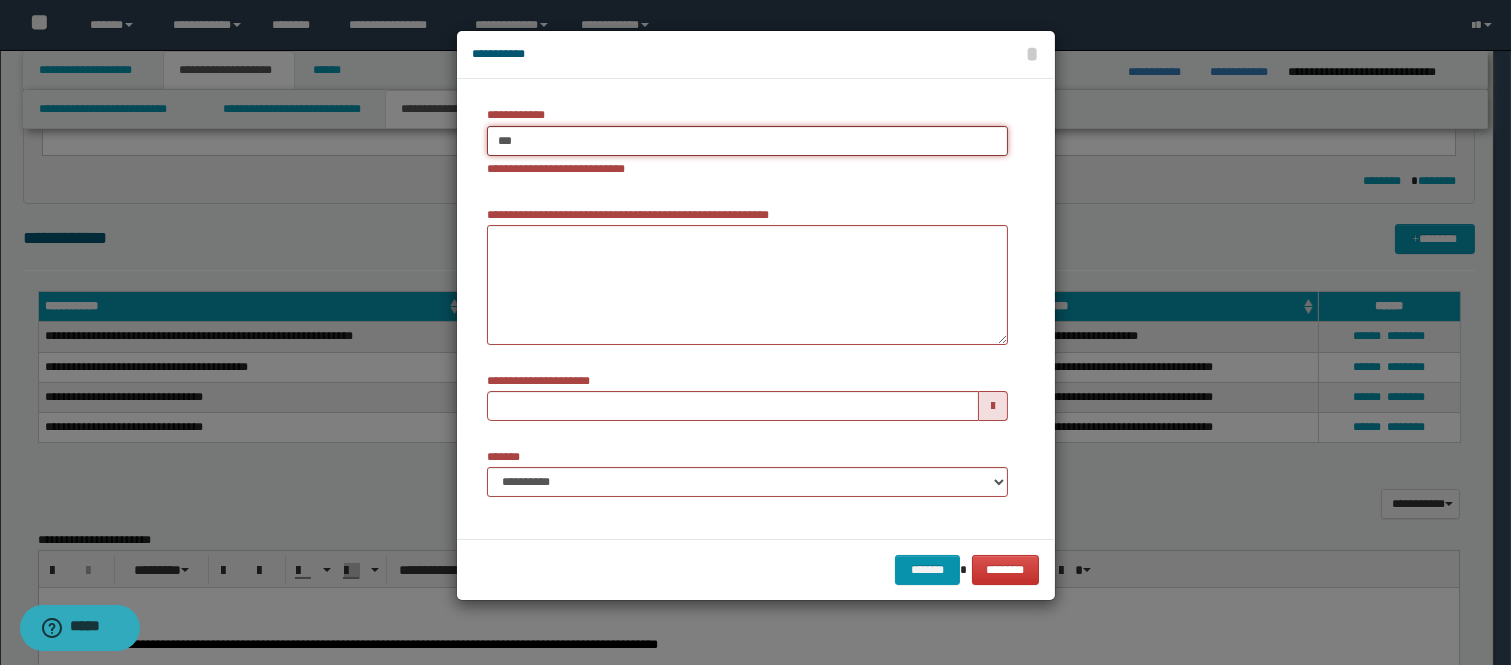 type on "****" 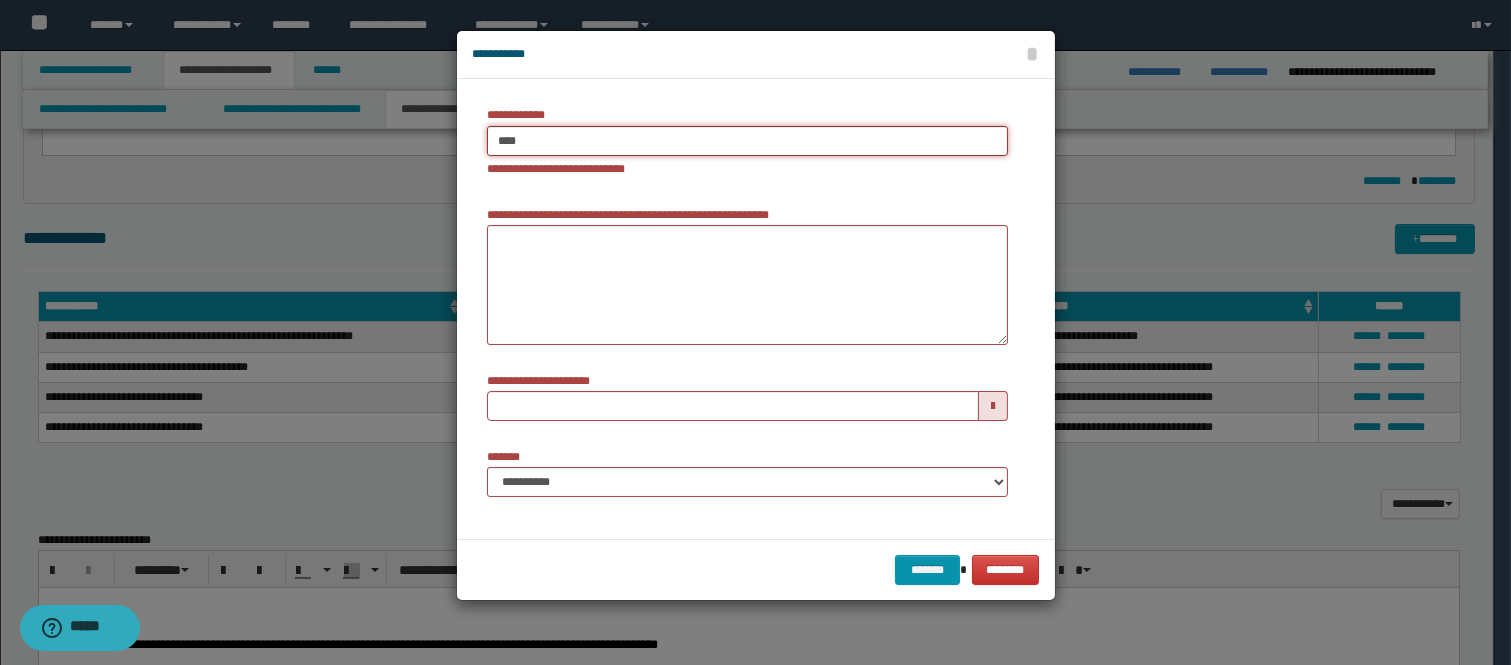 type on "****" 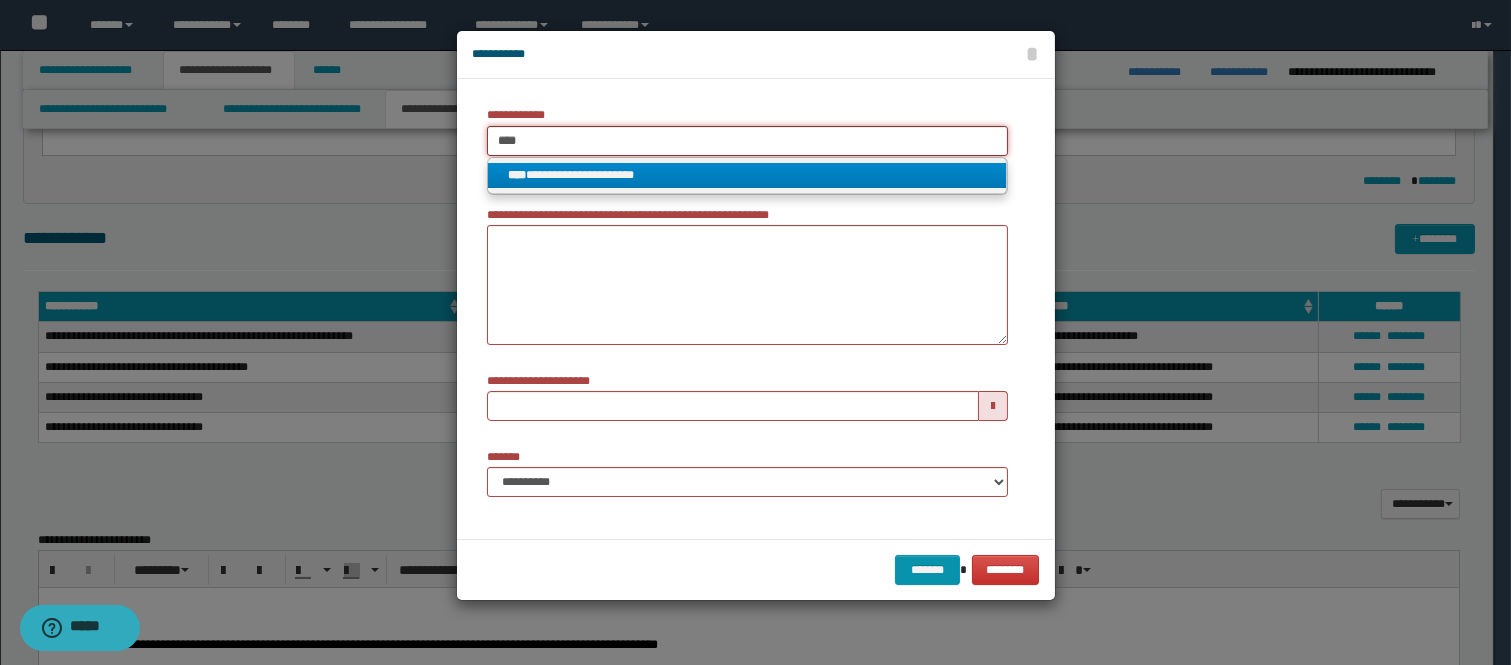 type on "****" 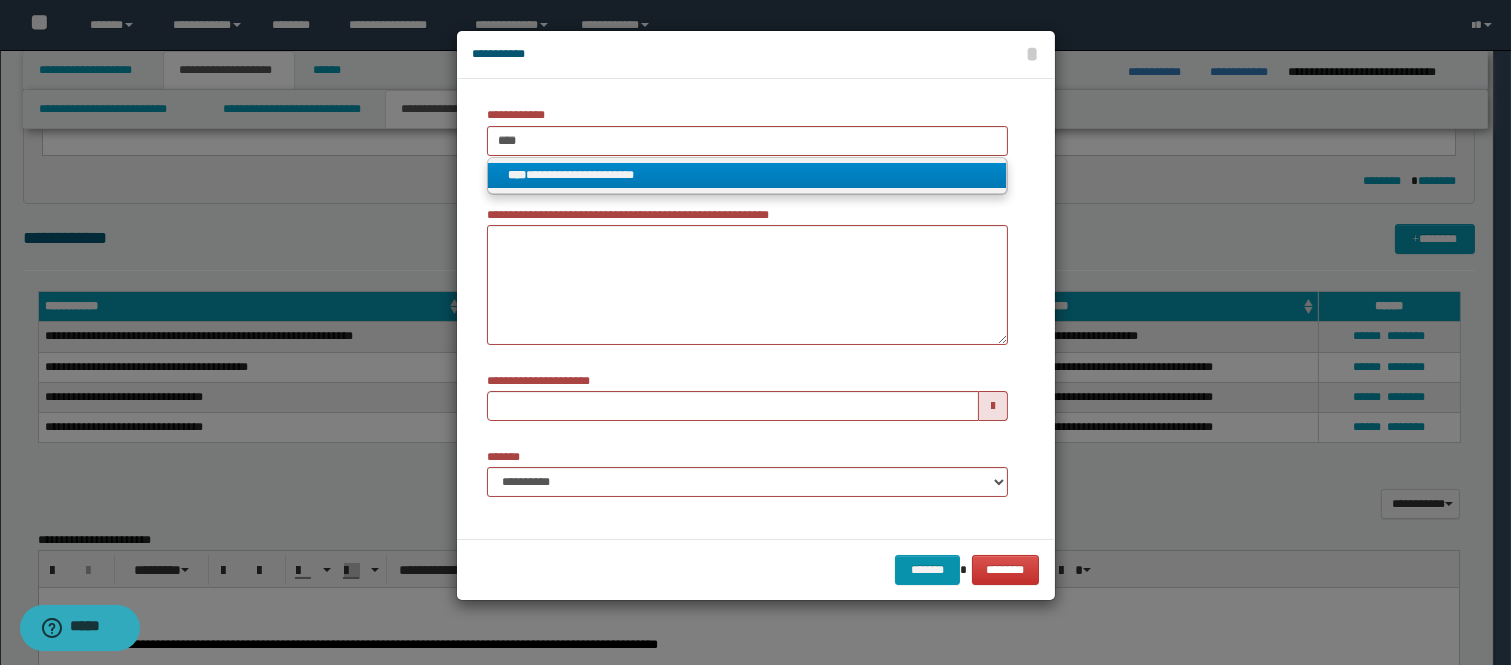 click on "**********" at bounding box center [747, 175] 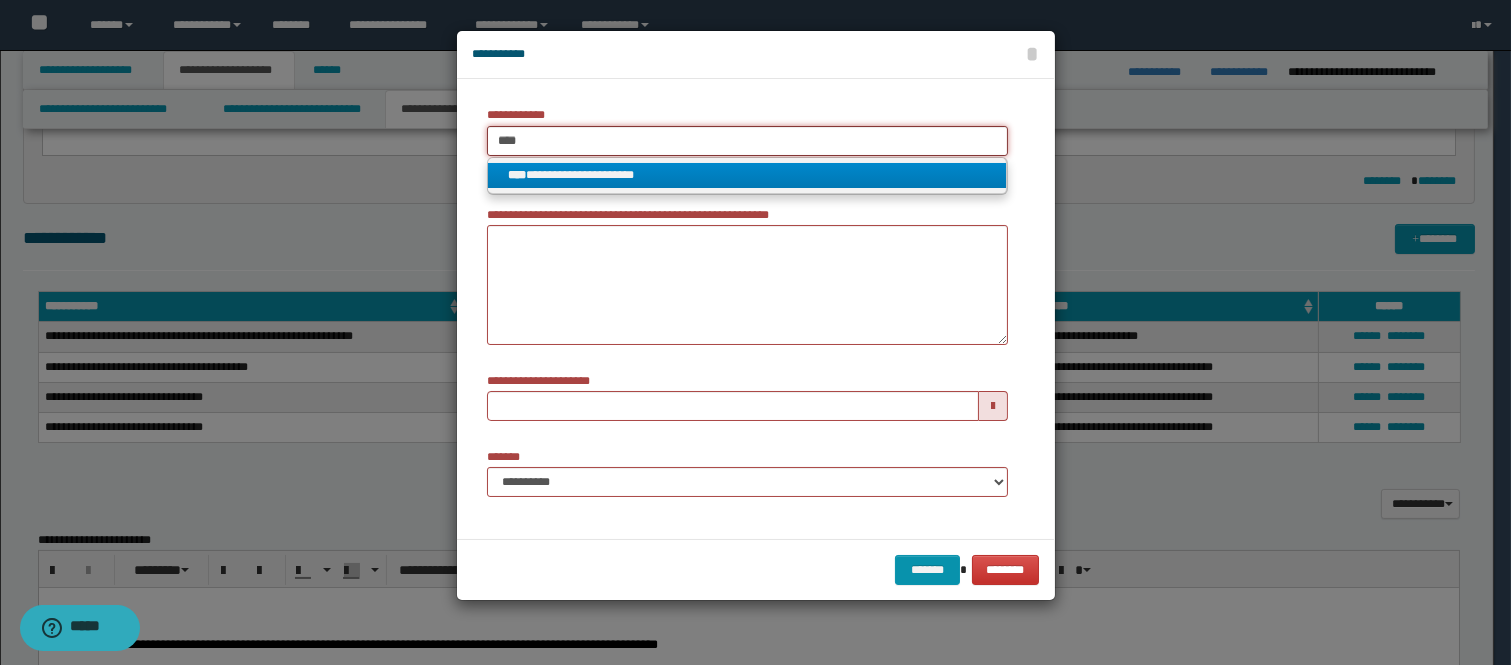 type 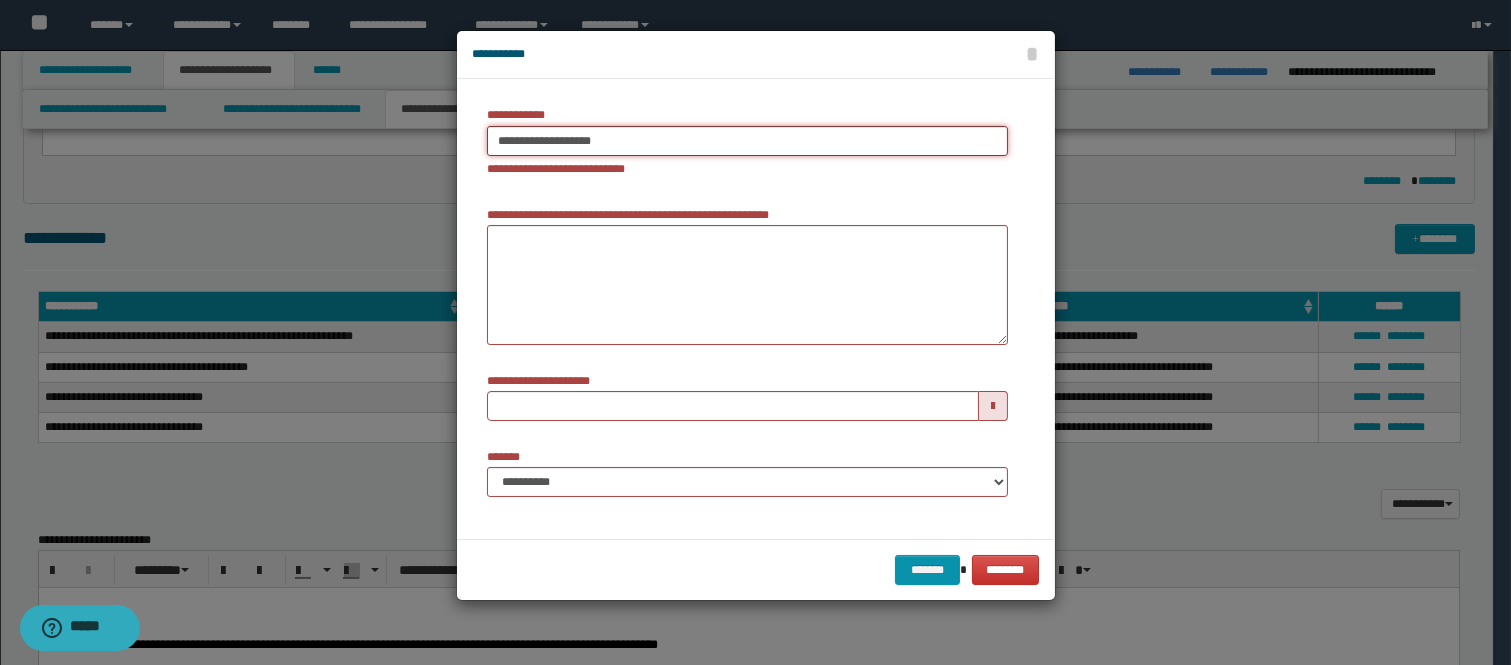type 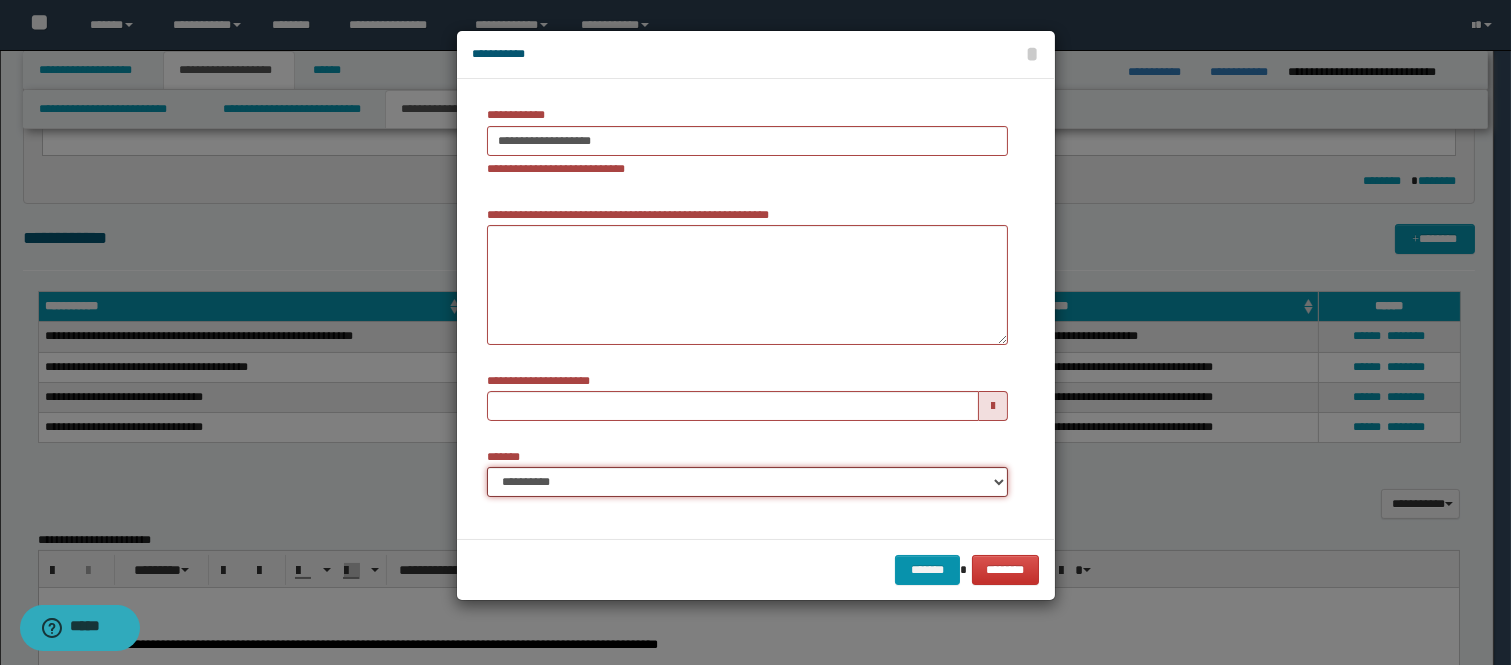 click on "**********" at bounding box center [747, 482] 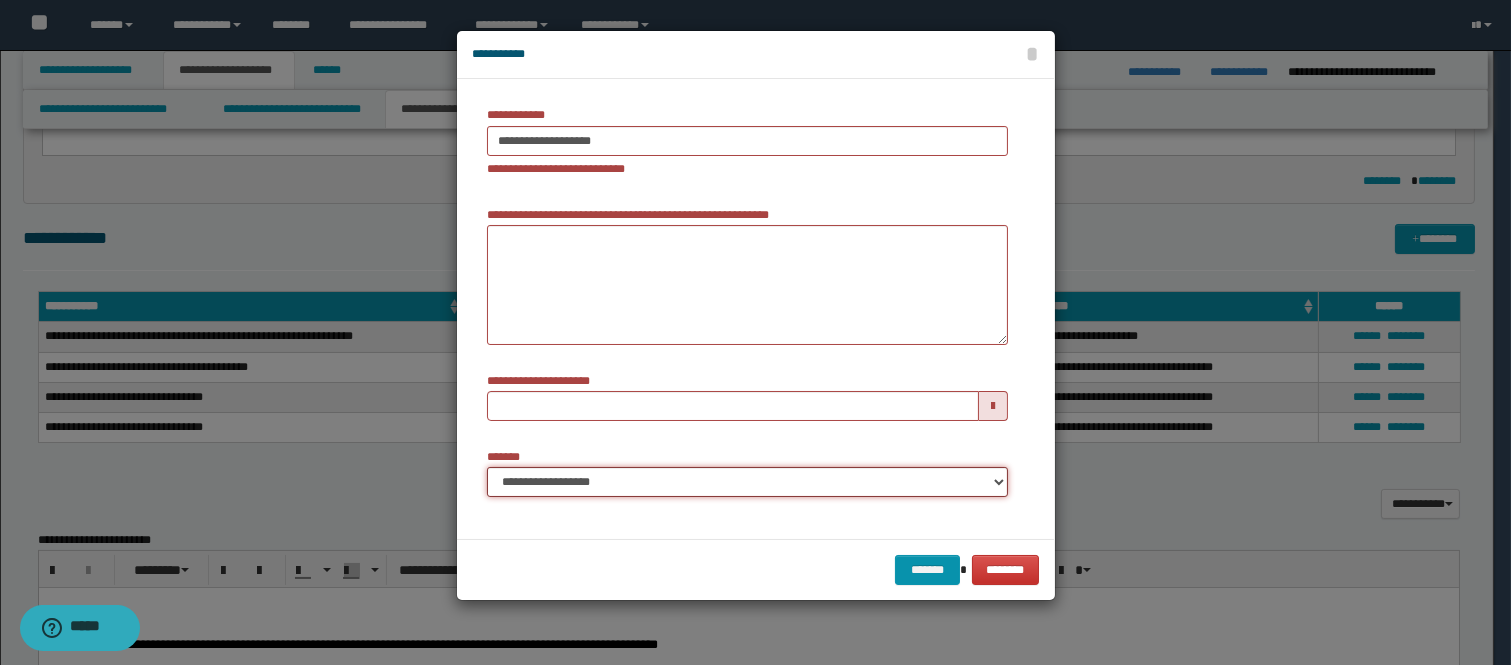 type 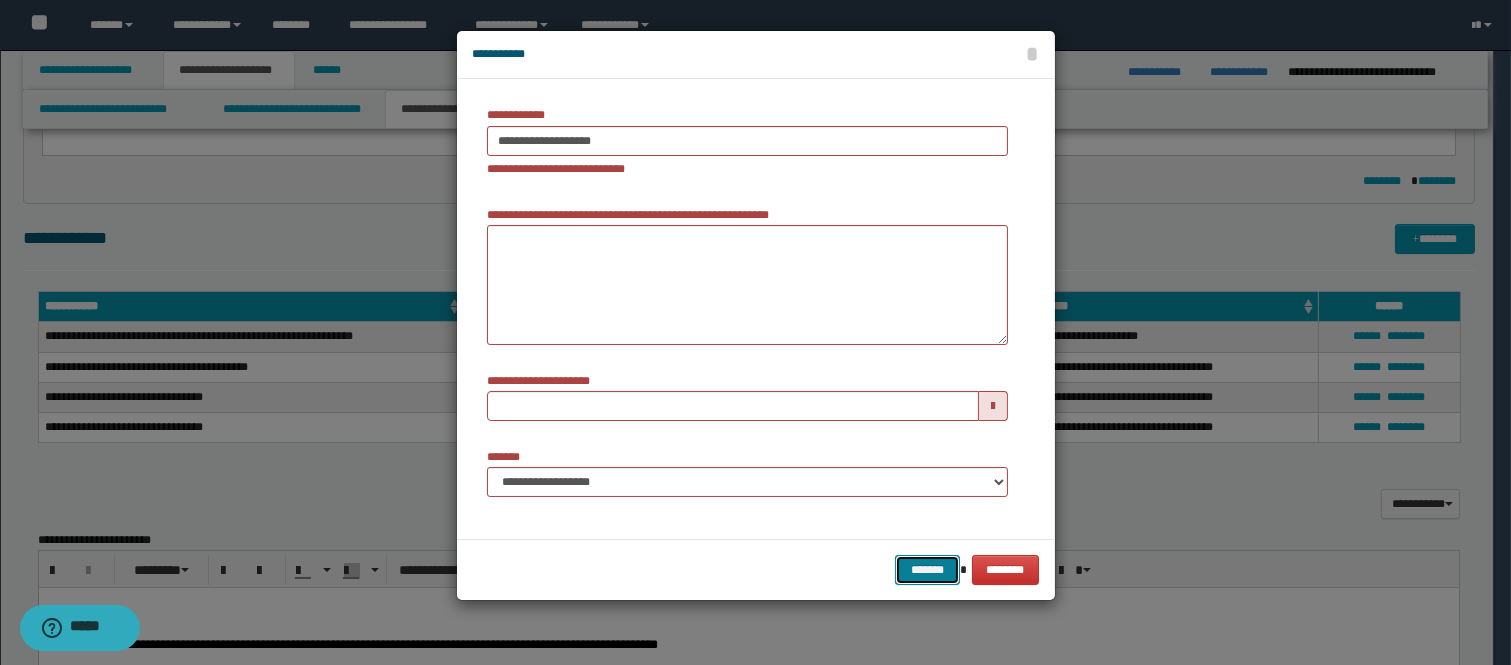 click on "*******" at bounding box center [927, 570] 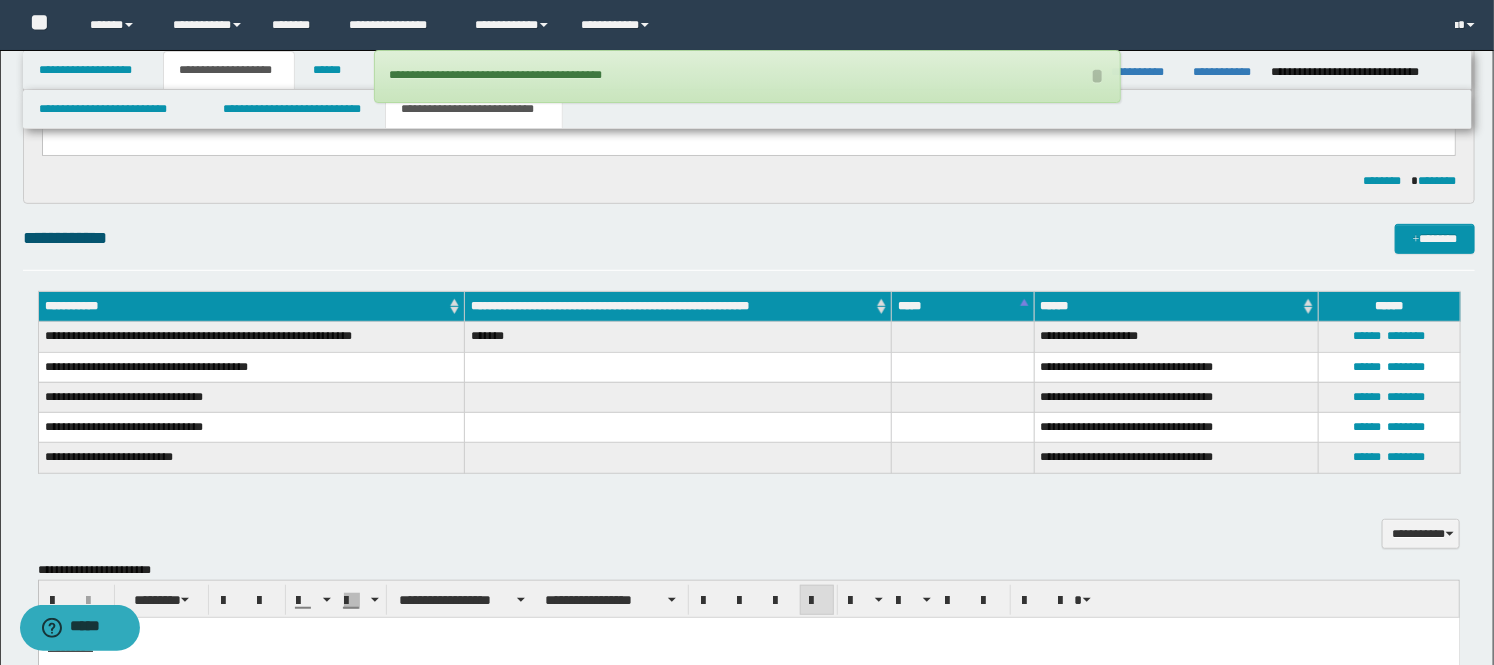 click on "**********" at bounding box center (749, 540) 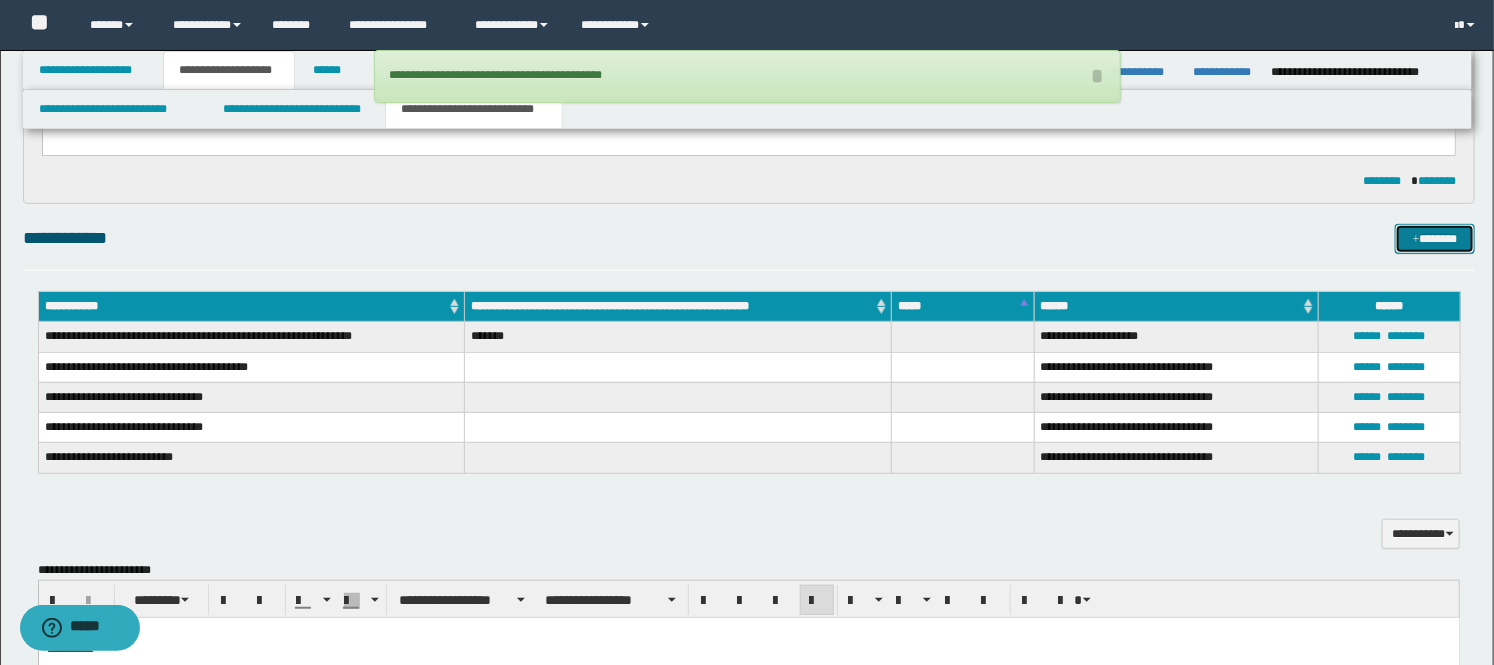 click on "*******" at bounding box center [1435, 239] 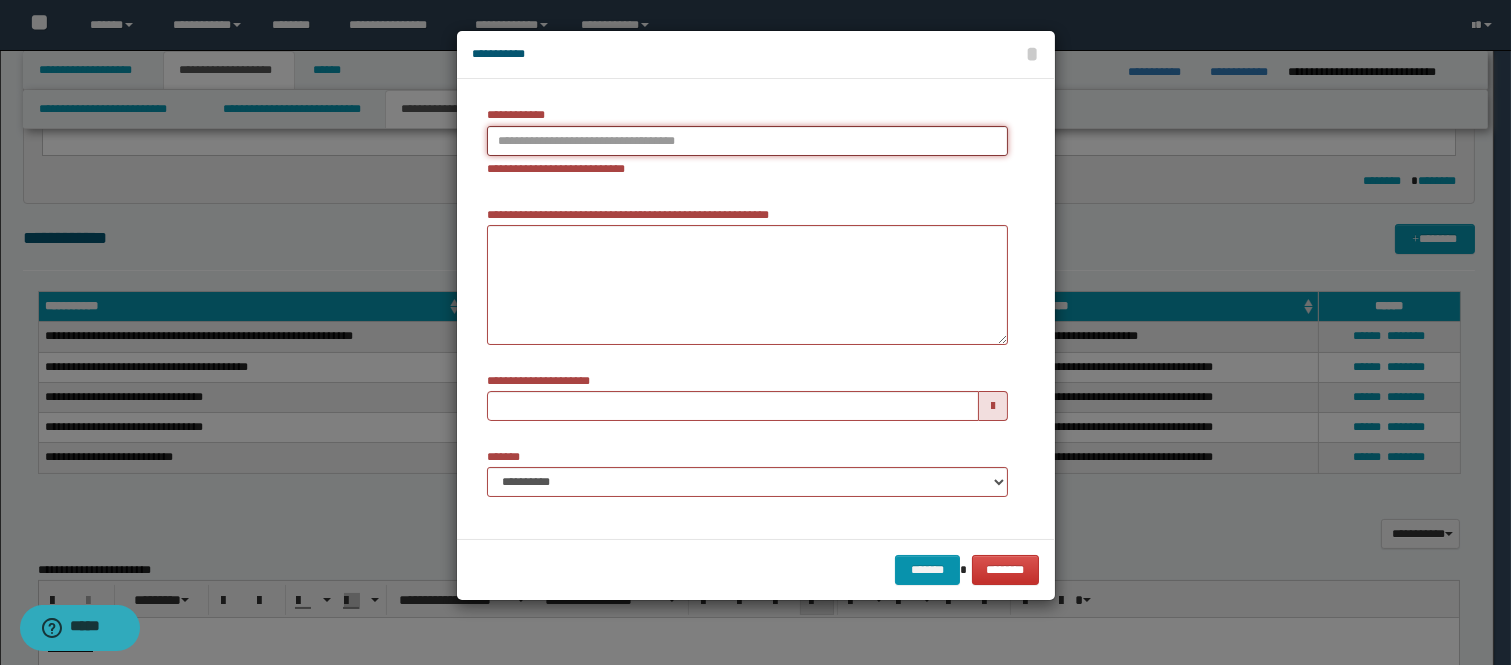 type on "**********" 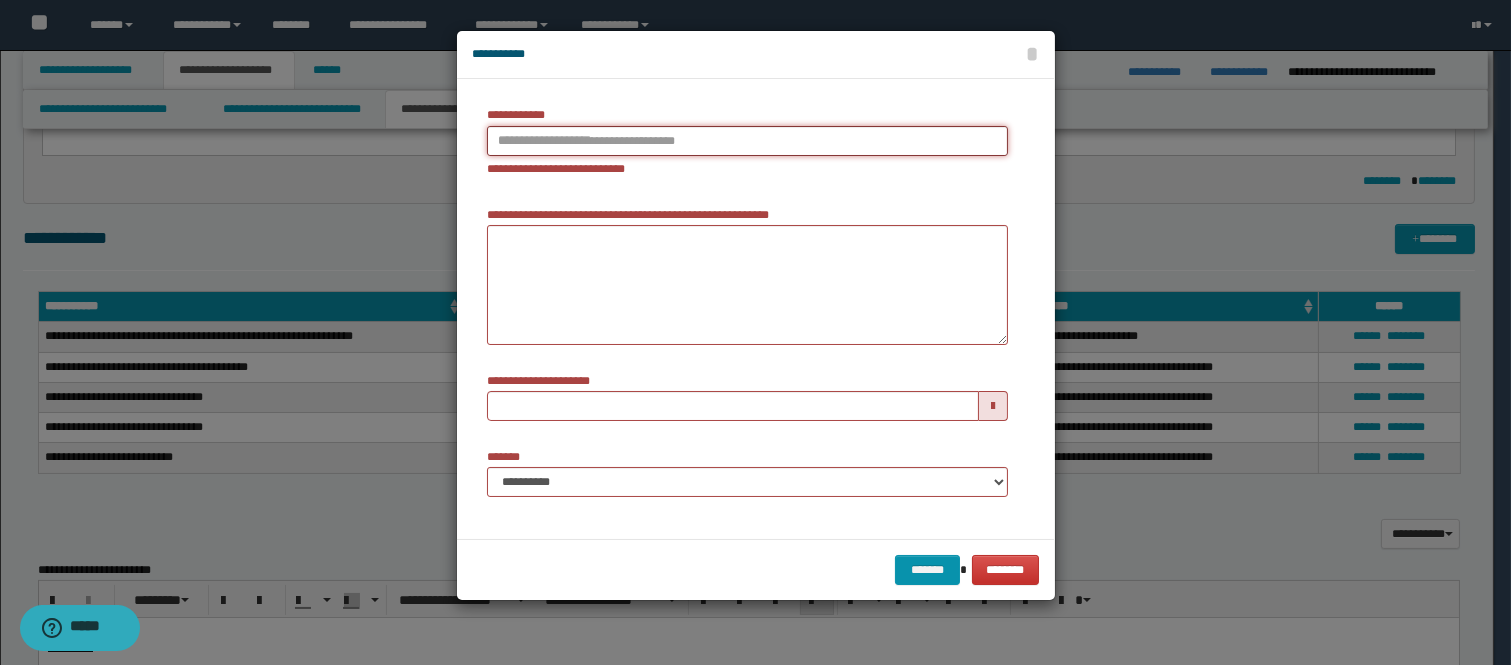 click on "**********" at bounding box center [747, 141] 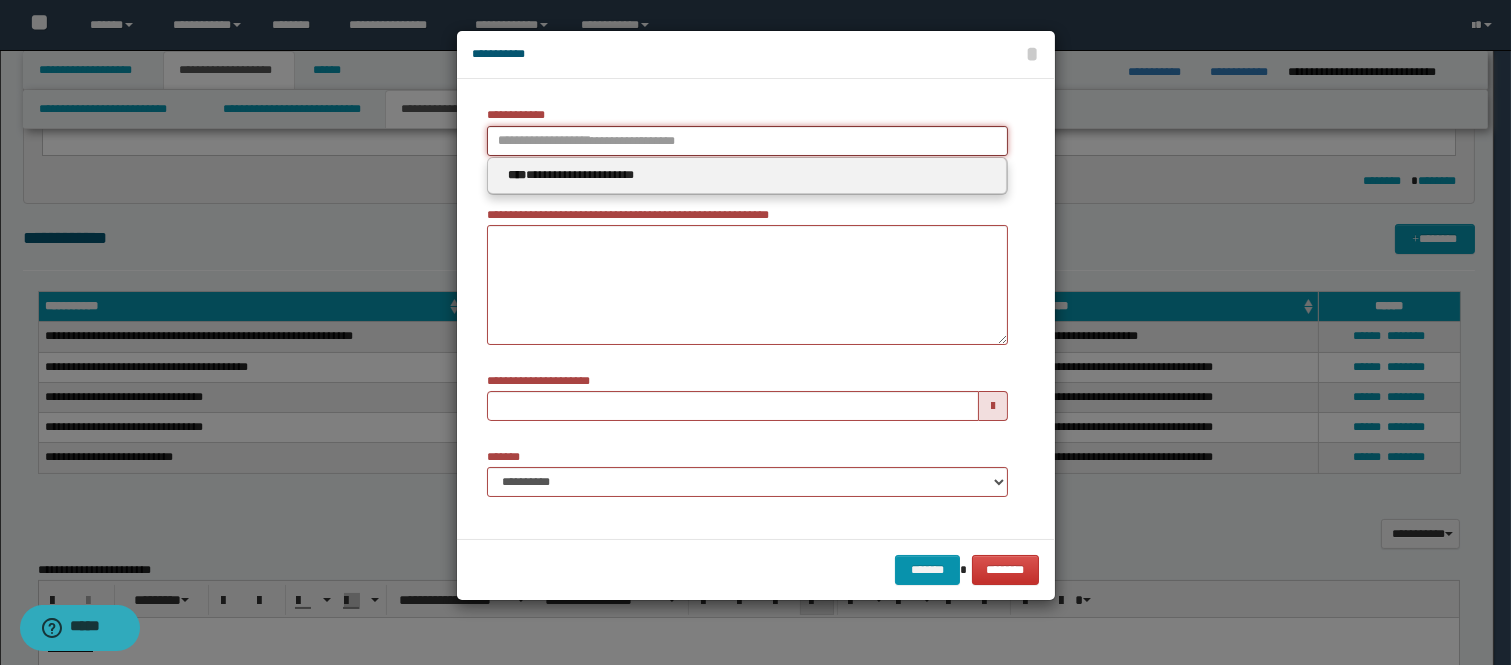 type 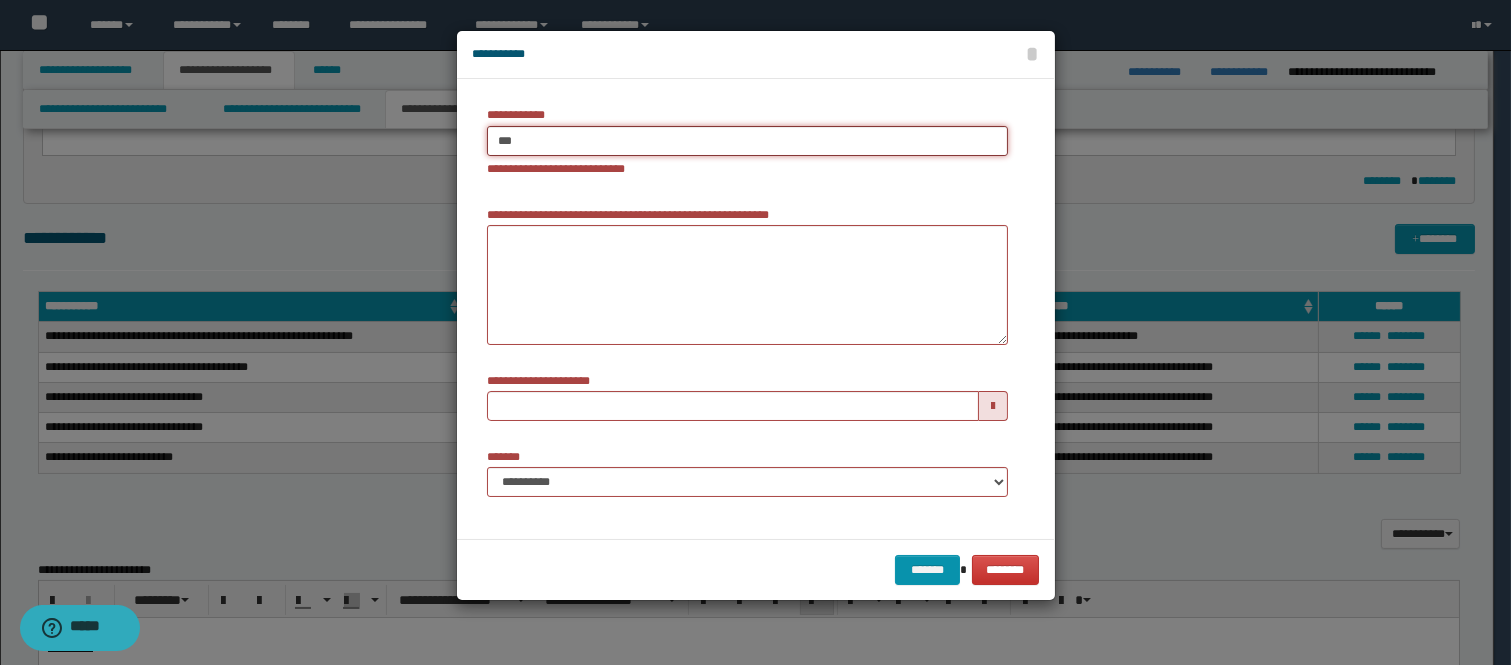 type on "****" 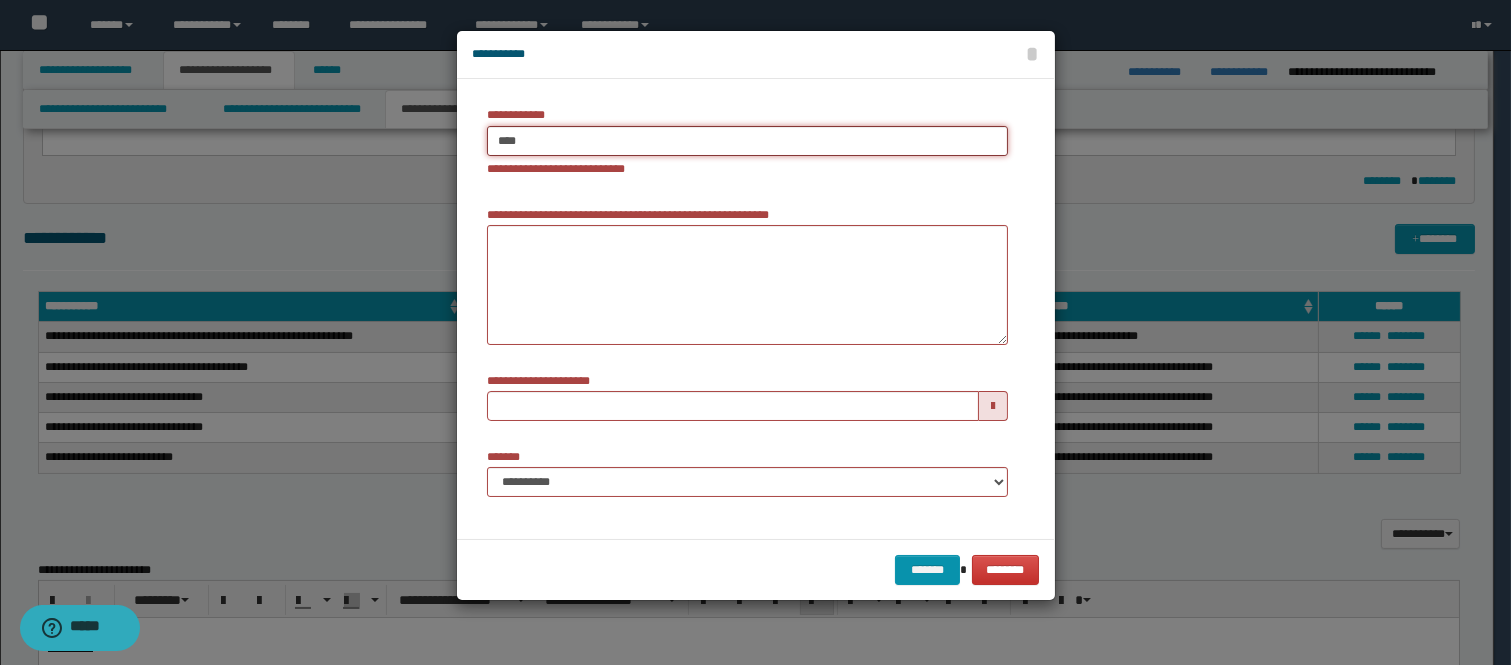type on "****" 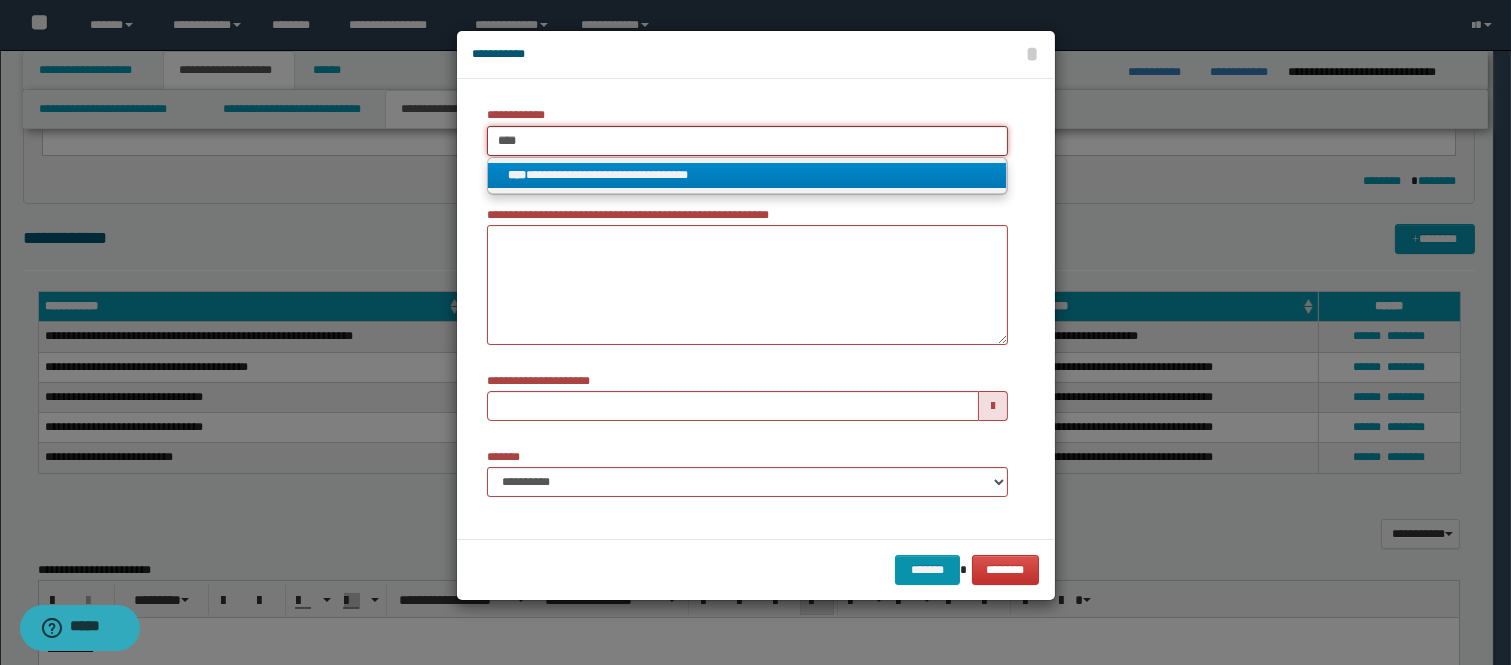 type on "****" 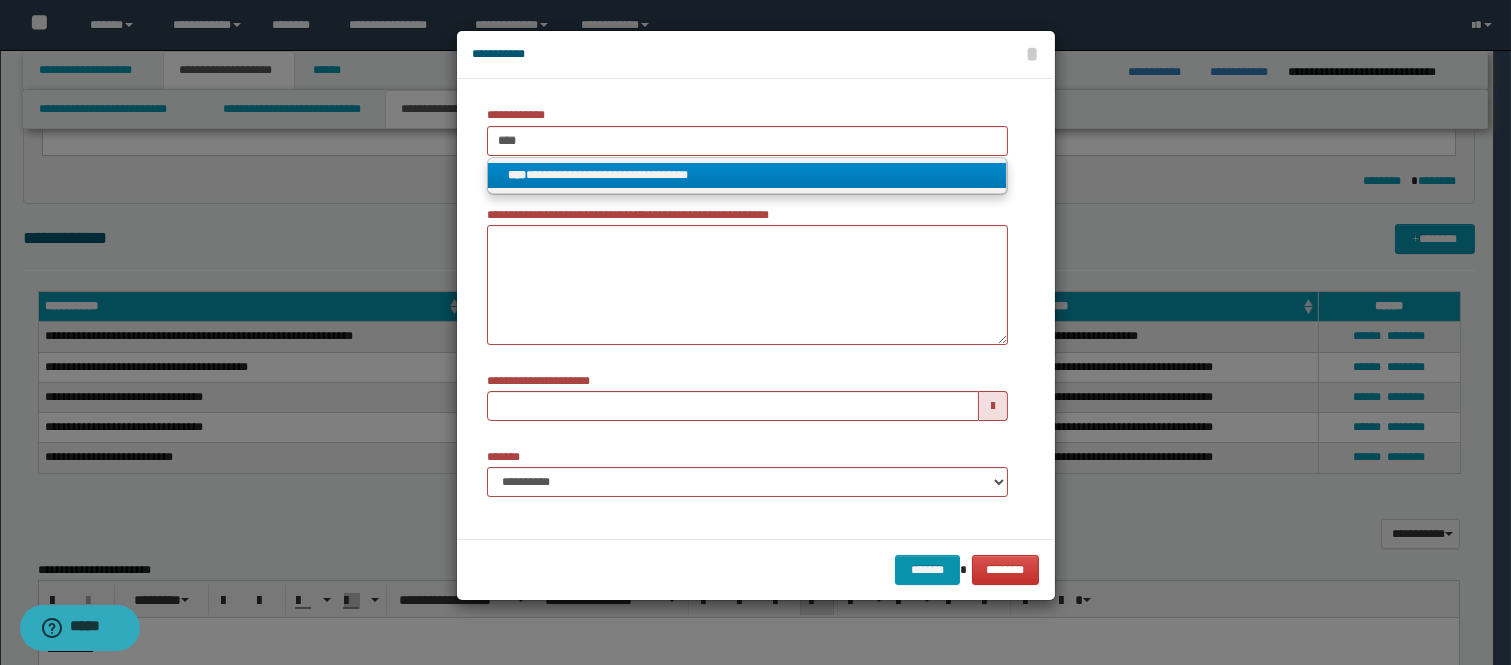 click on "**********" at bounding box center [747, 175] 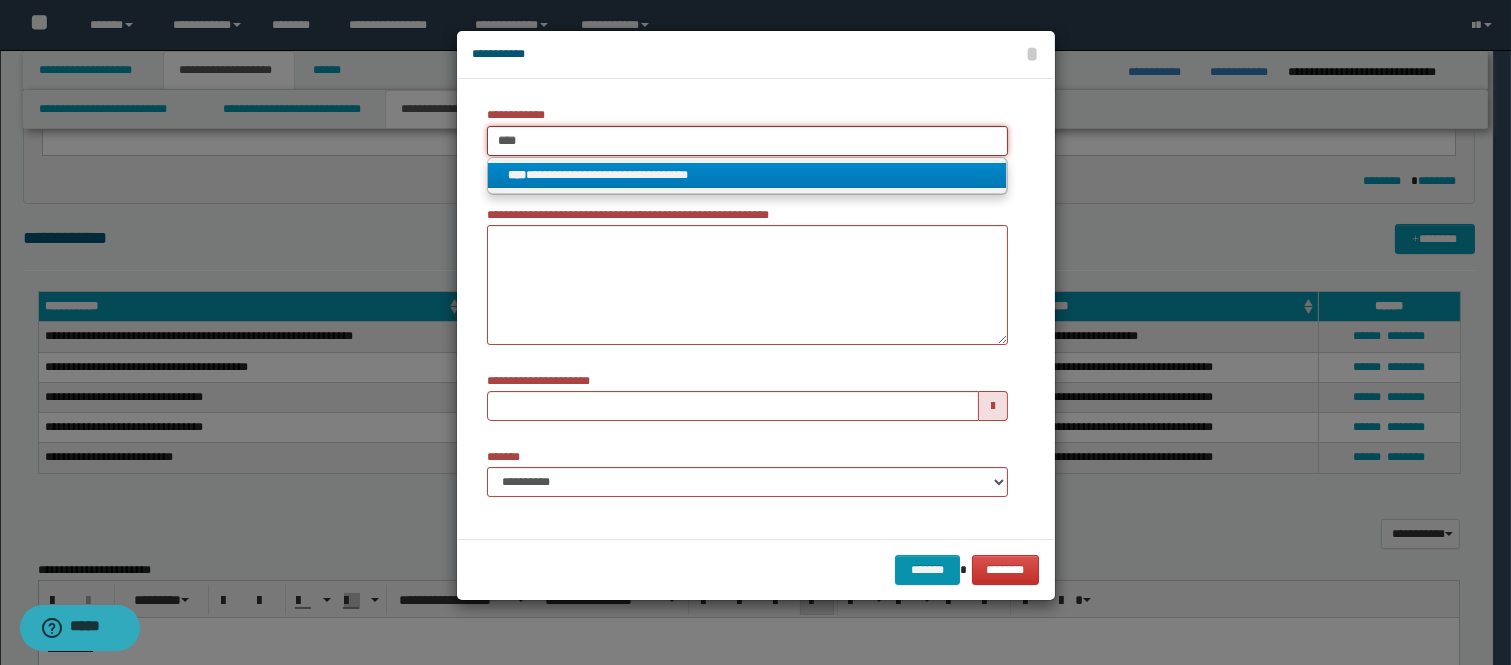 type 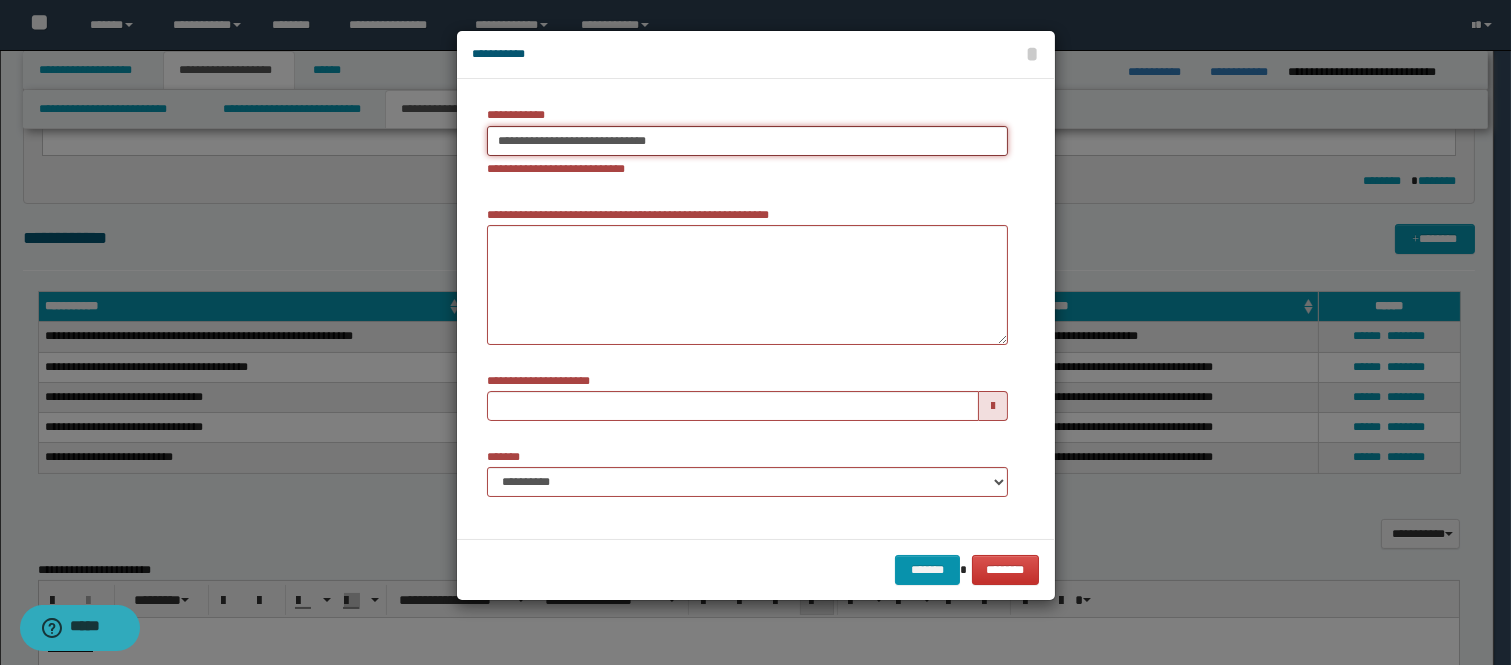 type 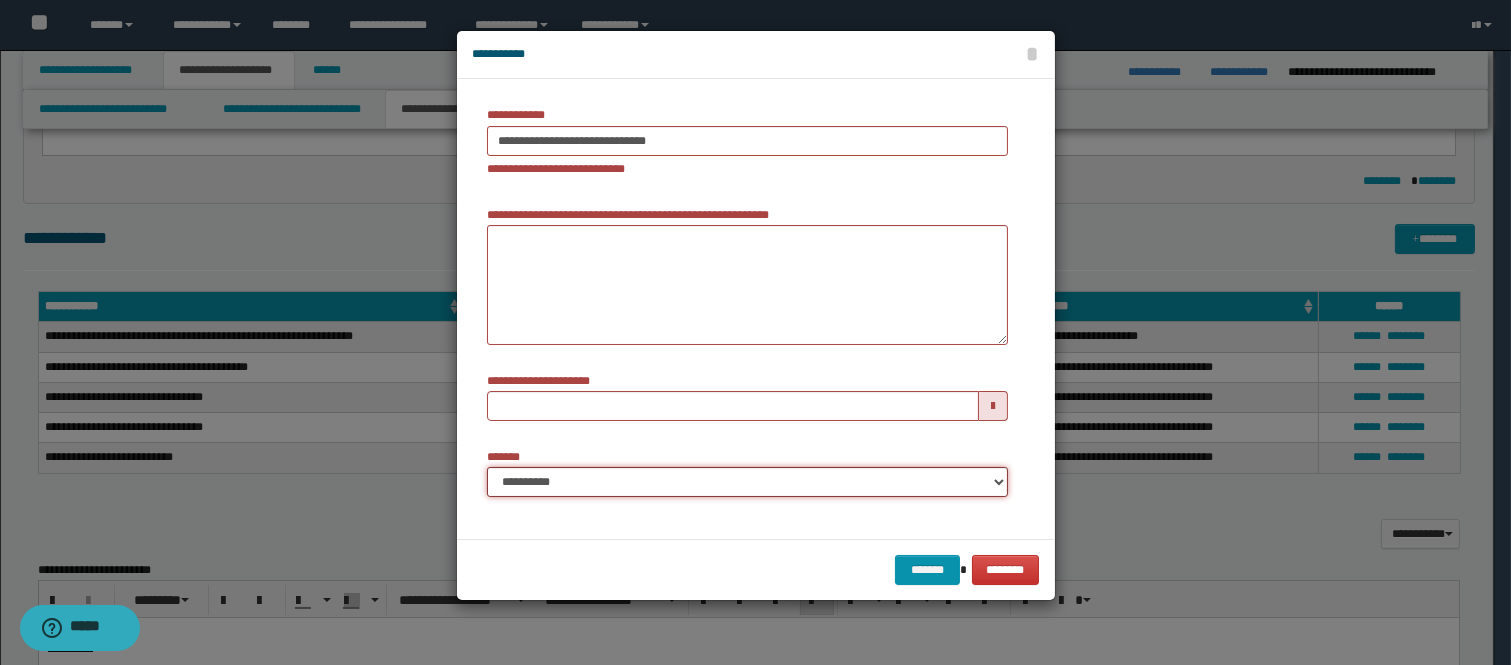 click on "**********" at bounding box center [747, 482] 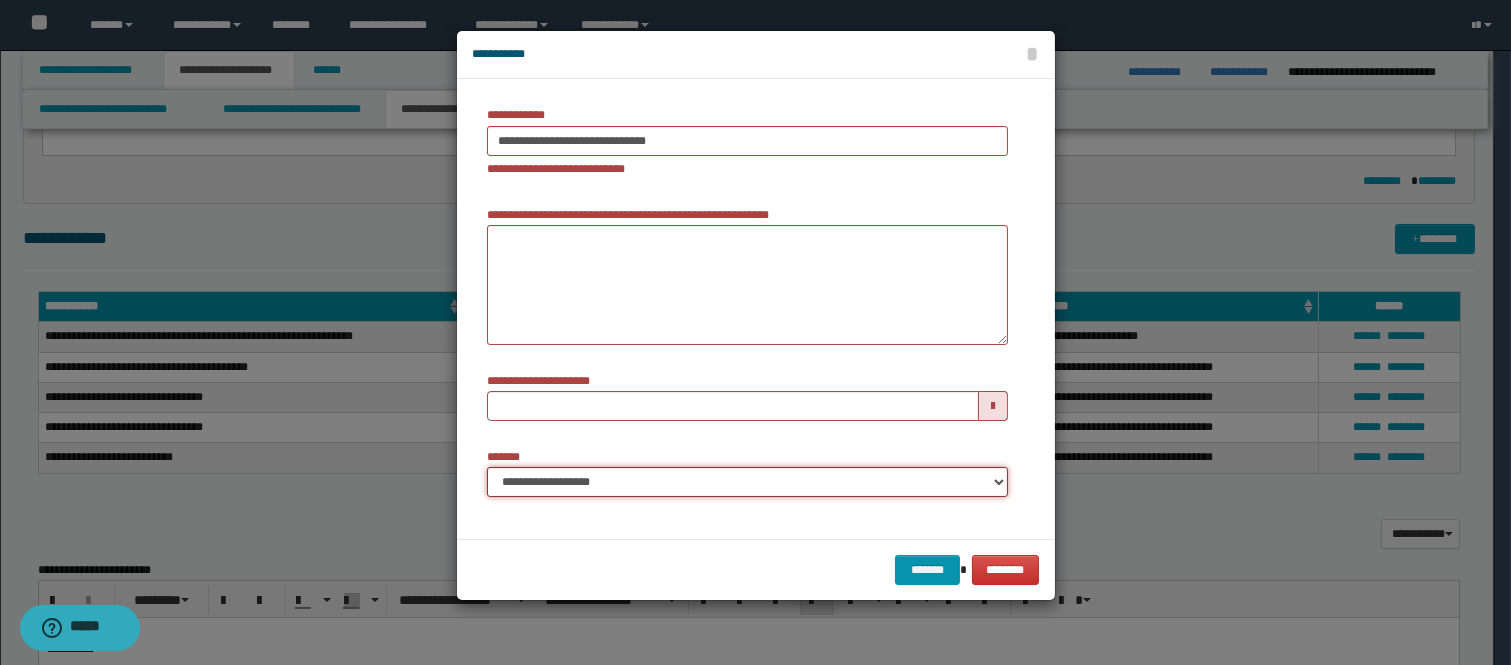 type 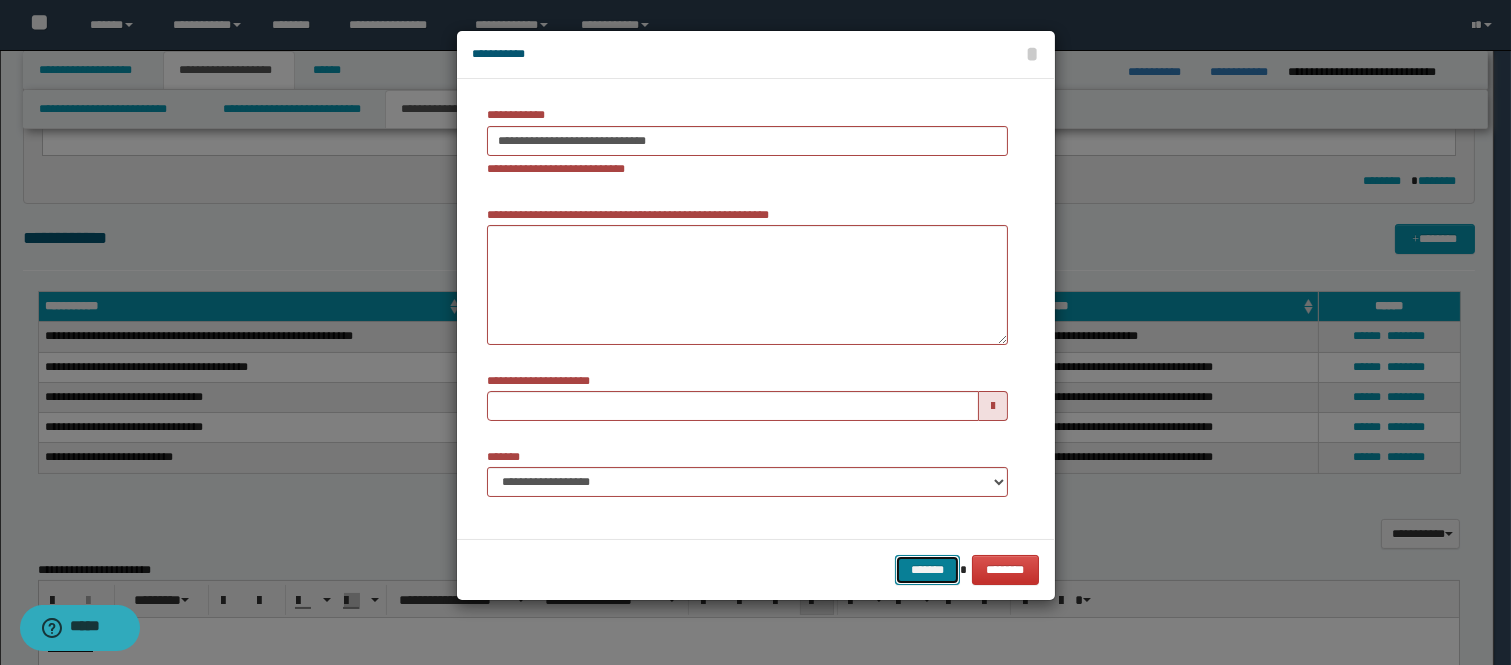 click on "*******" at bounding box center (927, 570) 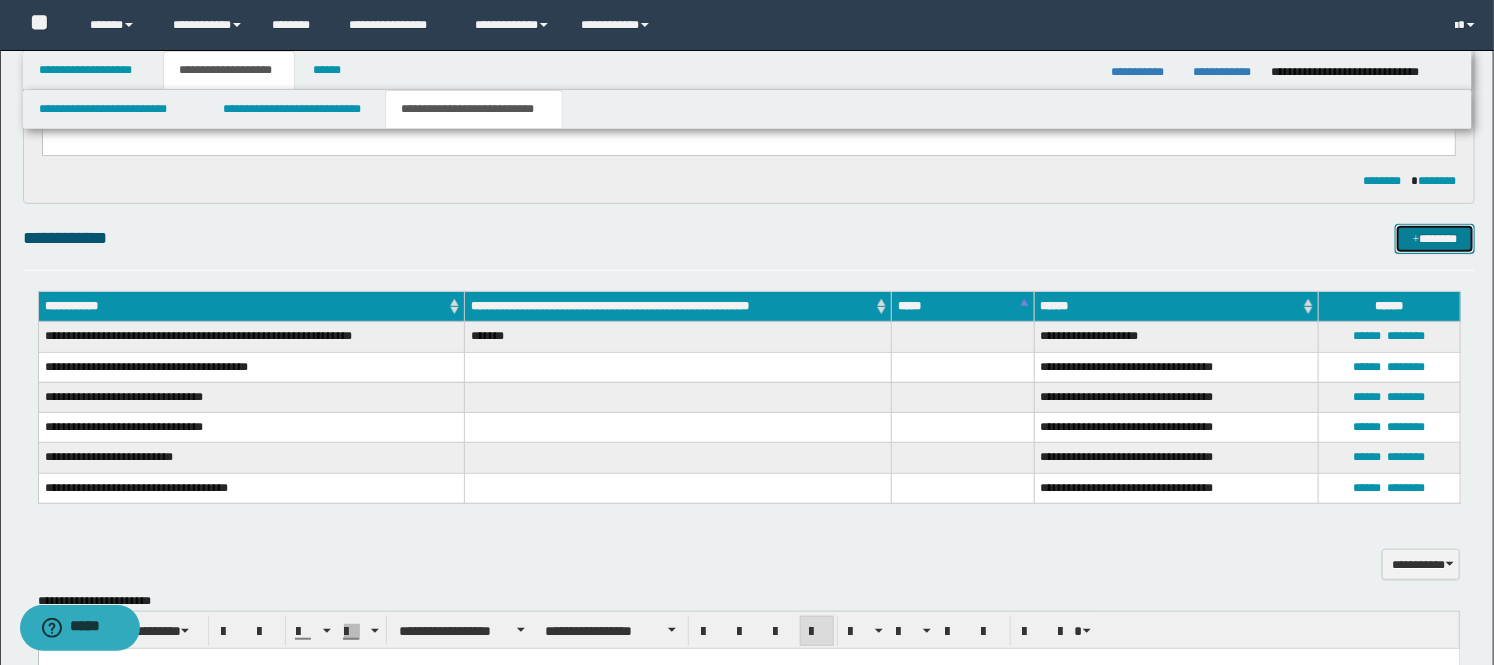 click on "*******" at bounding box center [1435, 239] 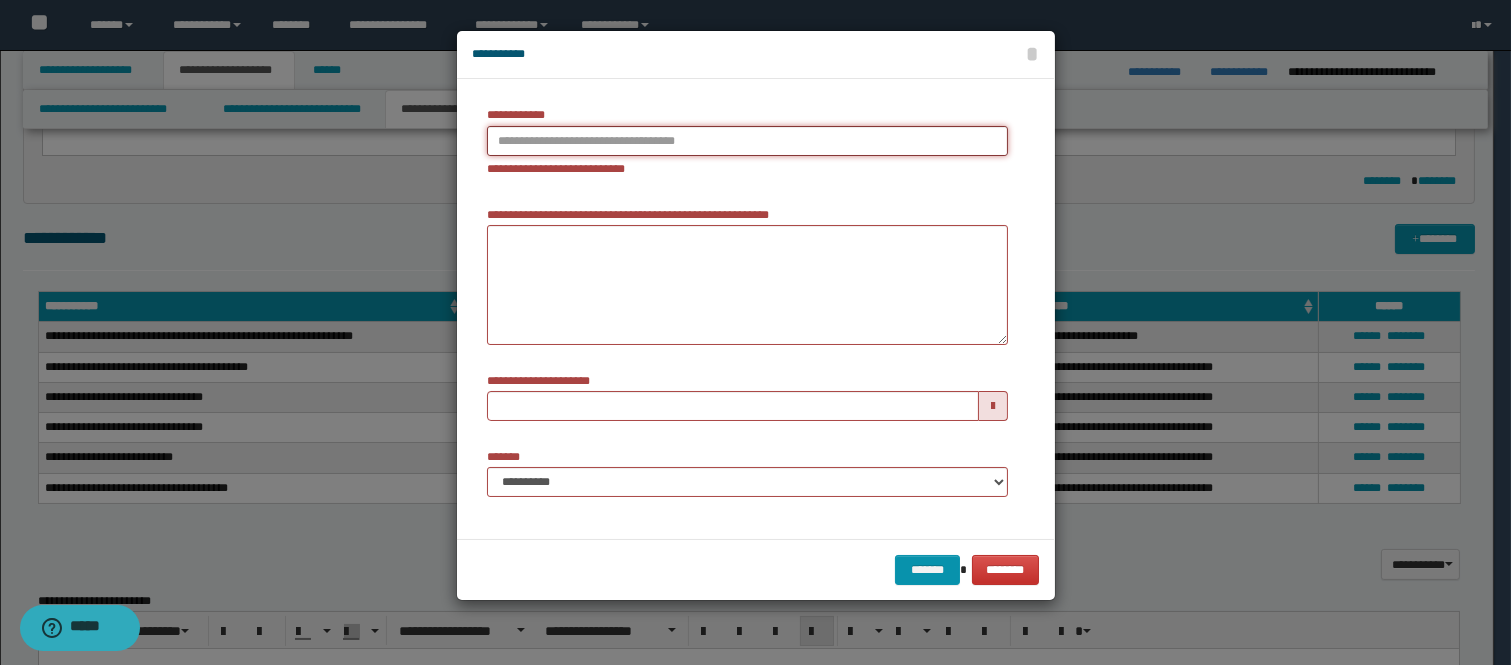 type on "**********" 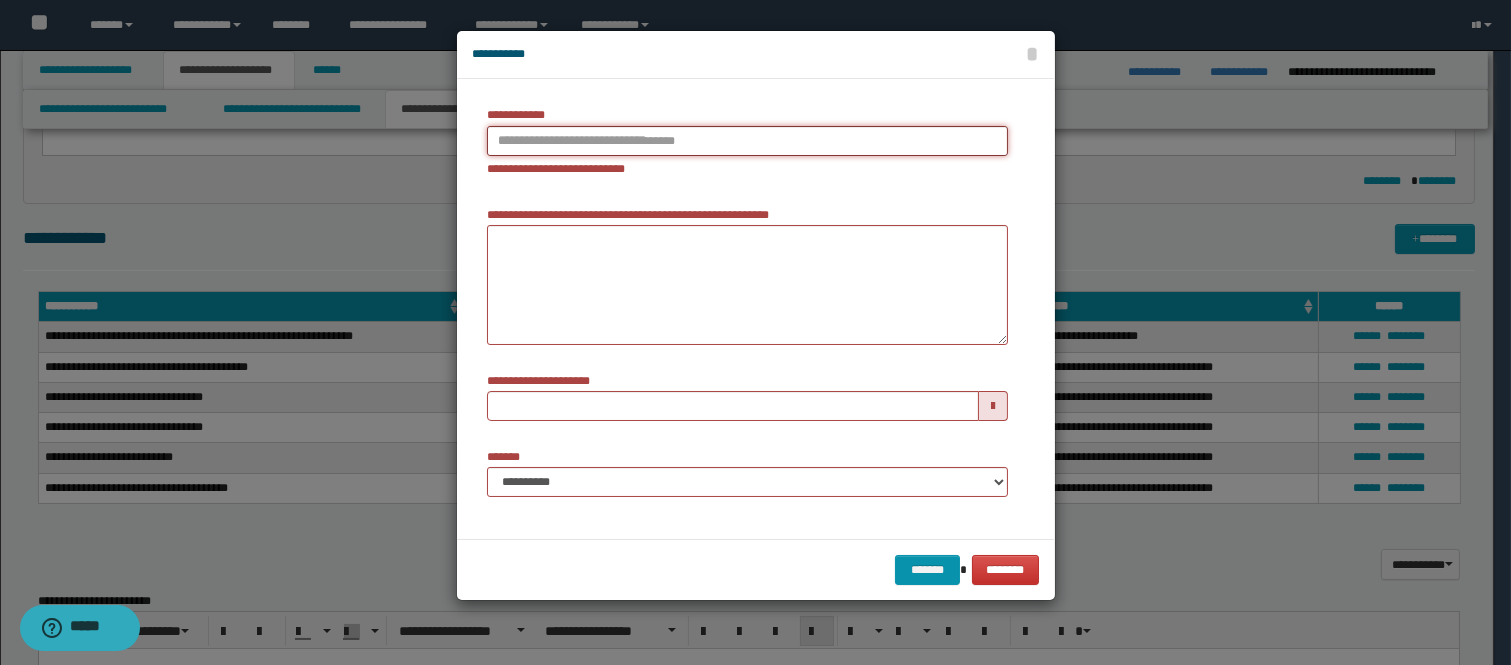 click on "**********" at bounding box center (747, 141) 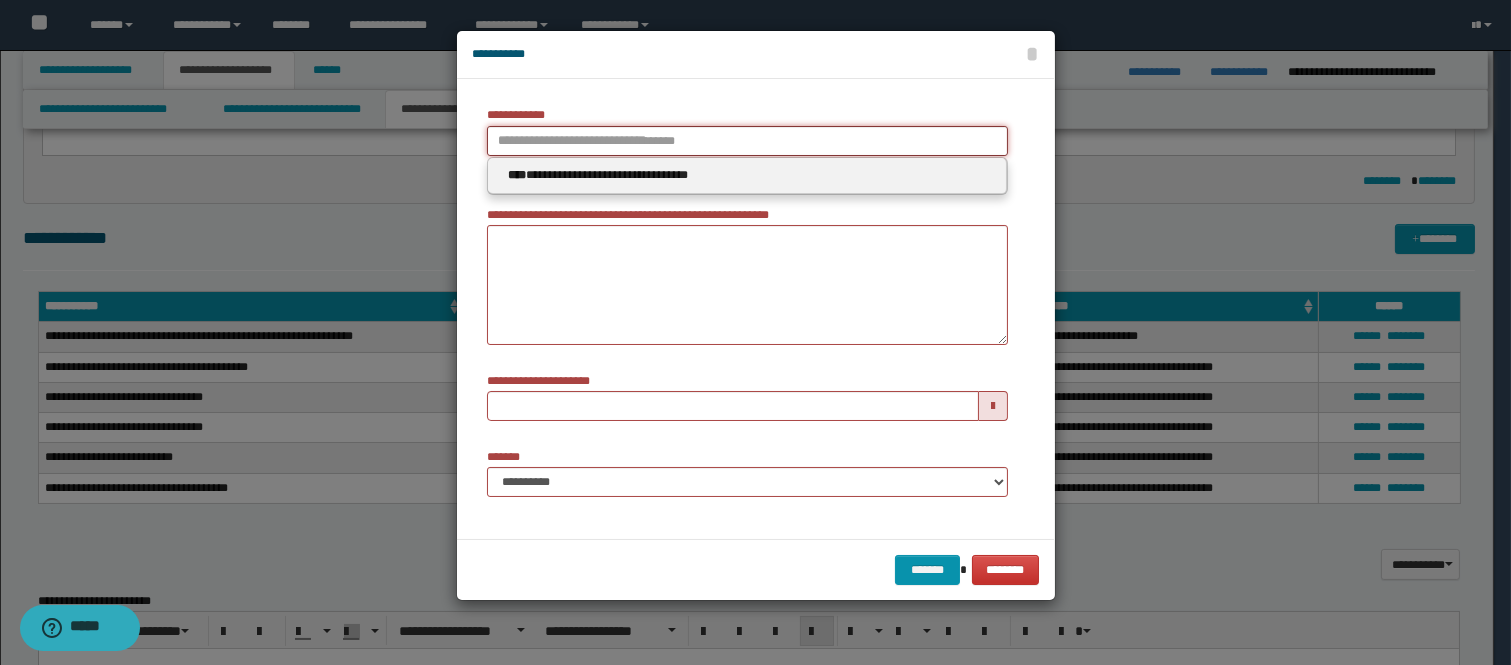 type 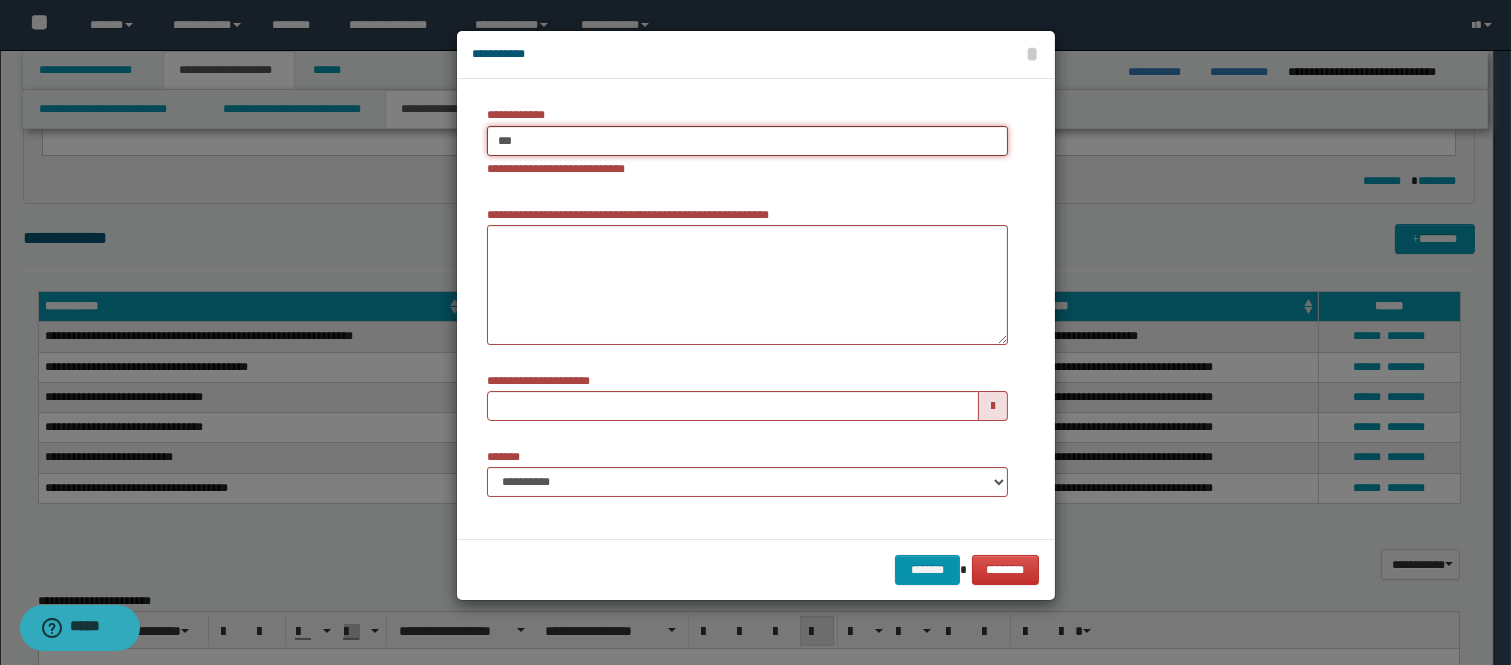 type on "****" 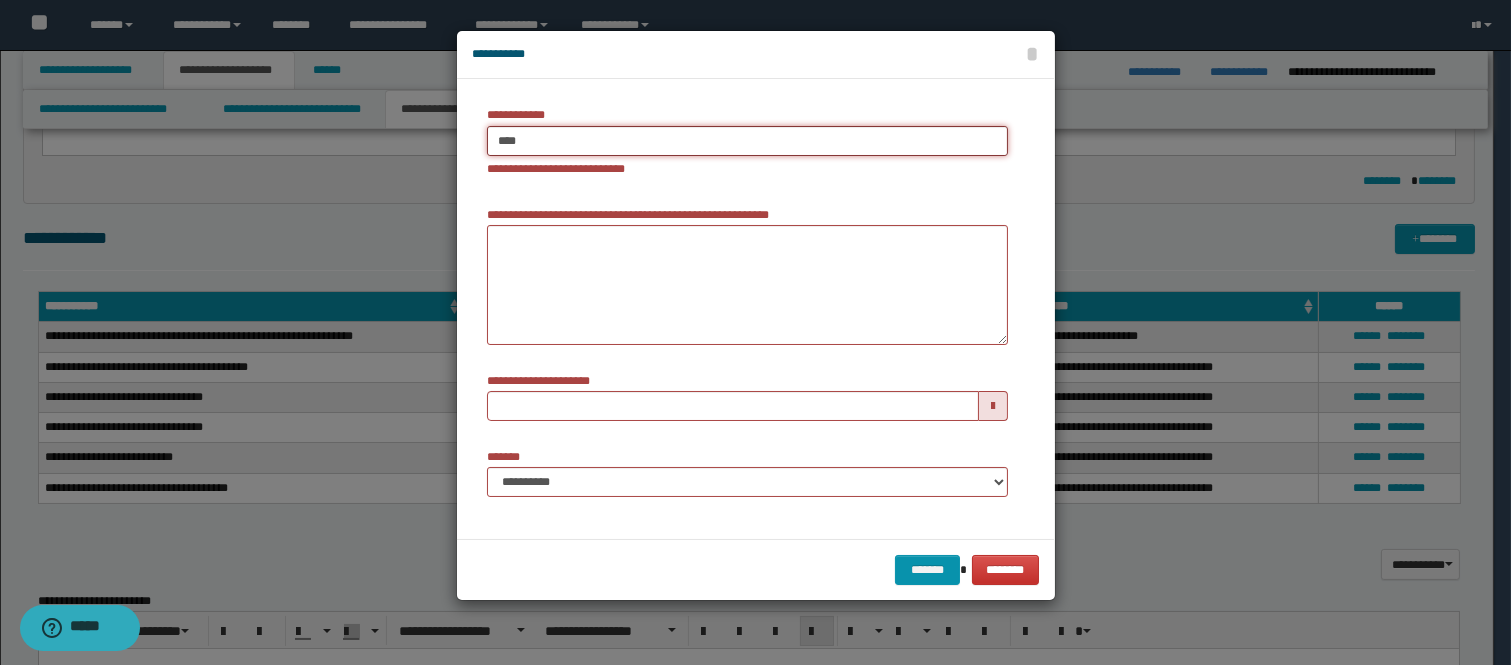 type on "****" 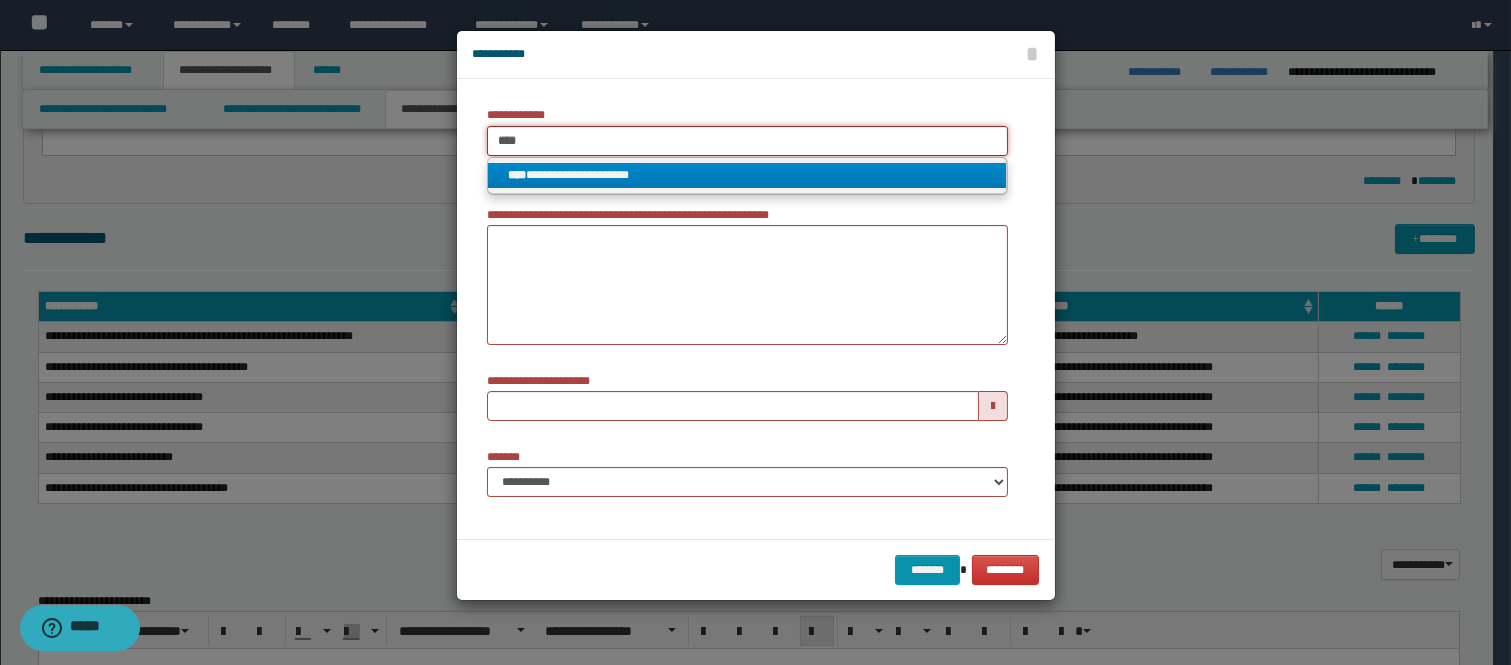 type on "****" 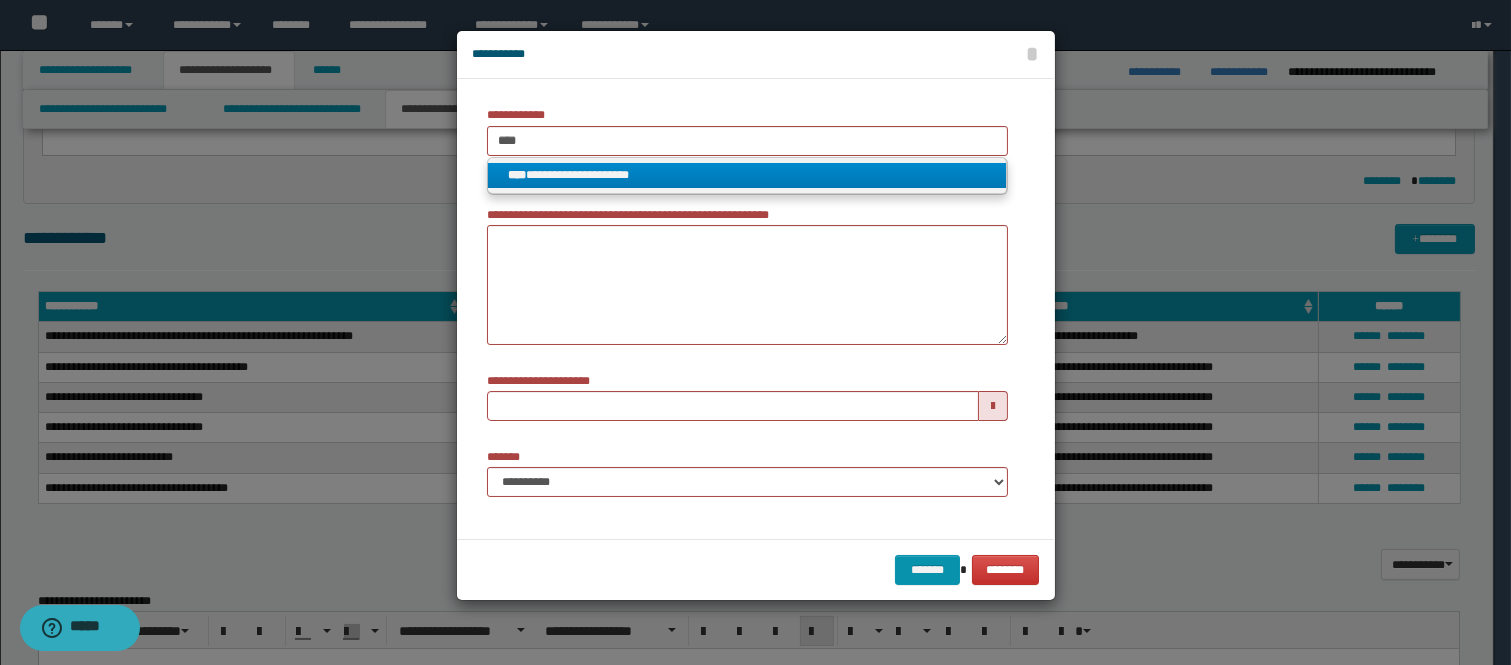 click on "**********" at bounding box center [747, 175] 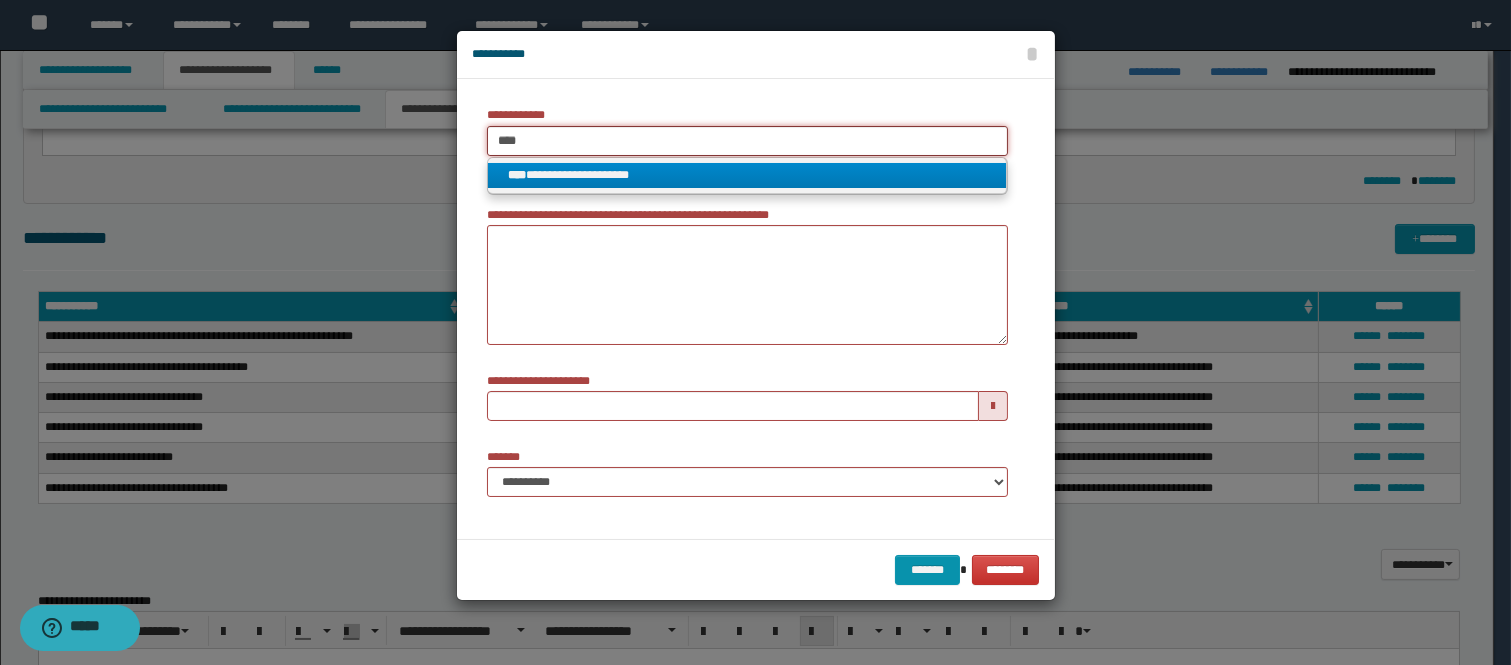 type 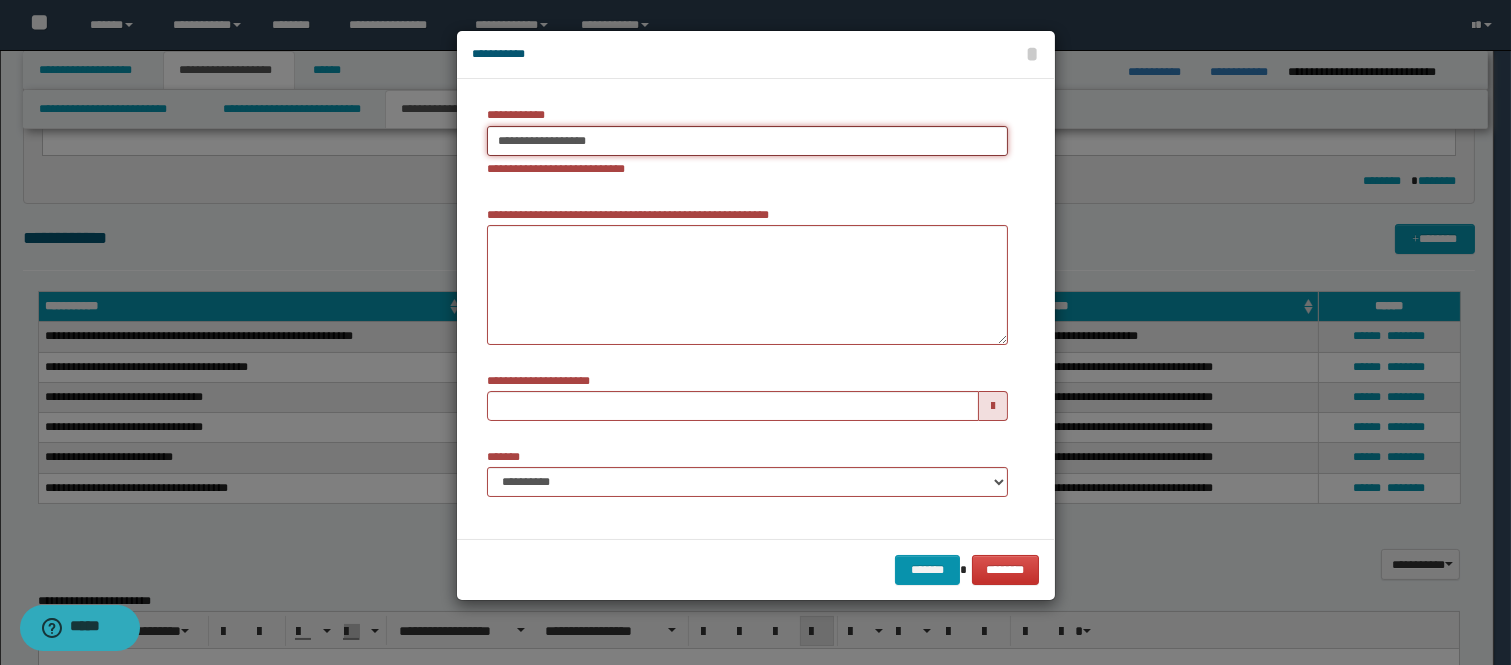 type 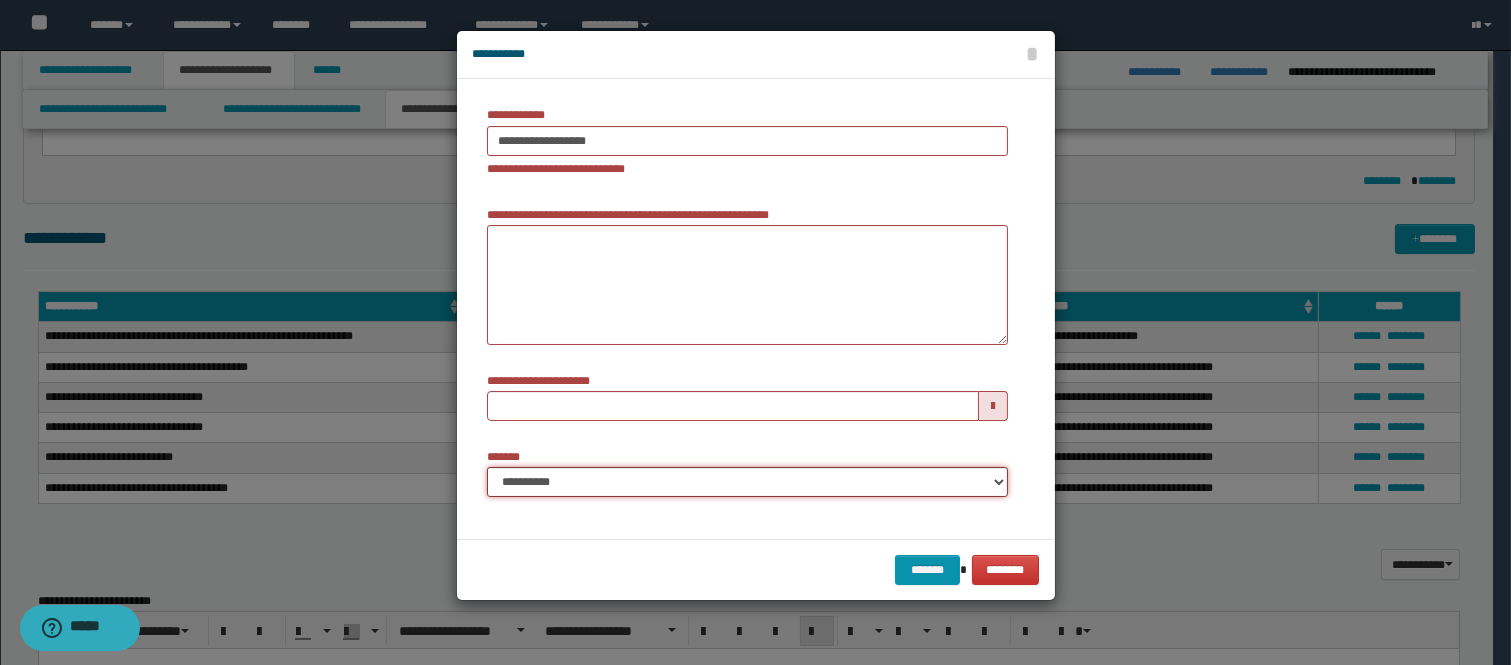 drag, startPoint x: 578, startPoint y: 486, endPoint x: 585, endPoint y: 478, distance: 10.630146 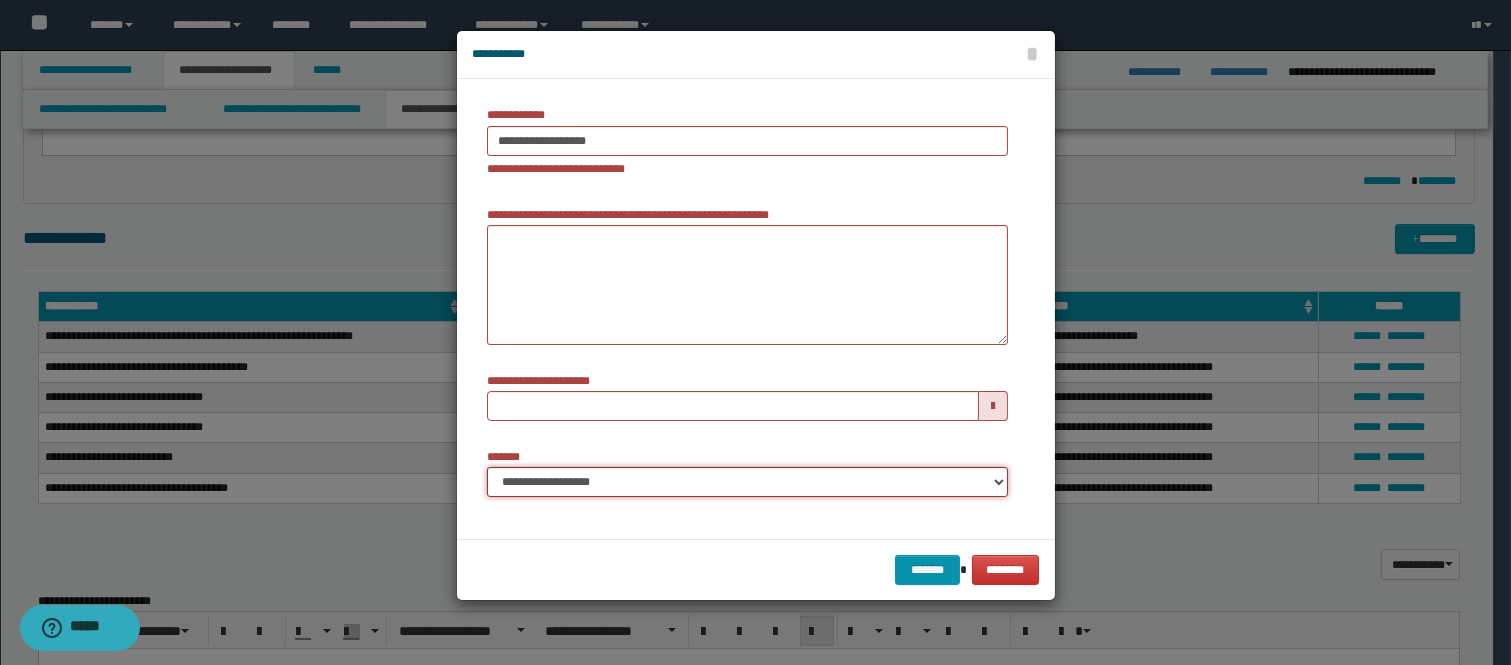 type 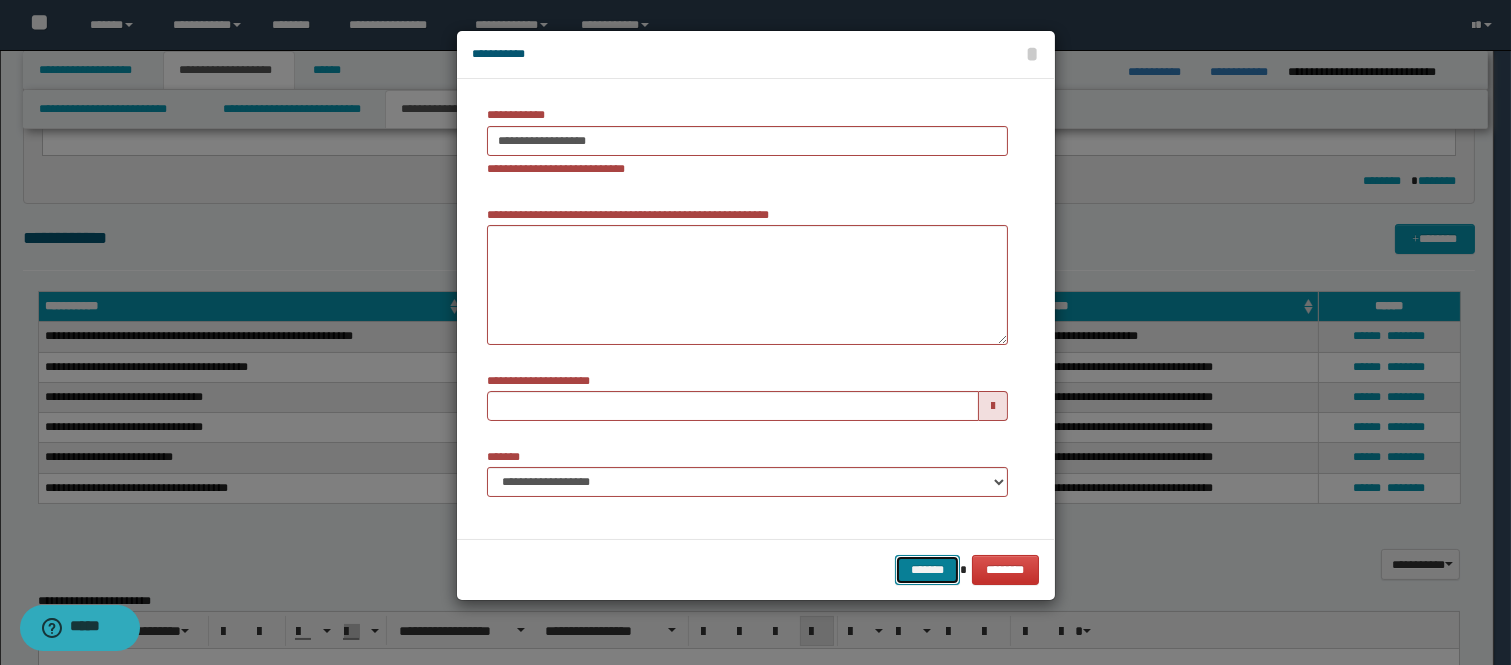 click on "*******" at bounding box center (927, 570) 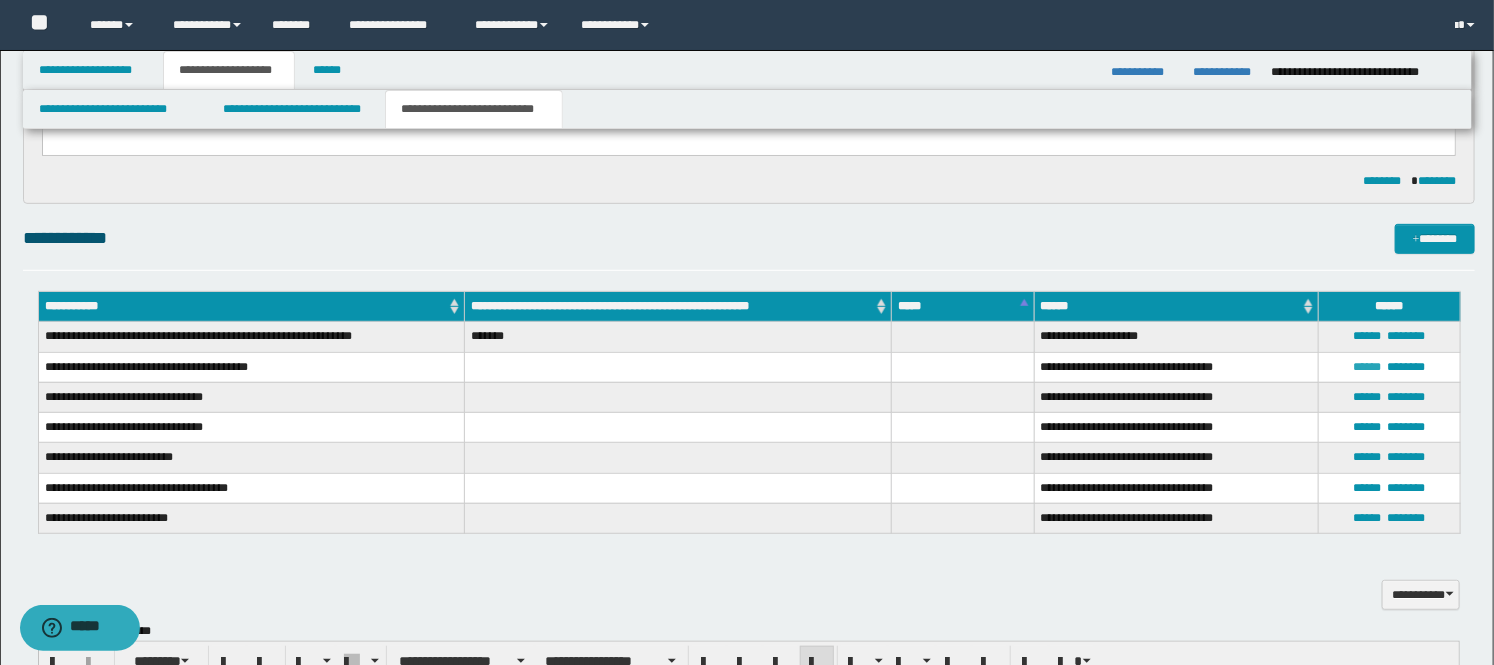 click on "******" at bounding box center (1368, 367) 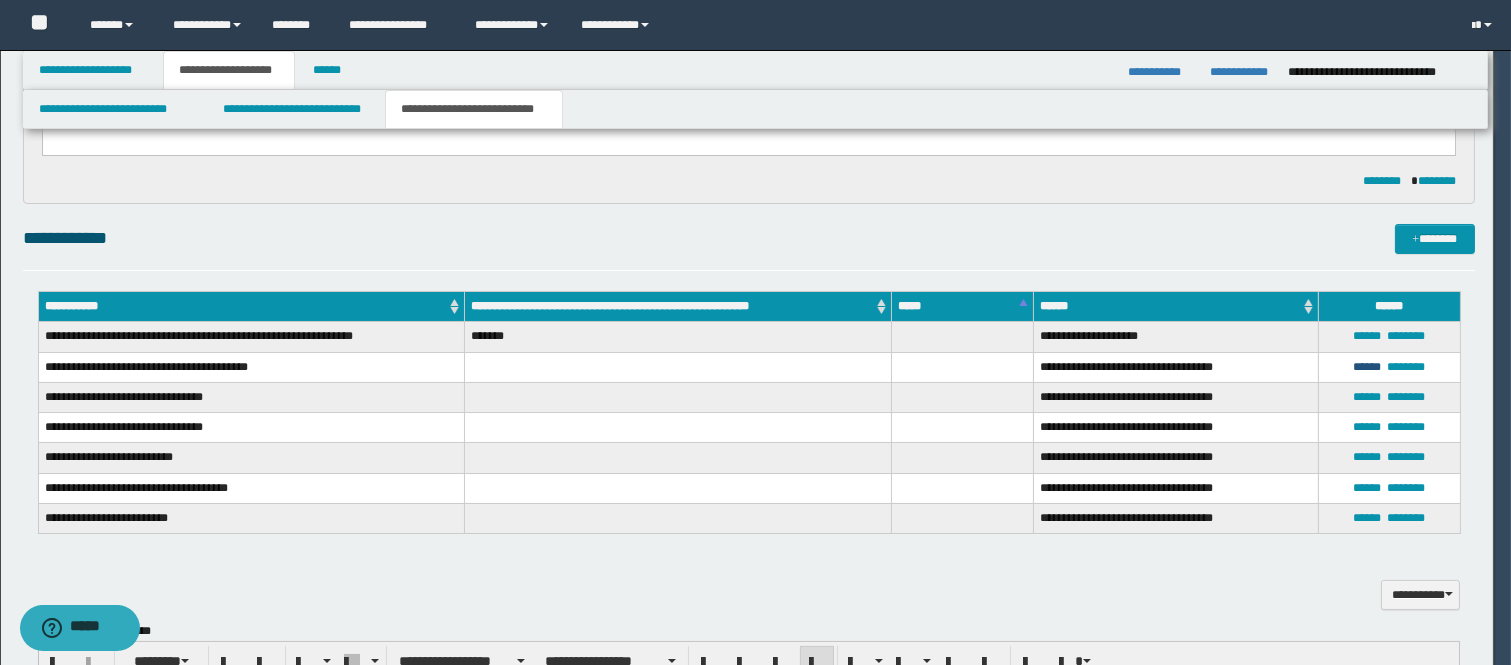 type 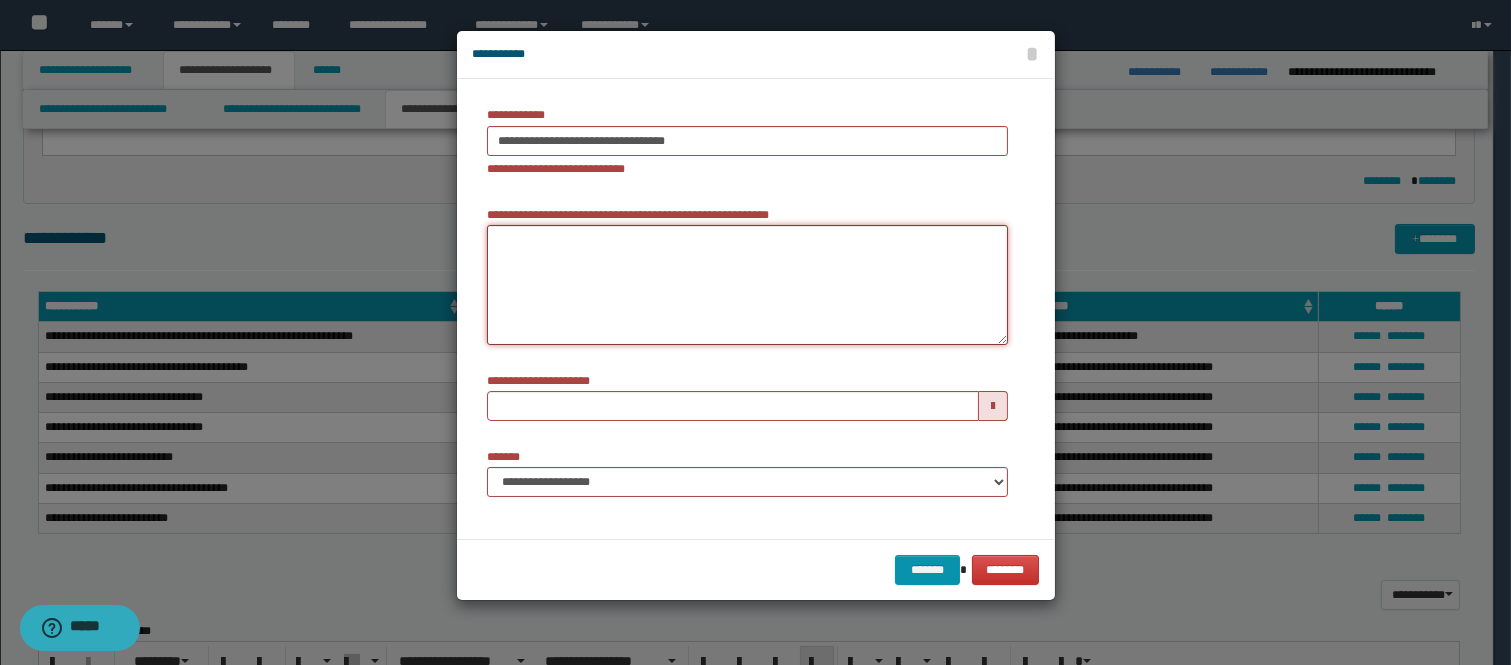 click on "**********" at bounding box center (747, 285) 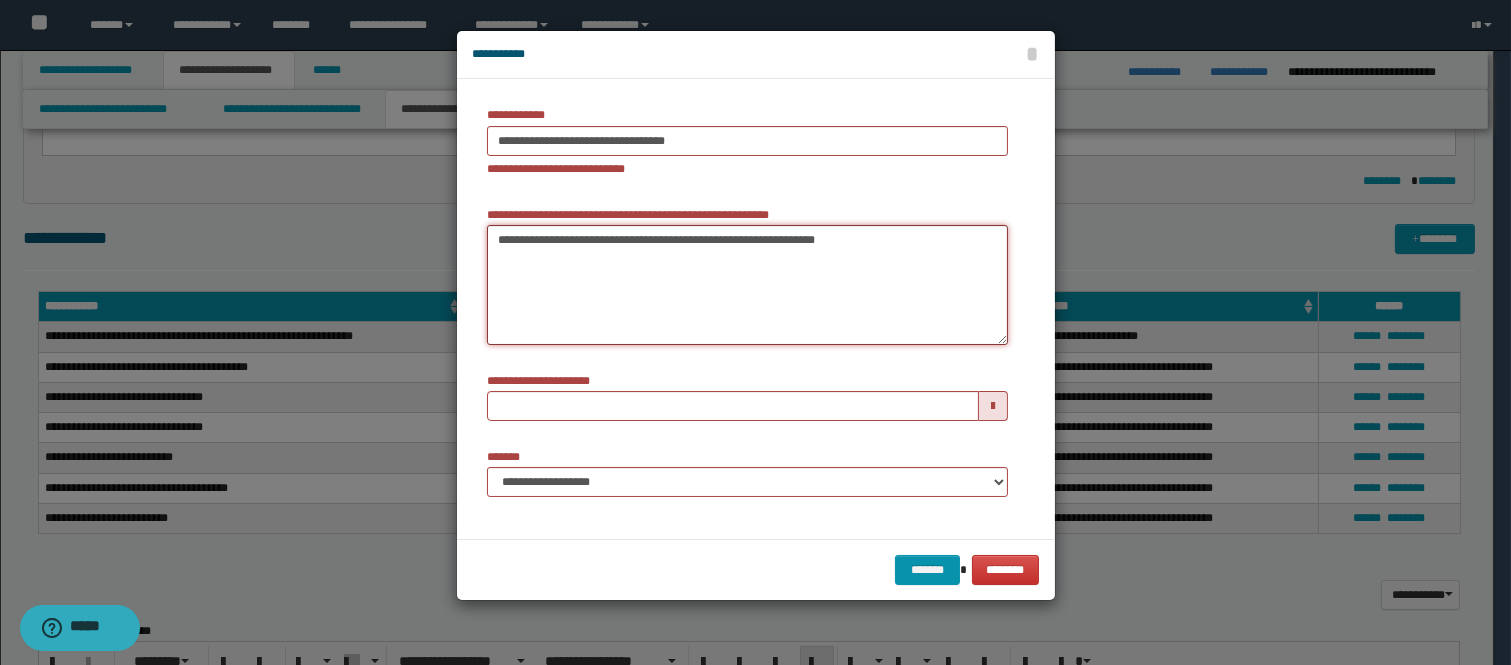 type on "**********" 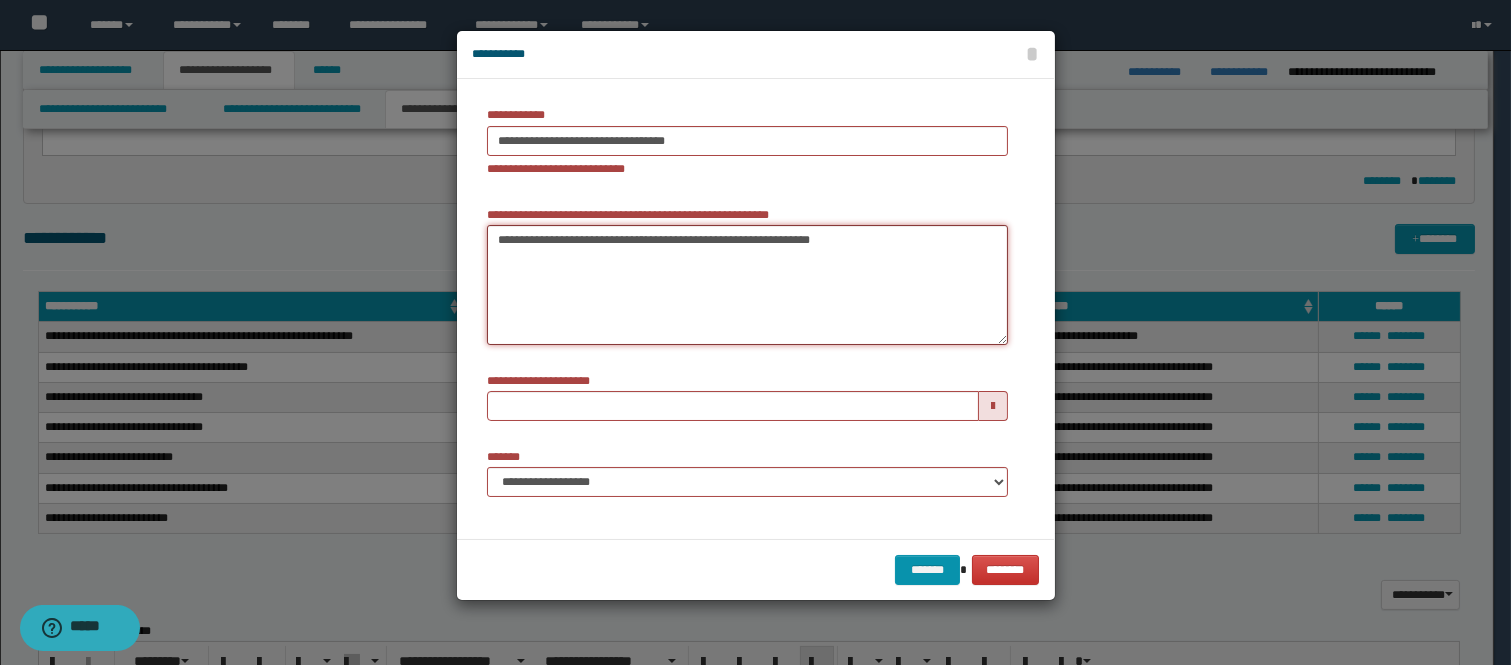 type 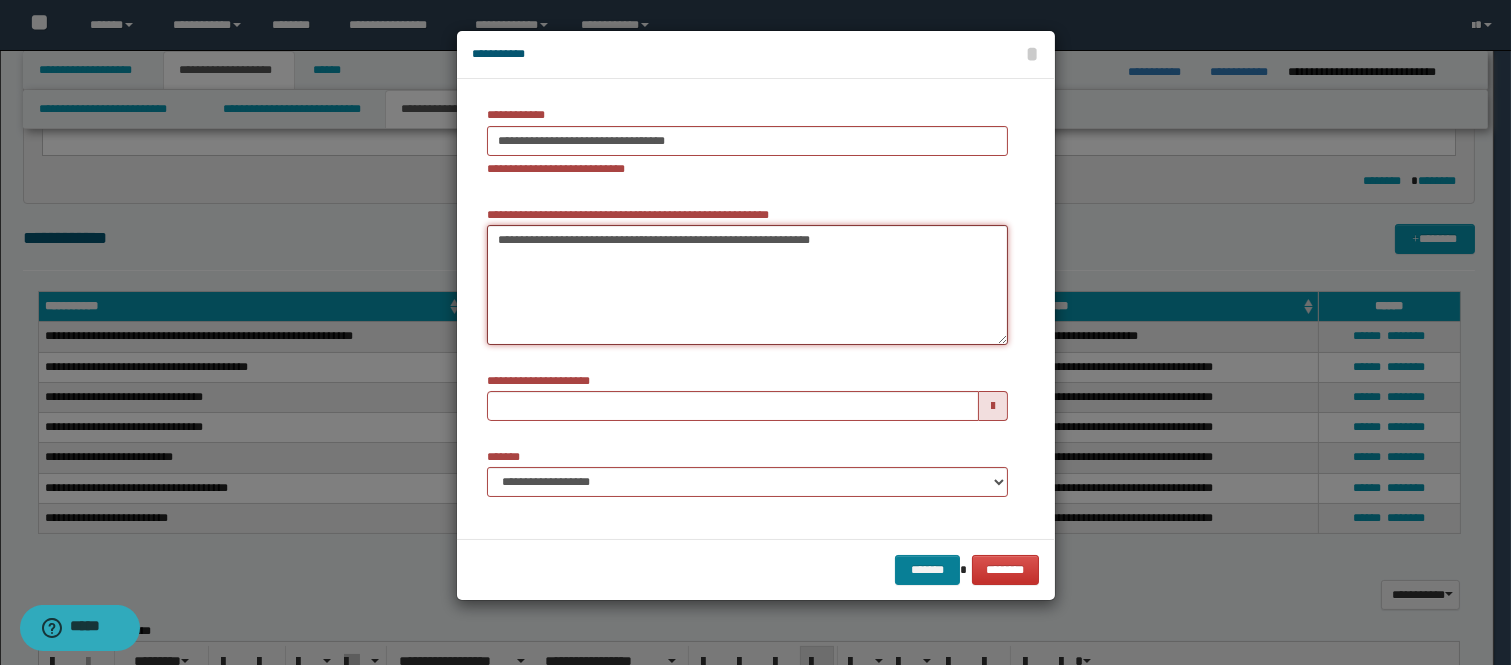 type on "**********" 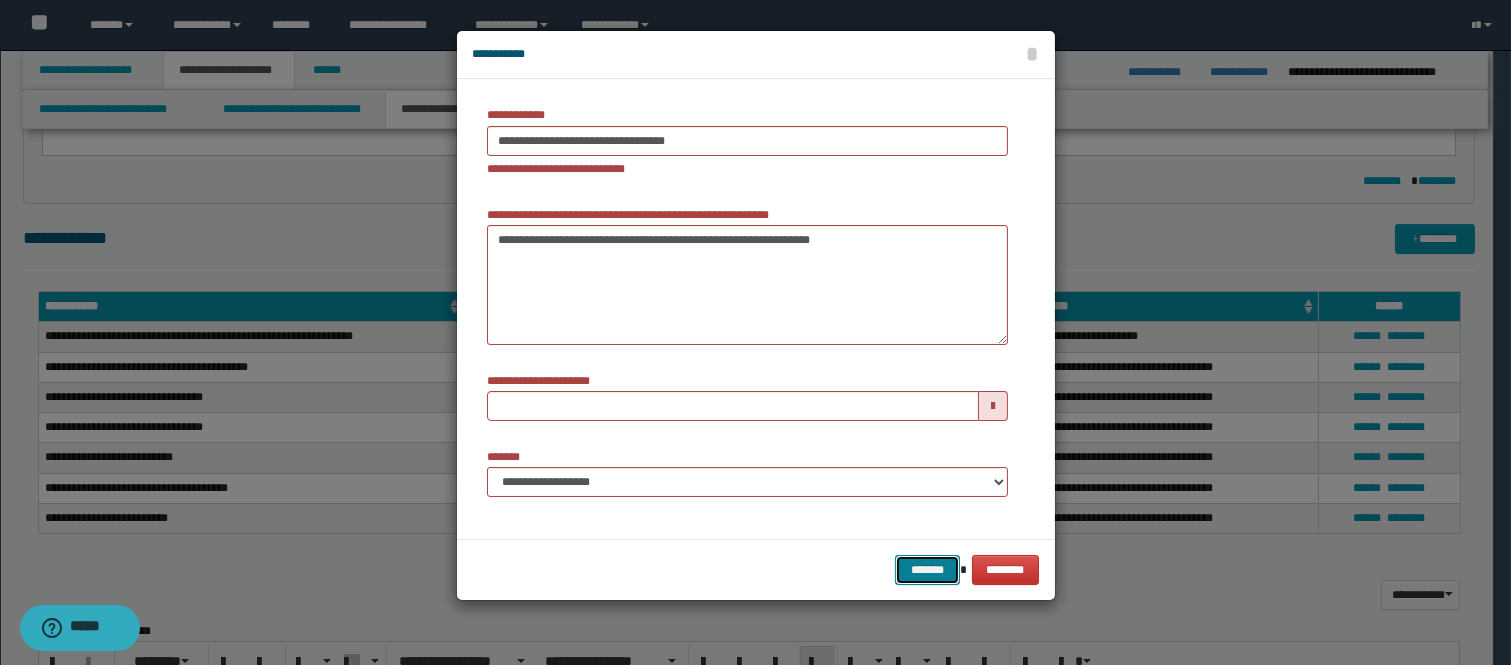 click on "*******" at bounding box center [927, 570] 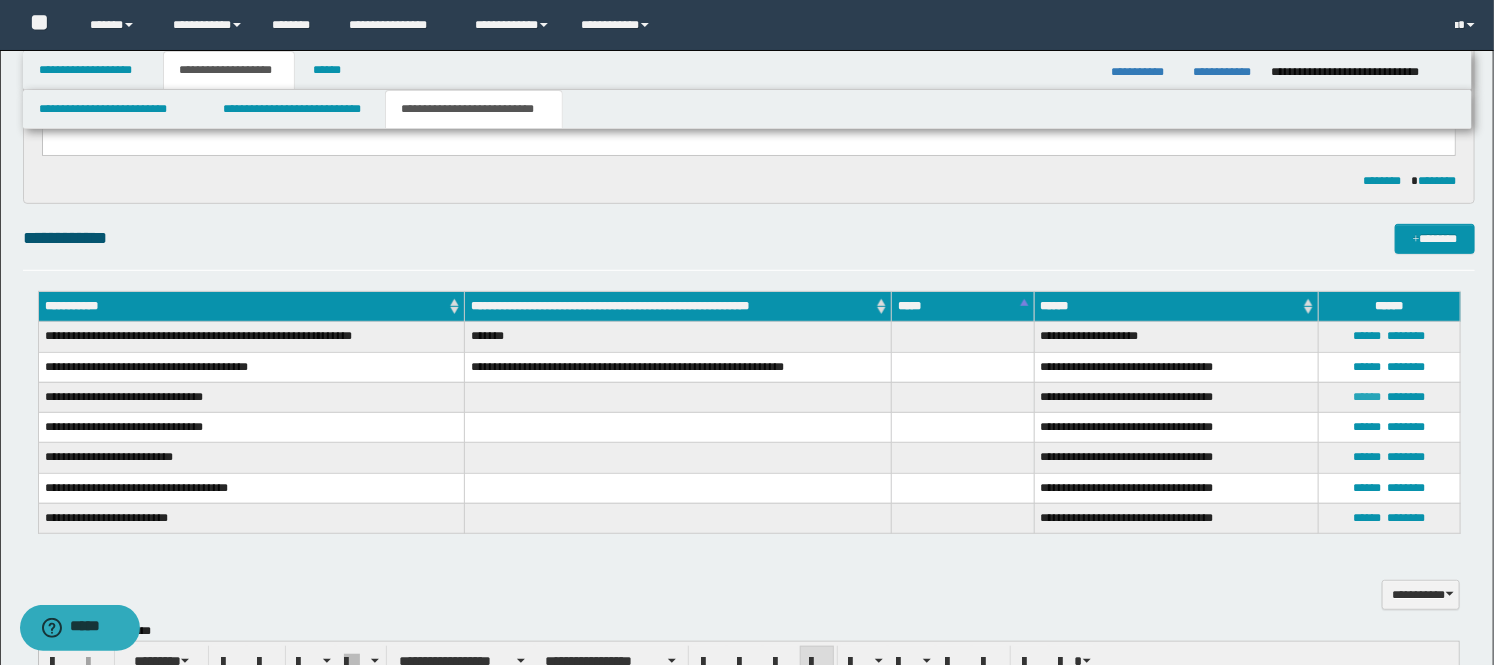 click on "******" at bounding box center [1368, 397] 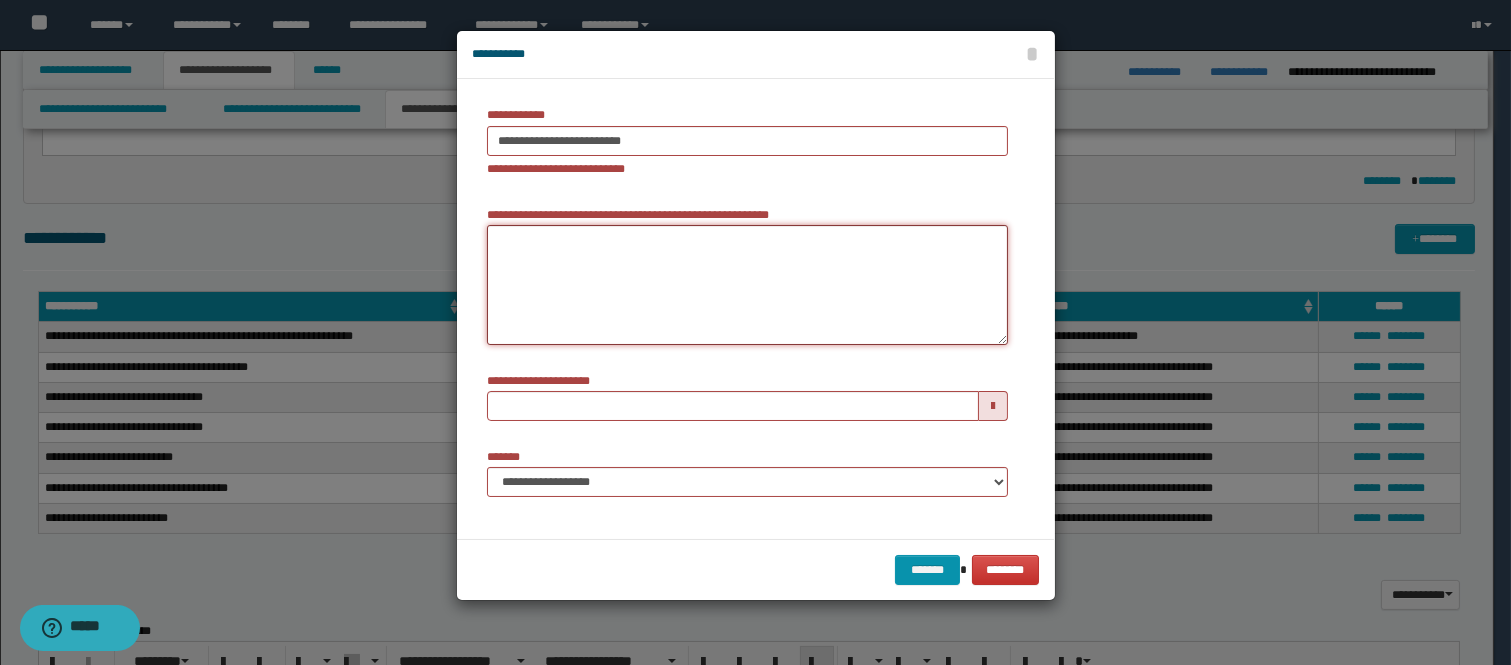 click on "**********" at bounding box center (747, 285) 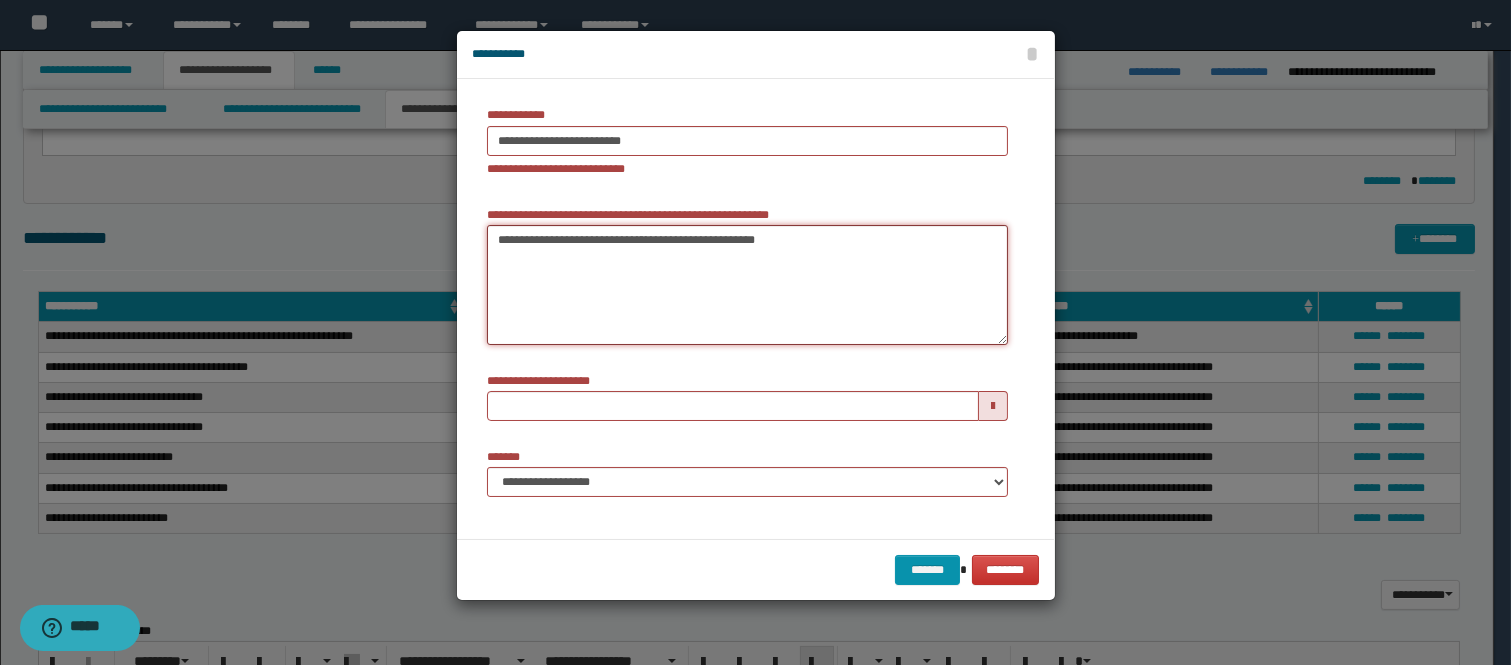 type 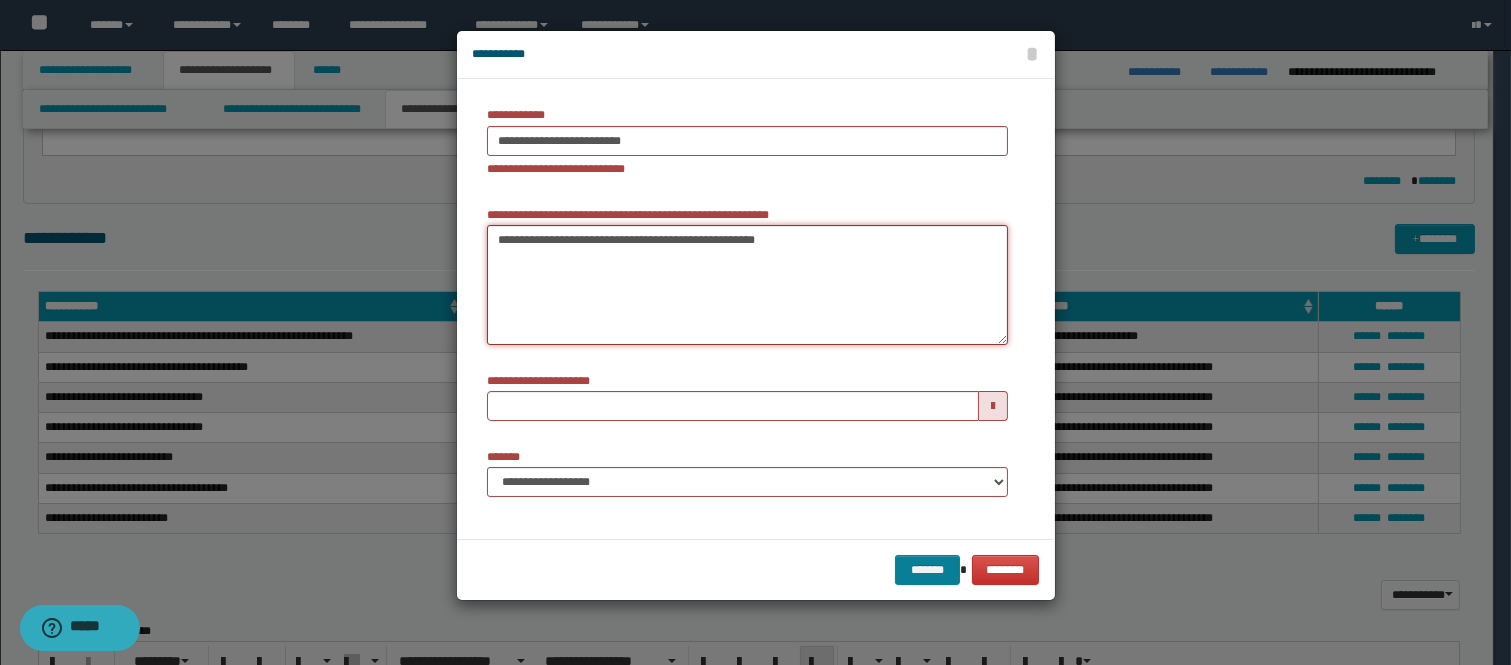 type on "**********" 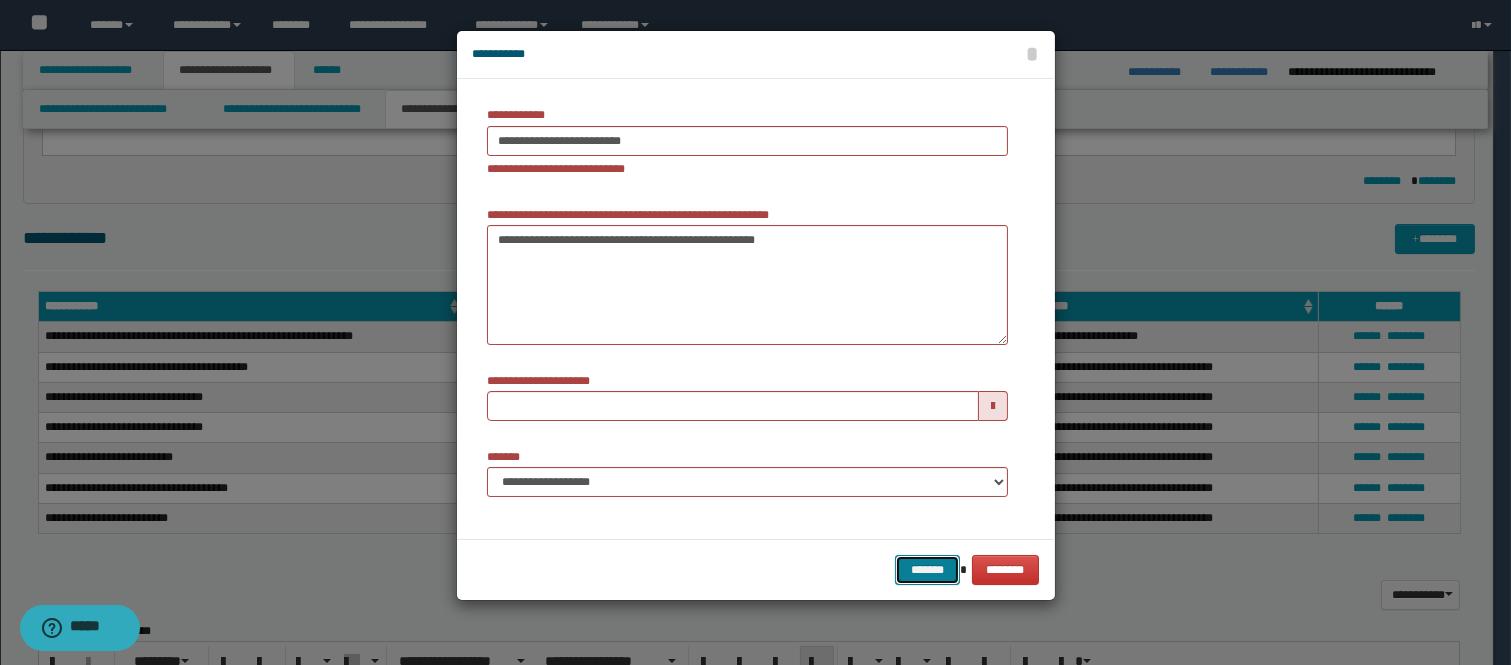 click on "*******" at bounding box center (927, 570) 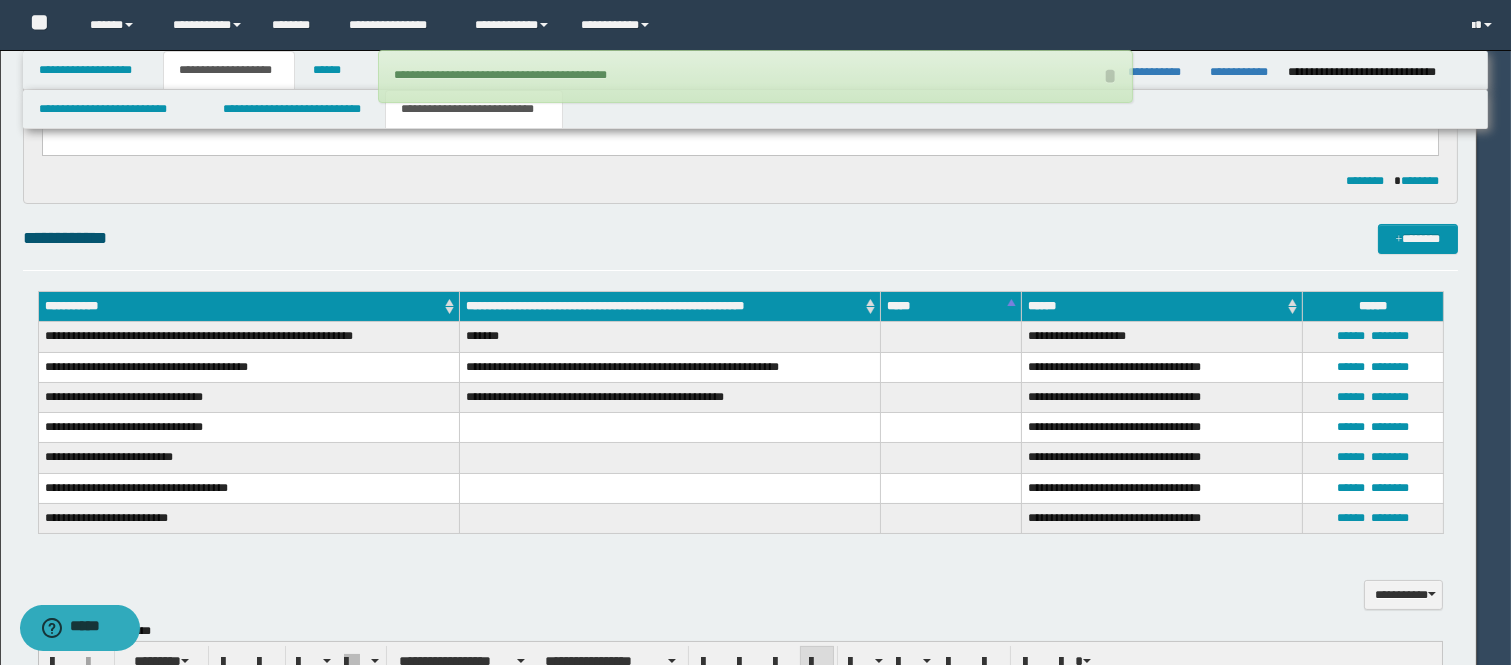 type 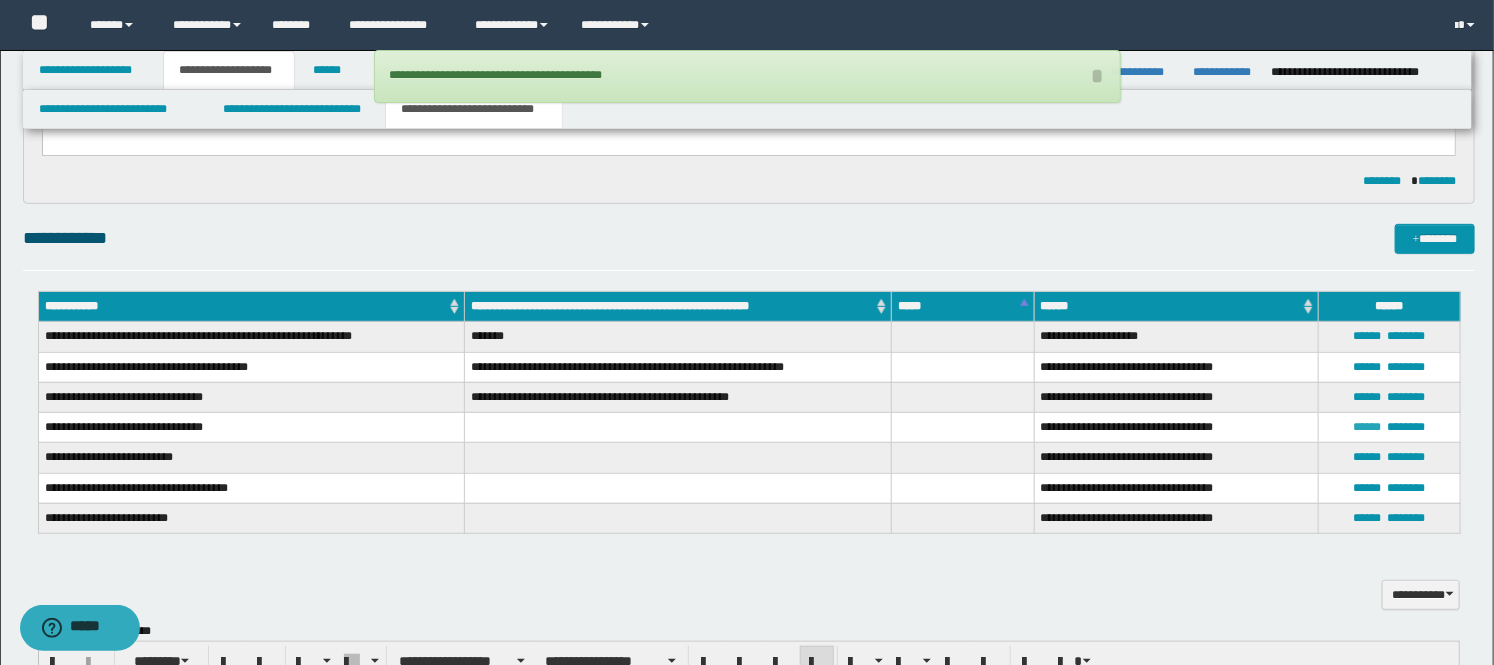 click on "******" at bounding box center (1368, 427) 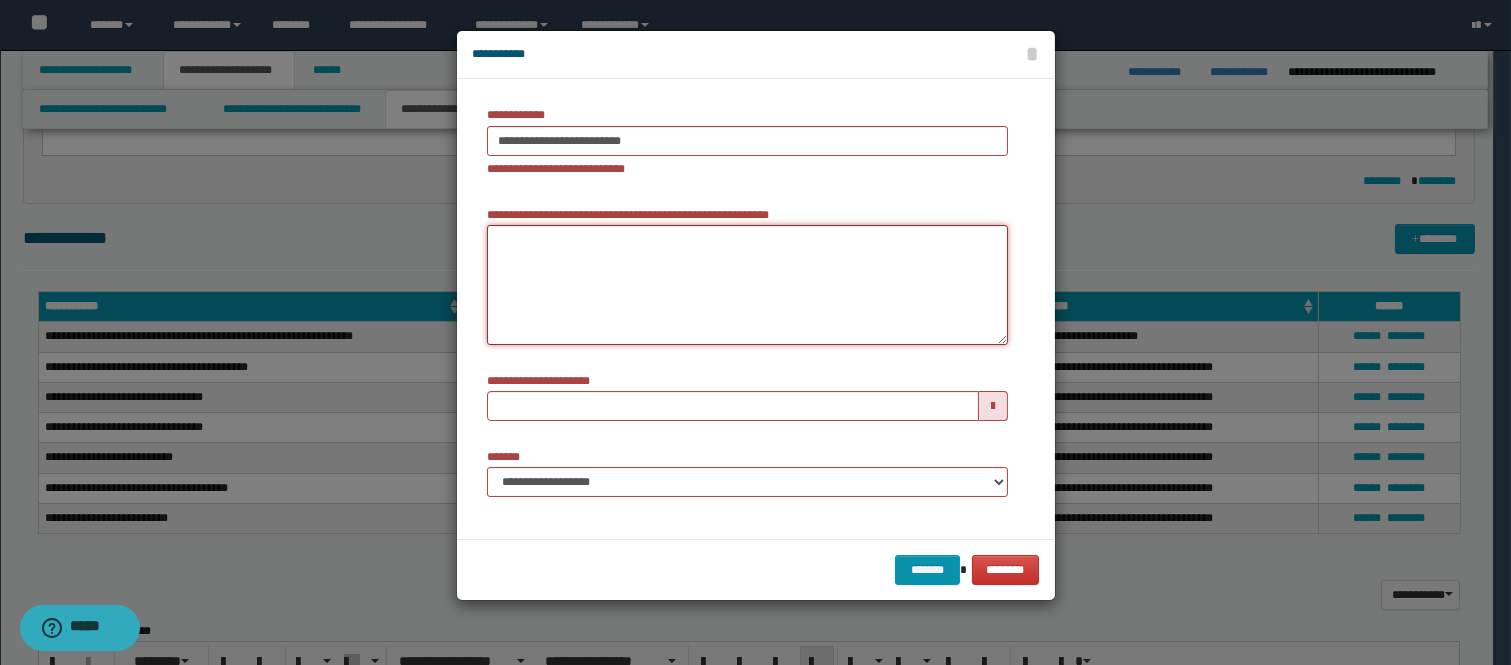 click on "**********" at bounding box center (747, 285) 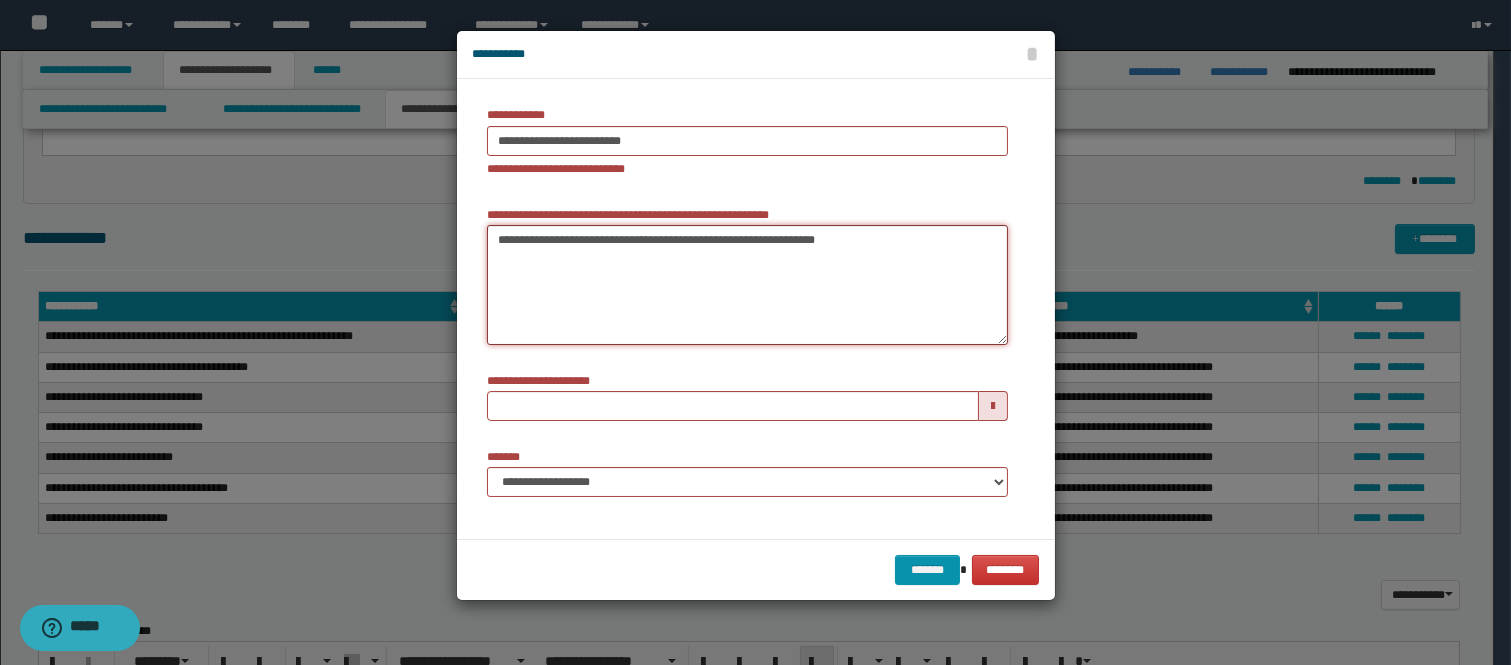 type 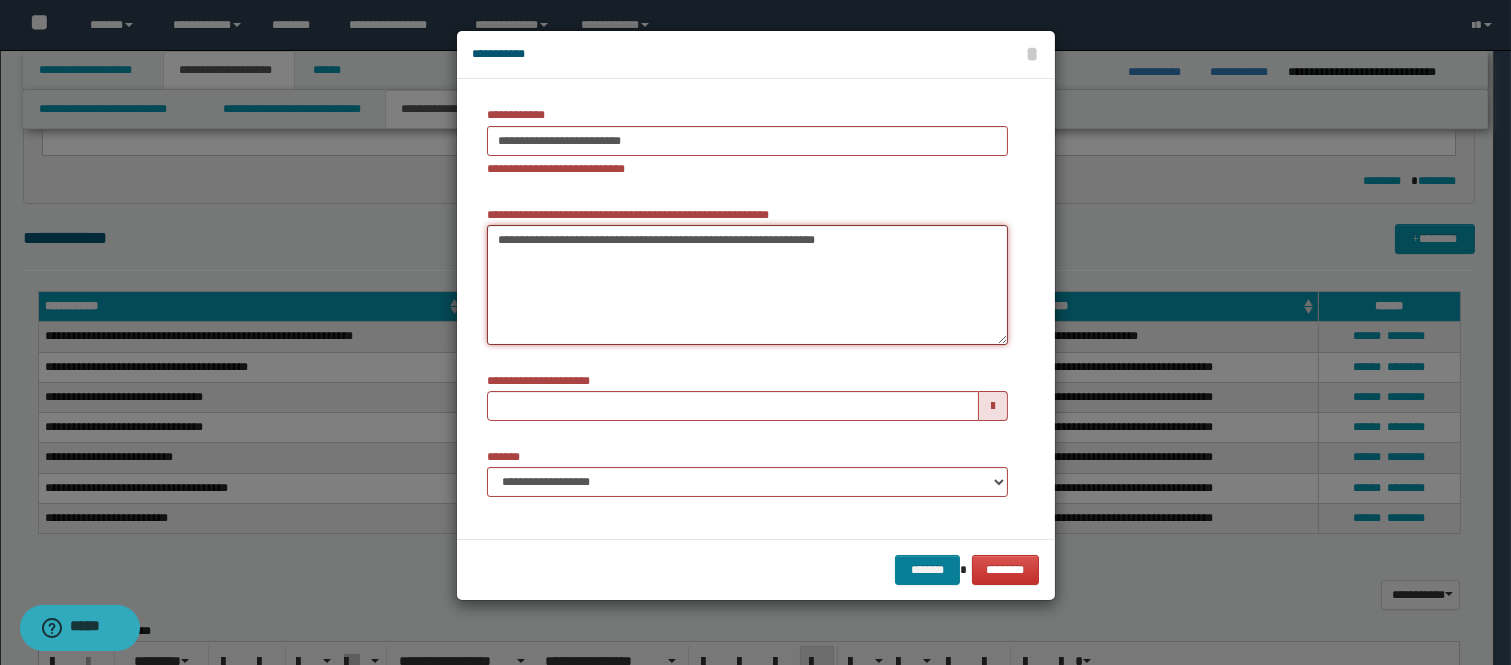 type on "**********" 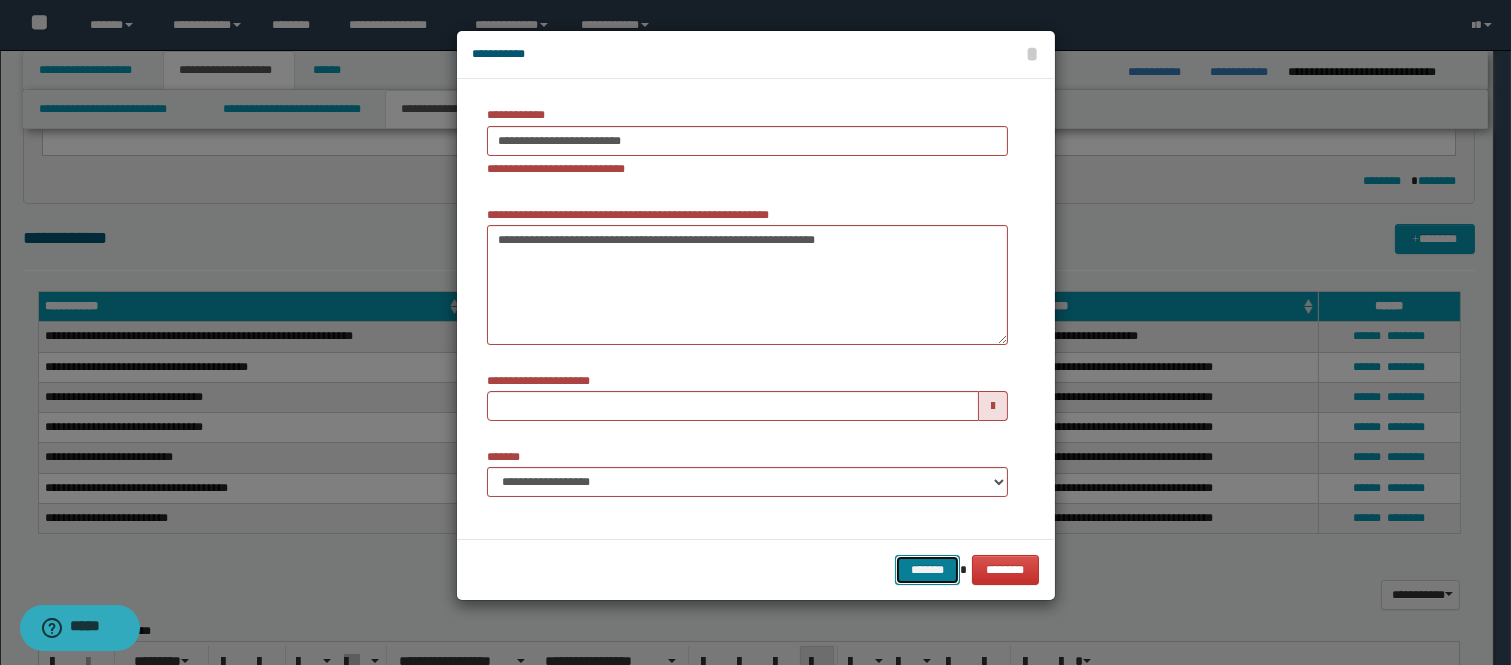 click on "*******" at bounding box center [927, 570] 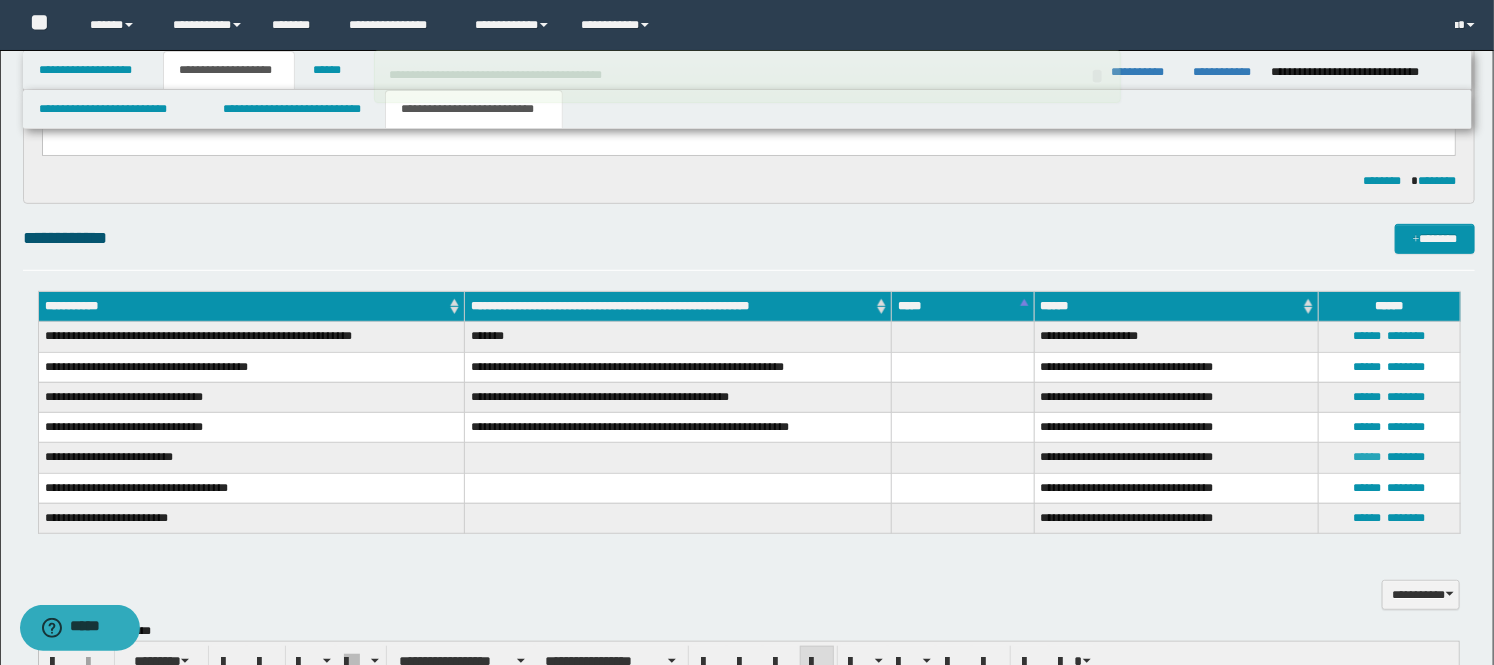 click on "******" at bounding box center (1368, 457) 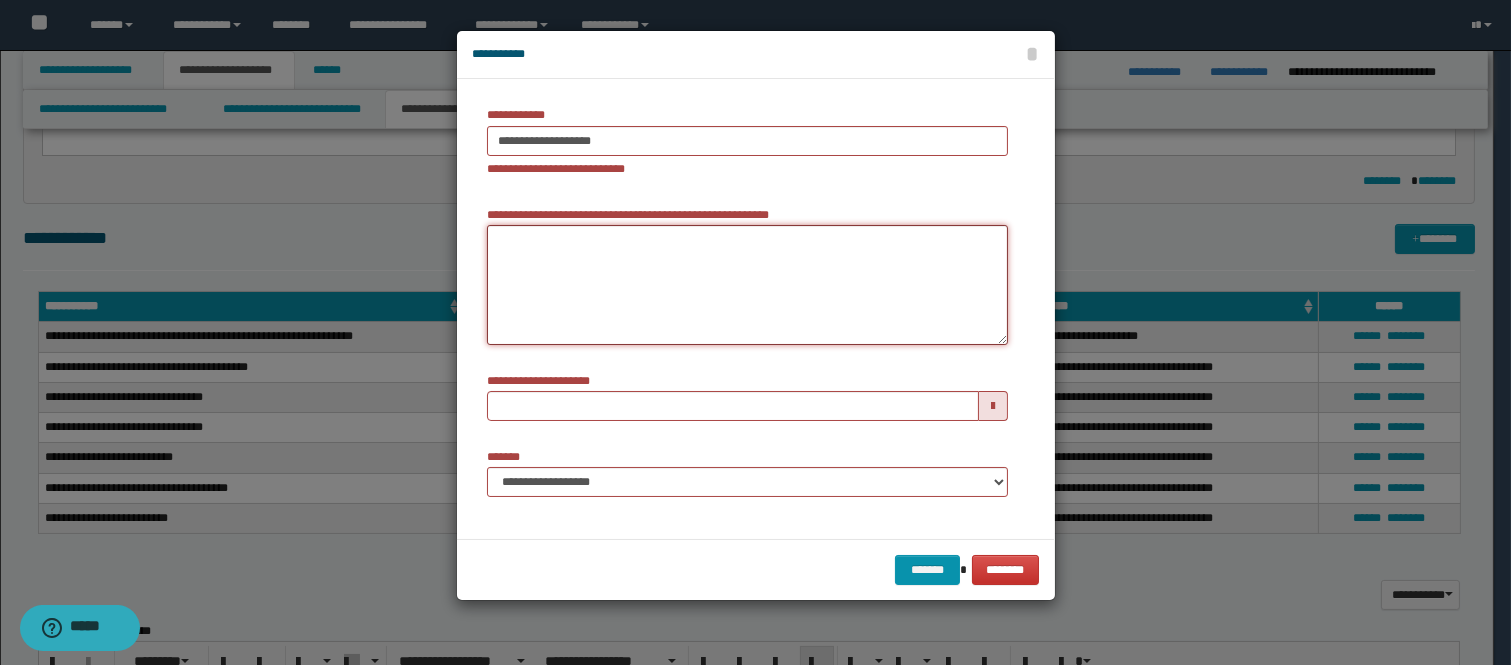 click on "**********" at bounding box center [747, 285] 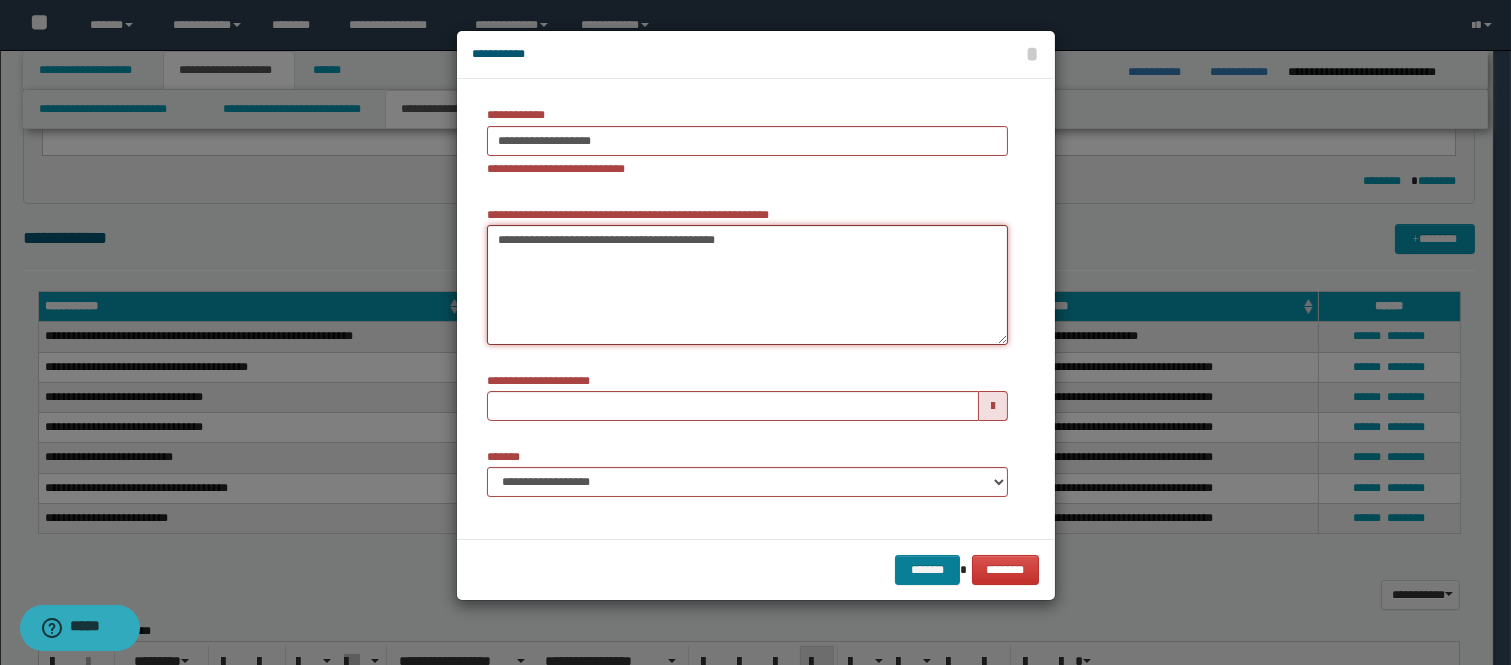 type on "**********" 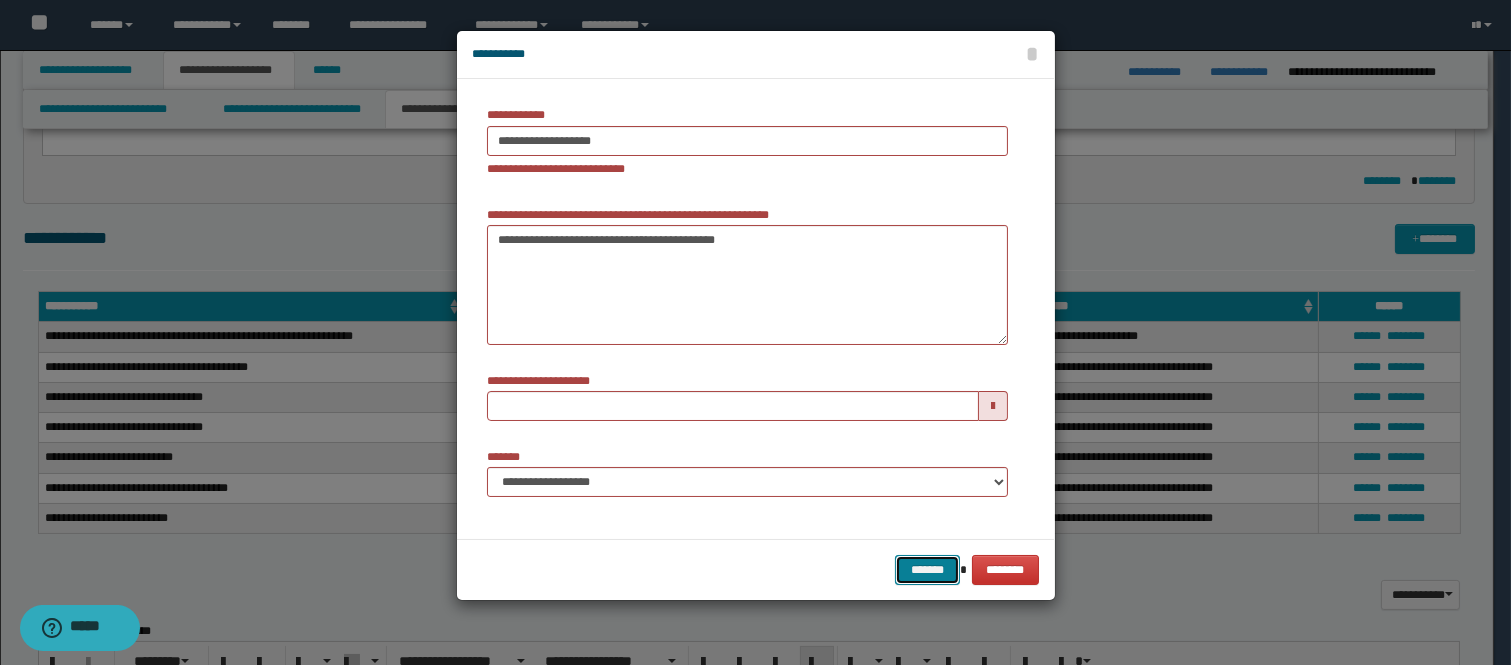 click on "*******" at bounding box center (927, 570) 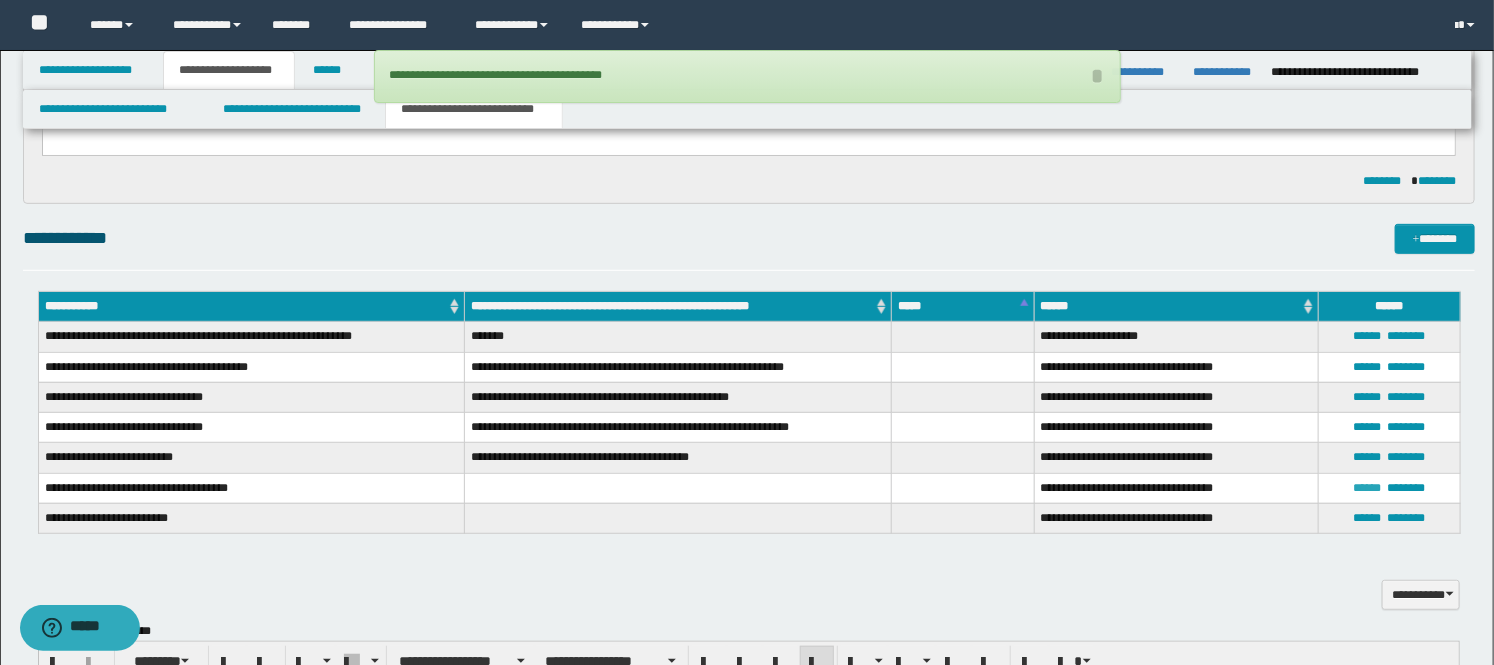 click on "******" at bounding box center (1368, 488) 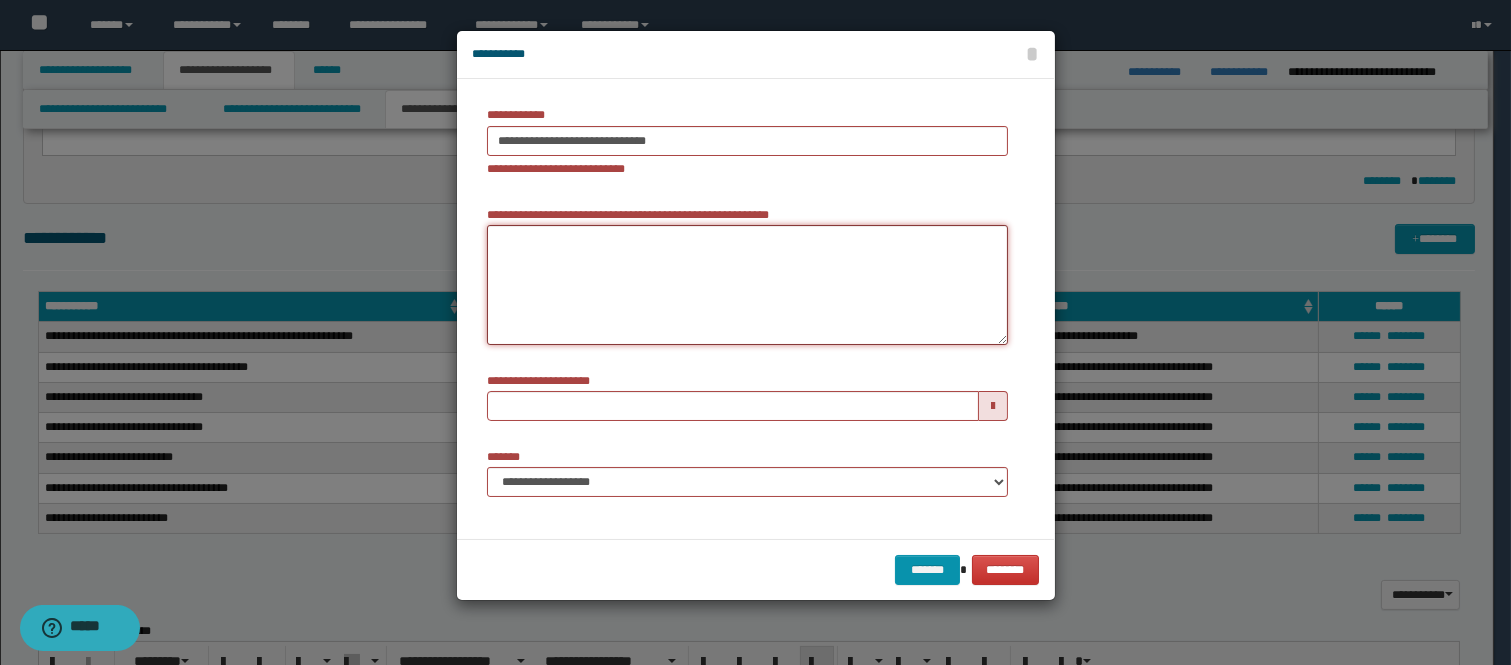 click on "**********" at bounding box center [747, 285] 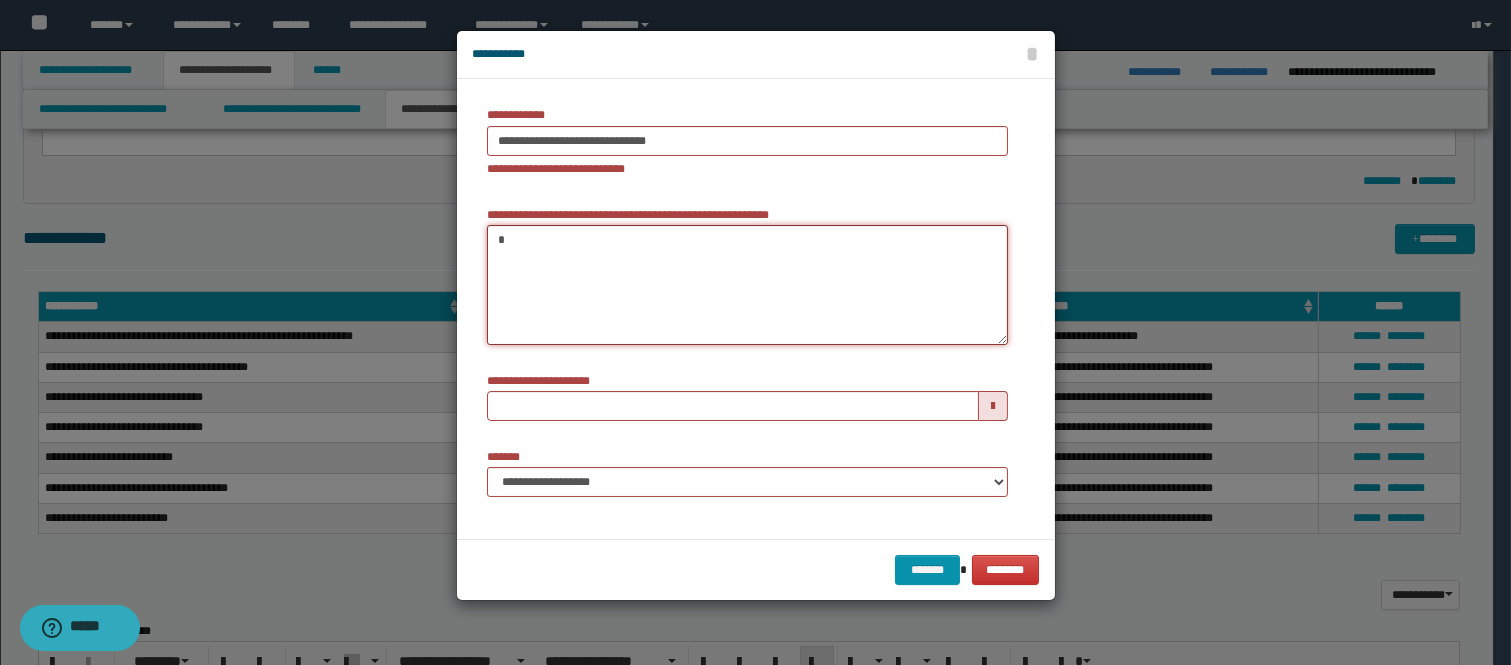 paste on "******" 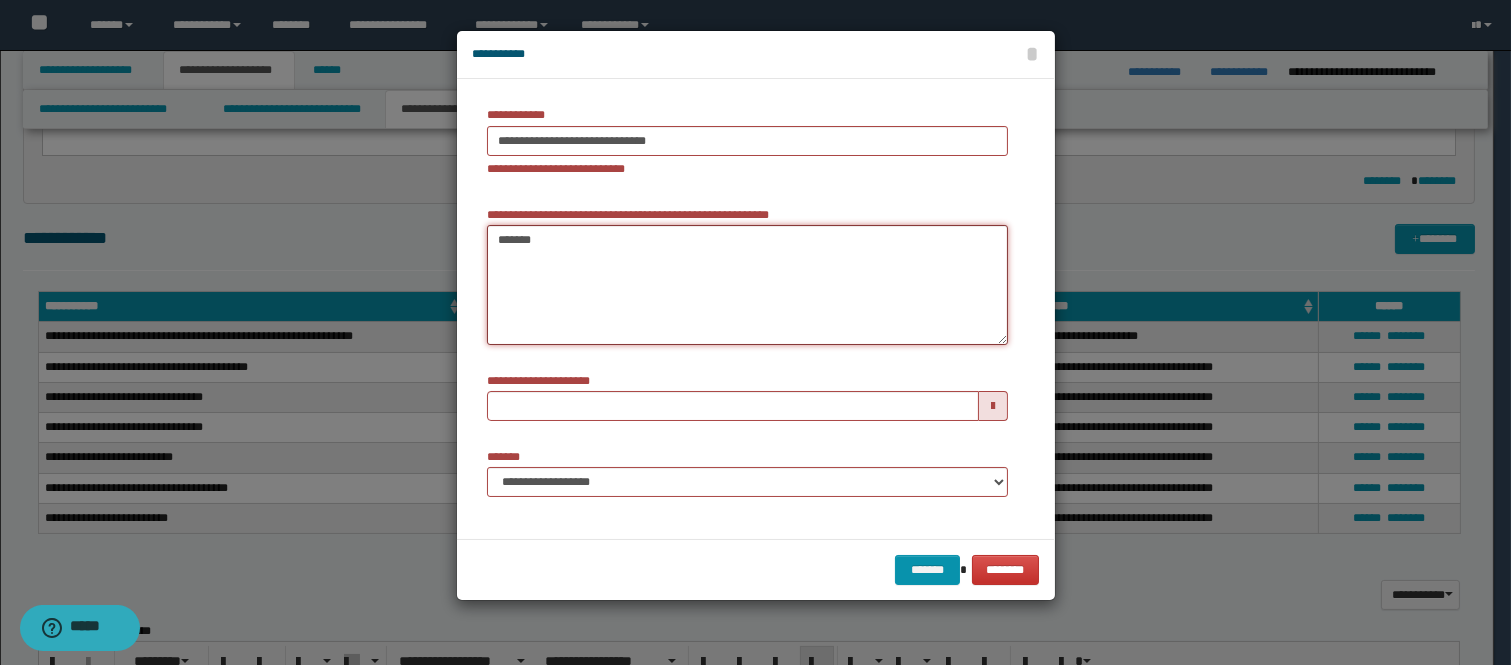 type 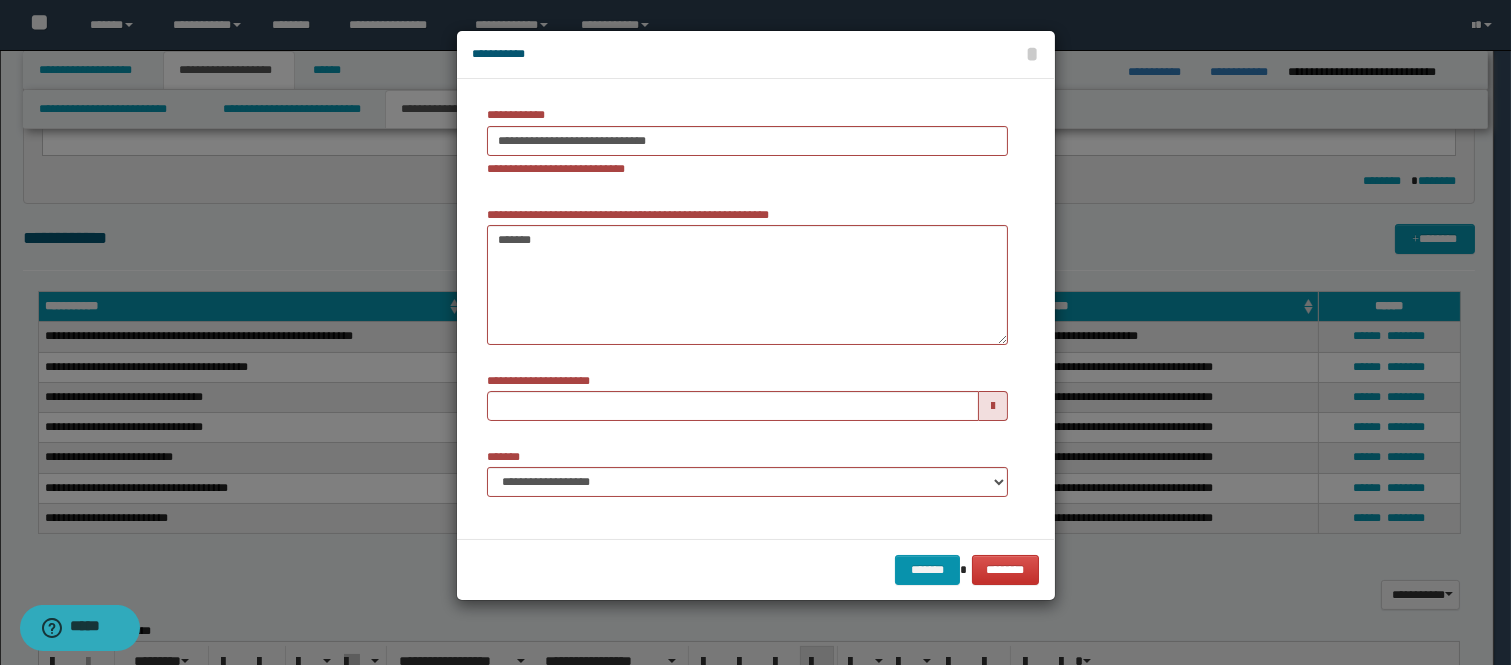 click on "*******
********" at bounding box center (756, 569) 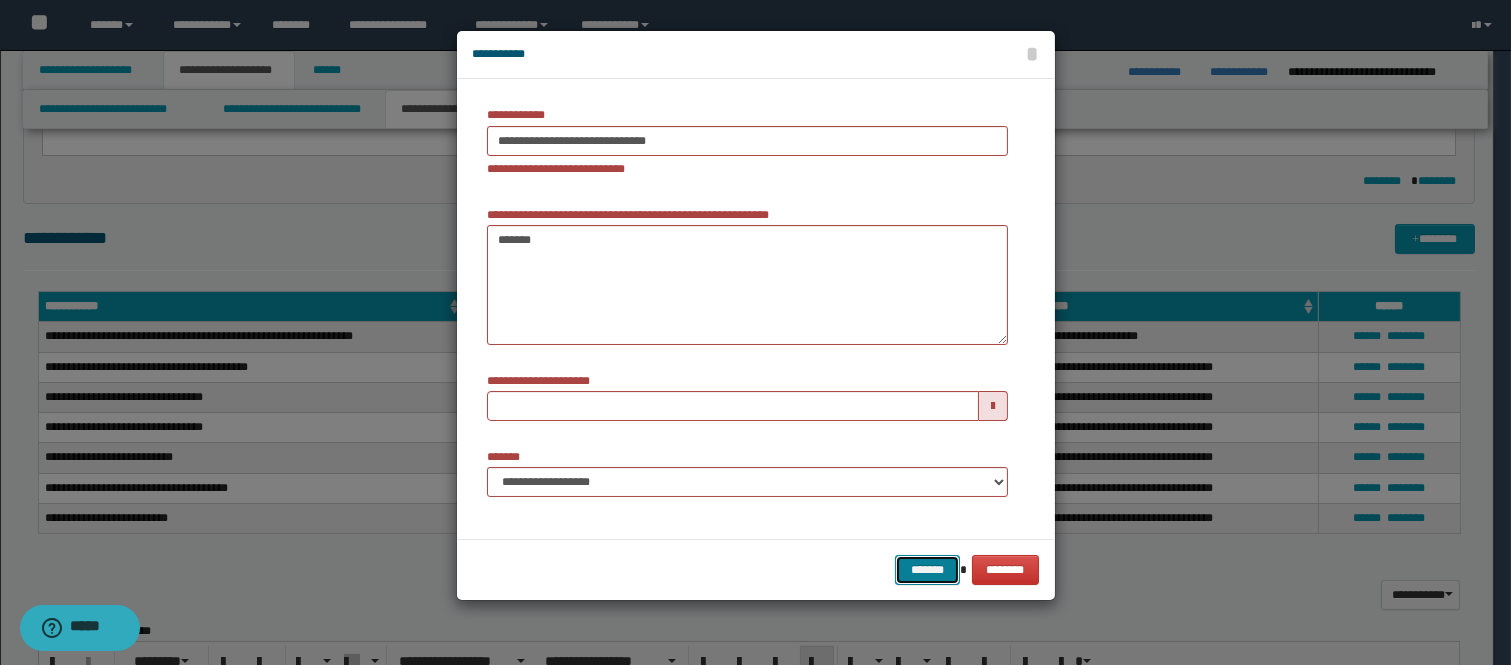 click on "*******" at bounding box center (927, 570) 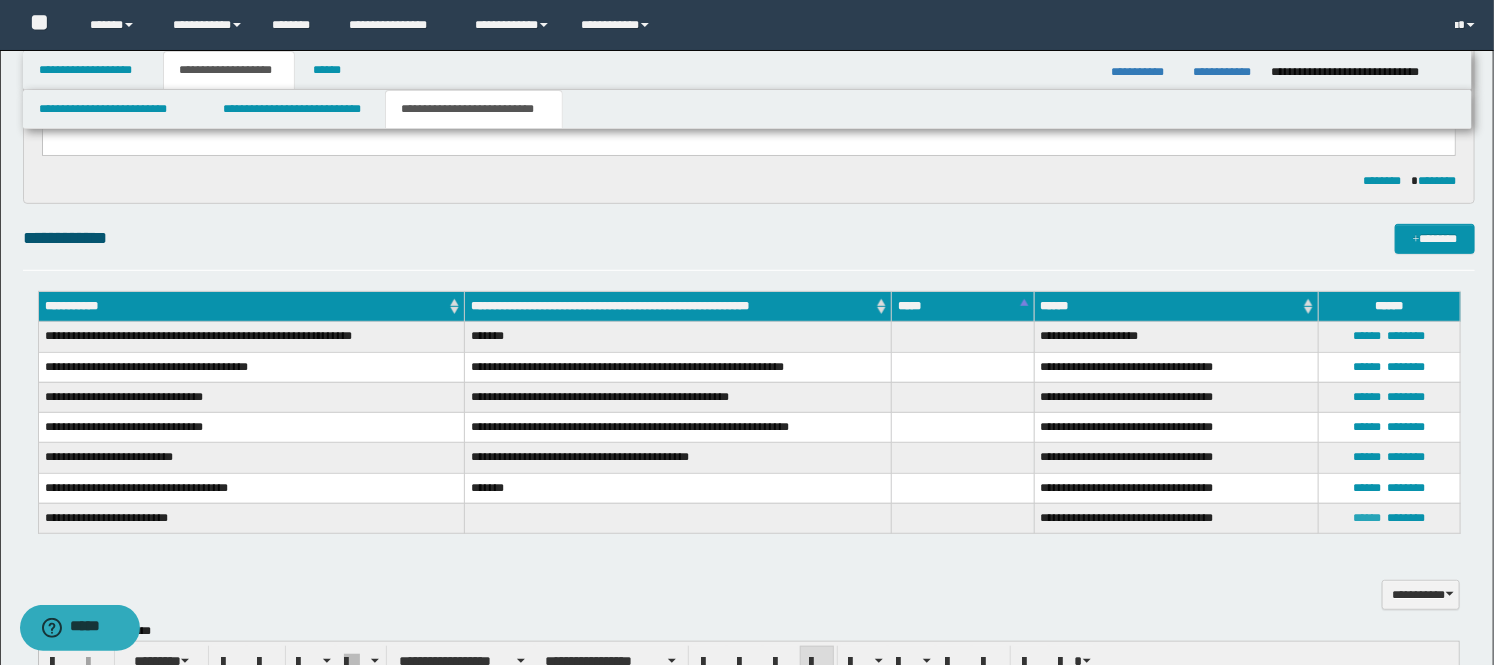 click on "******" at bounding box center (1368, 518) 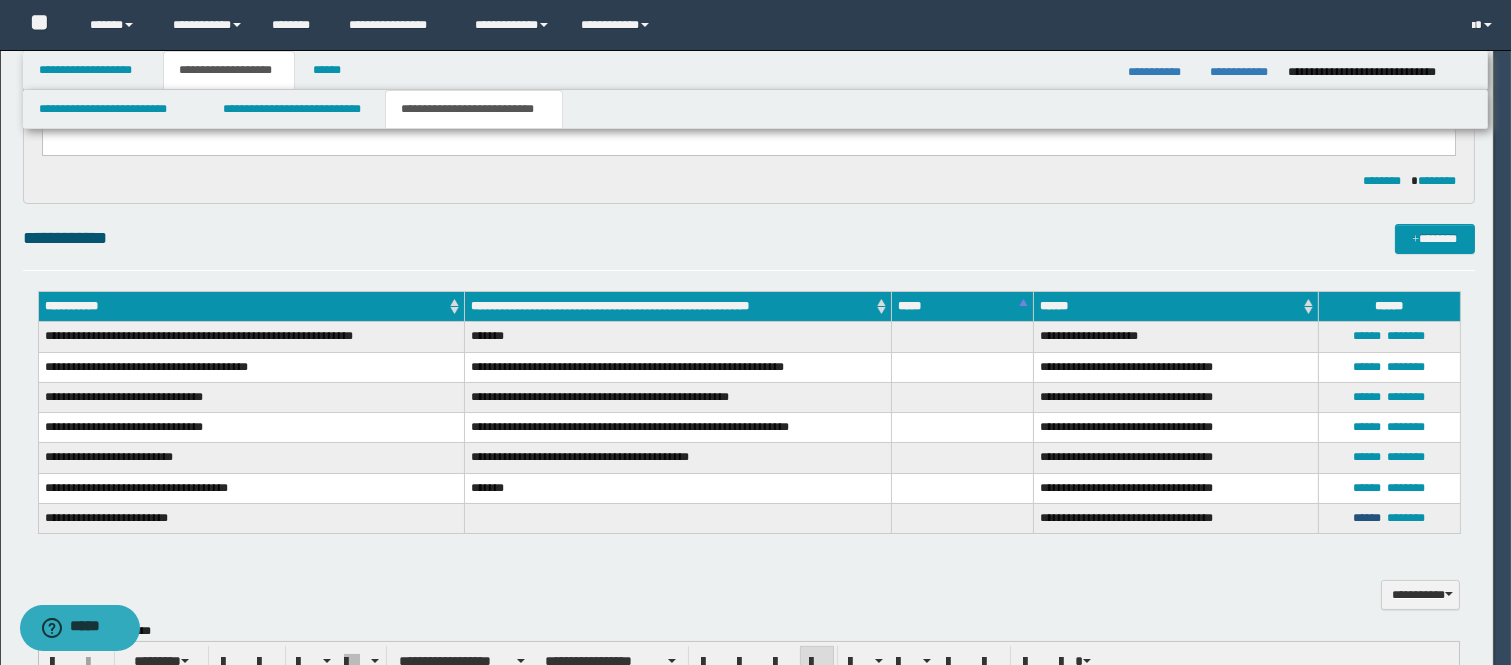 type 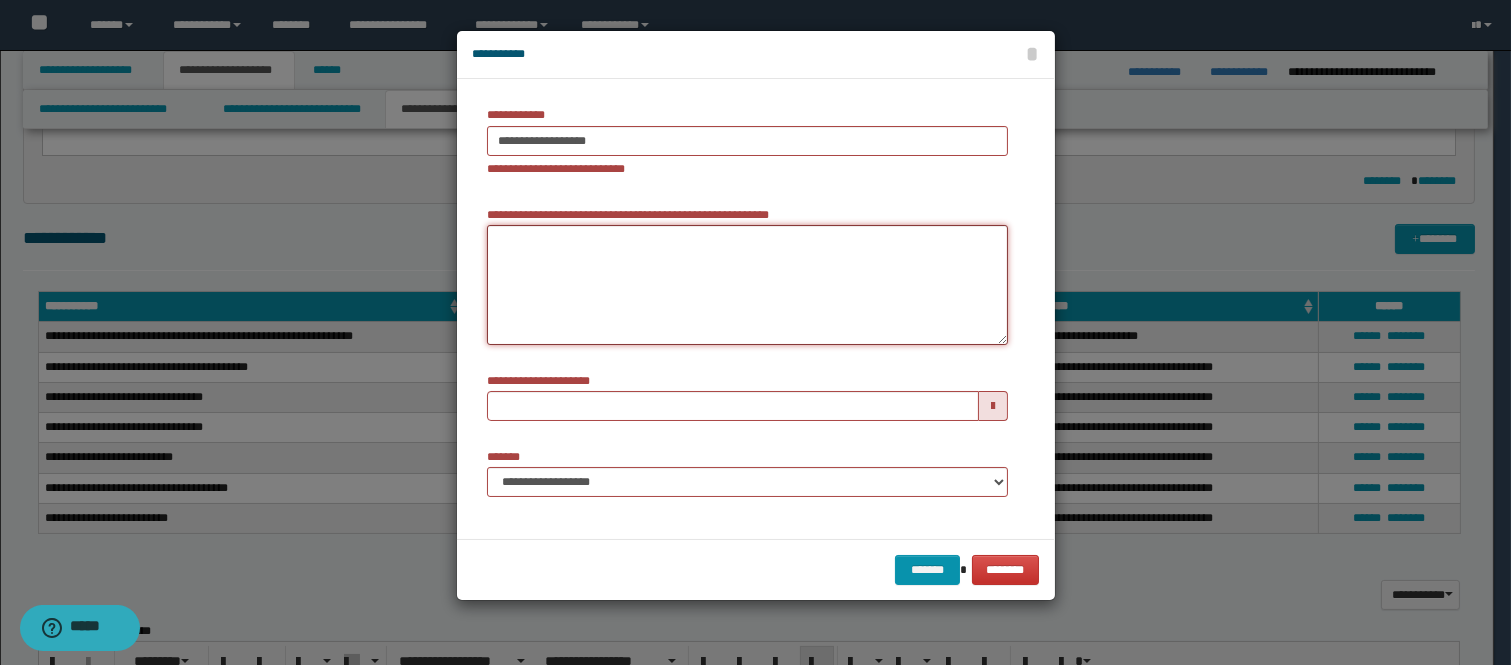 drag, startPoint x: 606, startPoint y: 274, endPoint x: 582, endPoint y: 271, distance: 24.186773 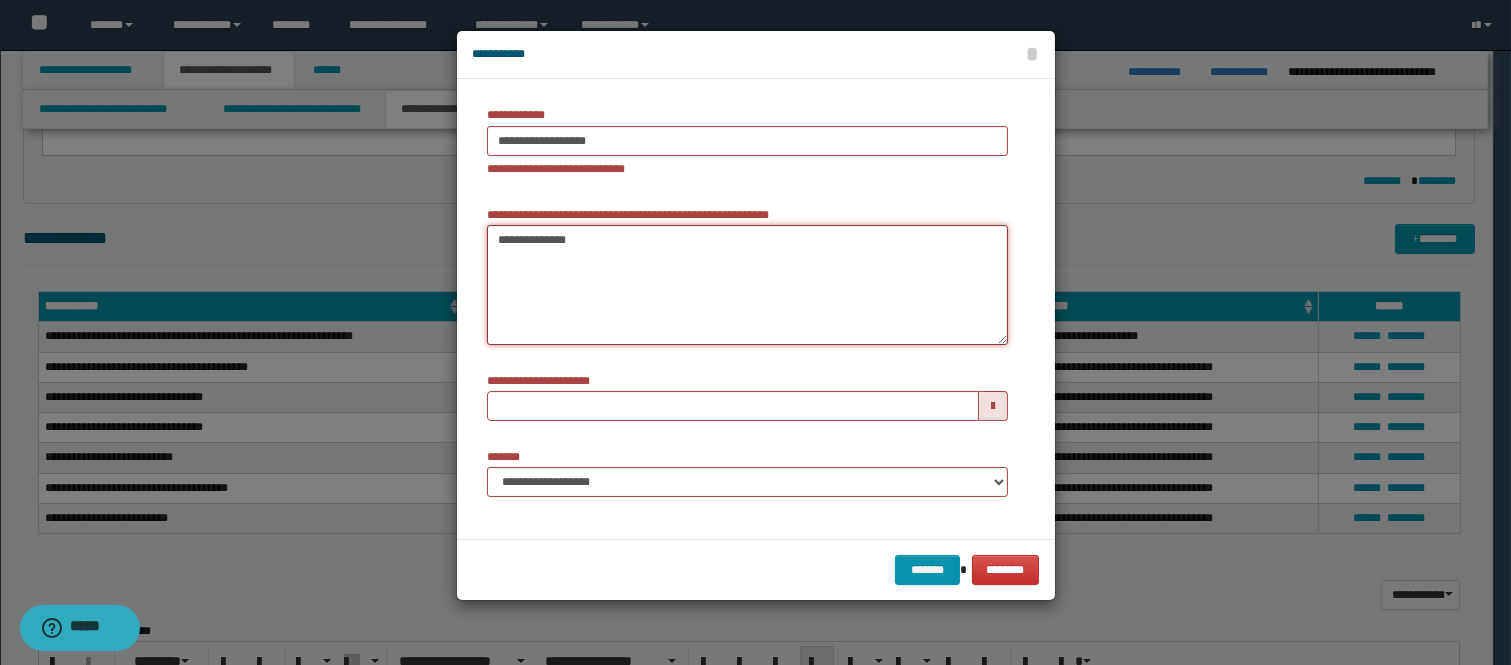 click on "**********" at bounding box center (747, 285) 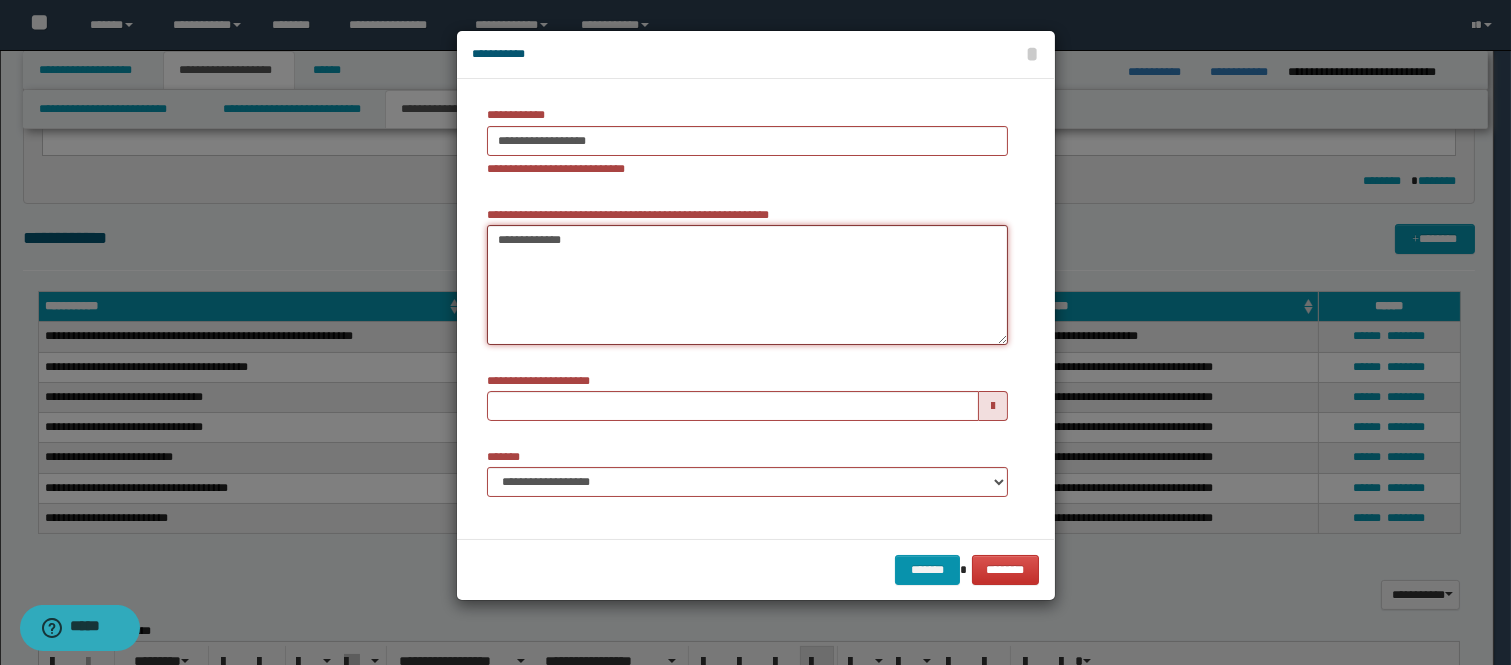type on "**********" 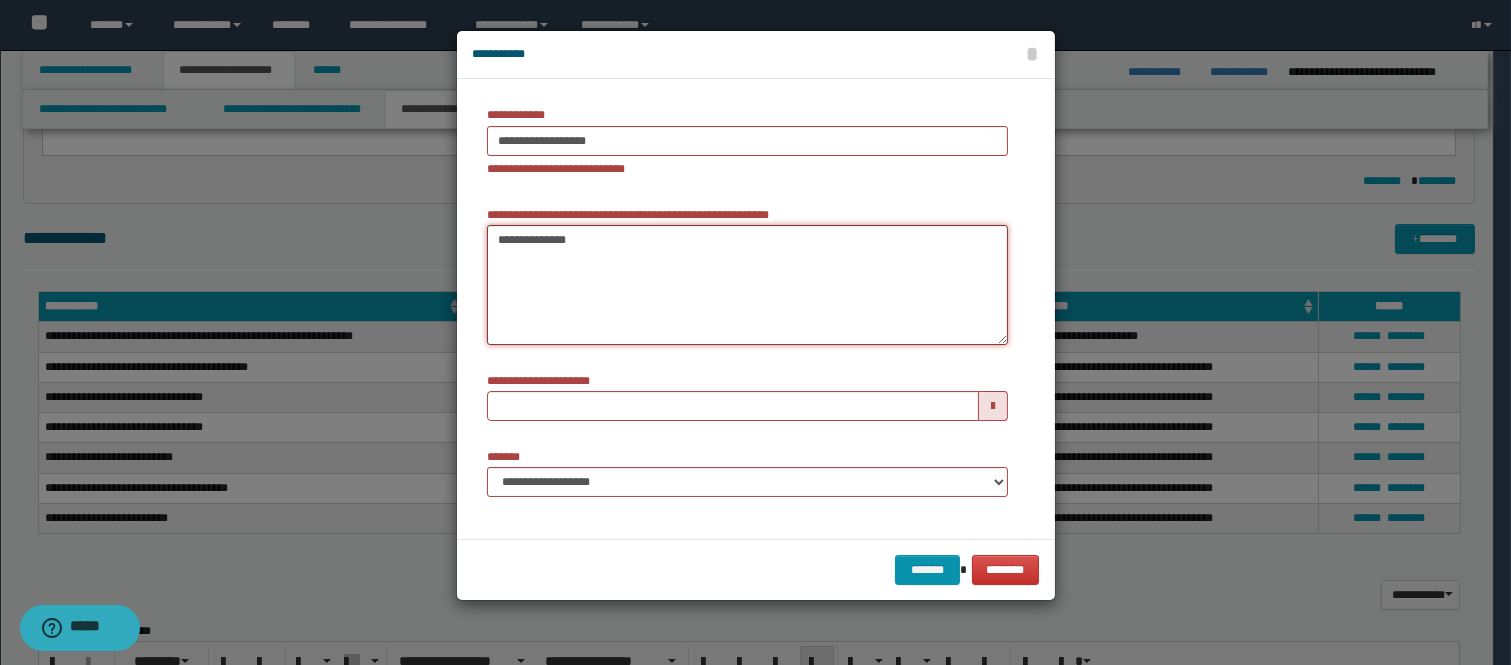 type 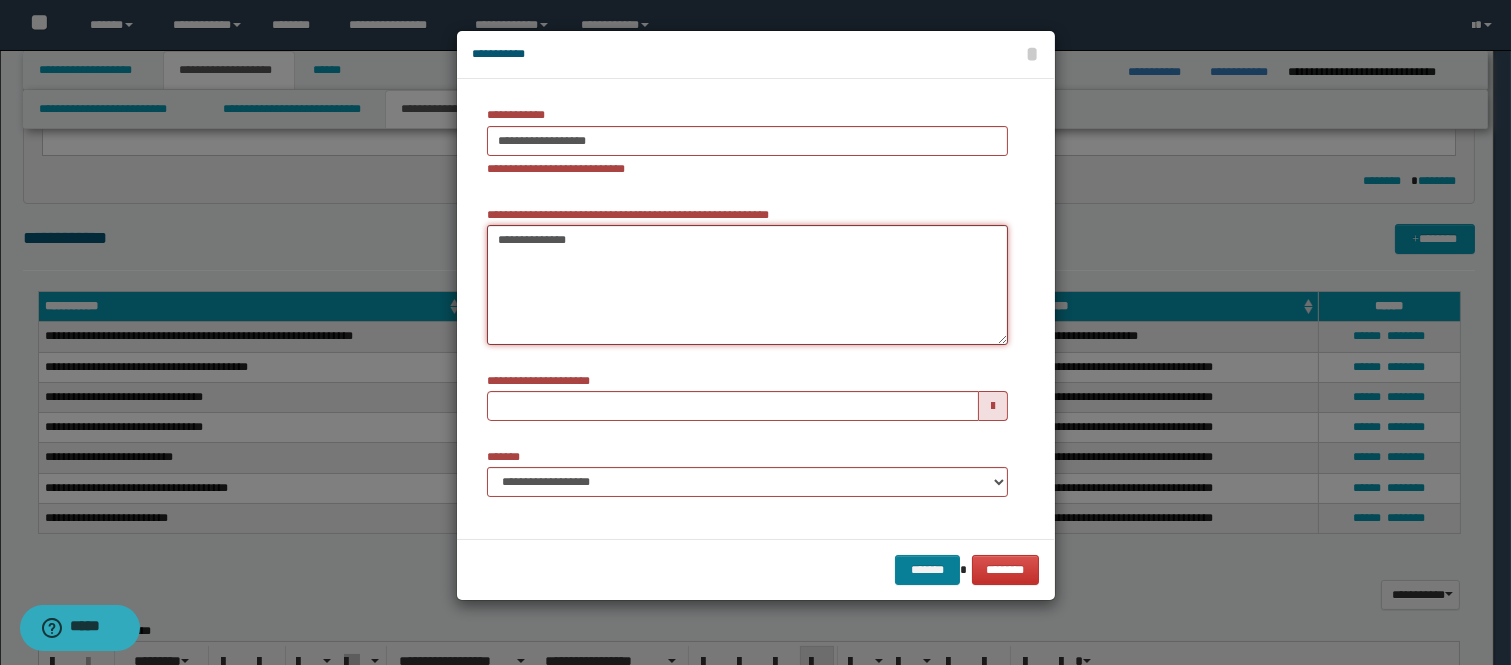 type on "**********" 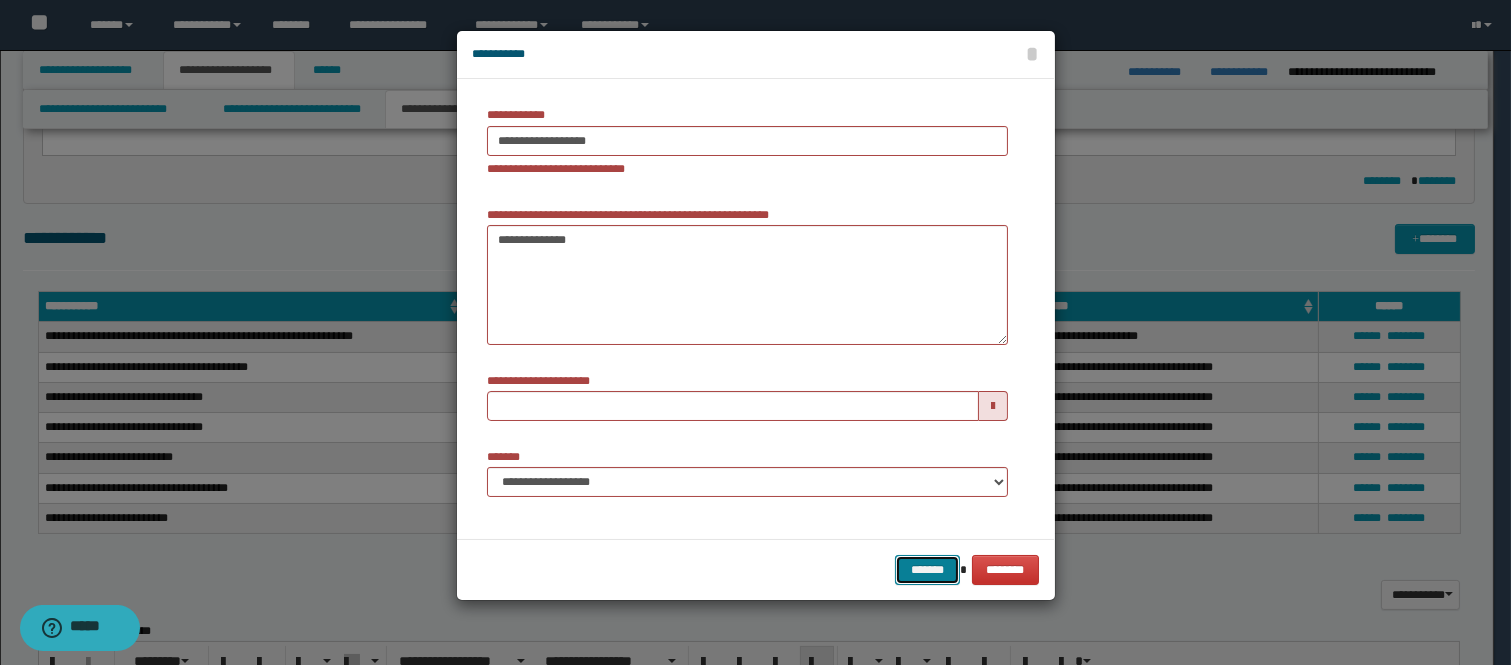 click on "*******" at bounding box center (927, 570) 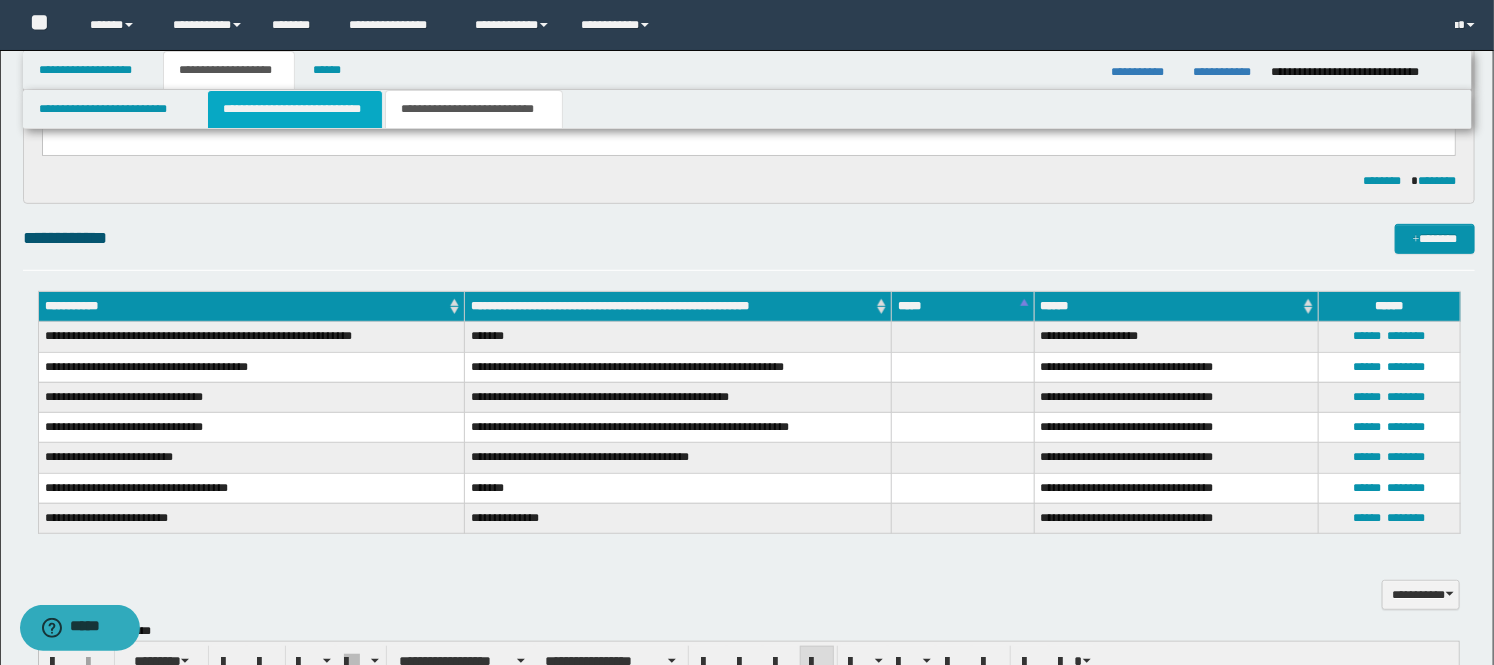 click on "**********" at bounding box center (295, 109) 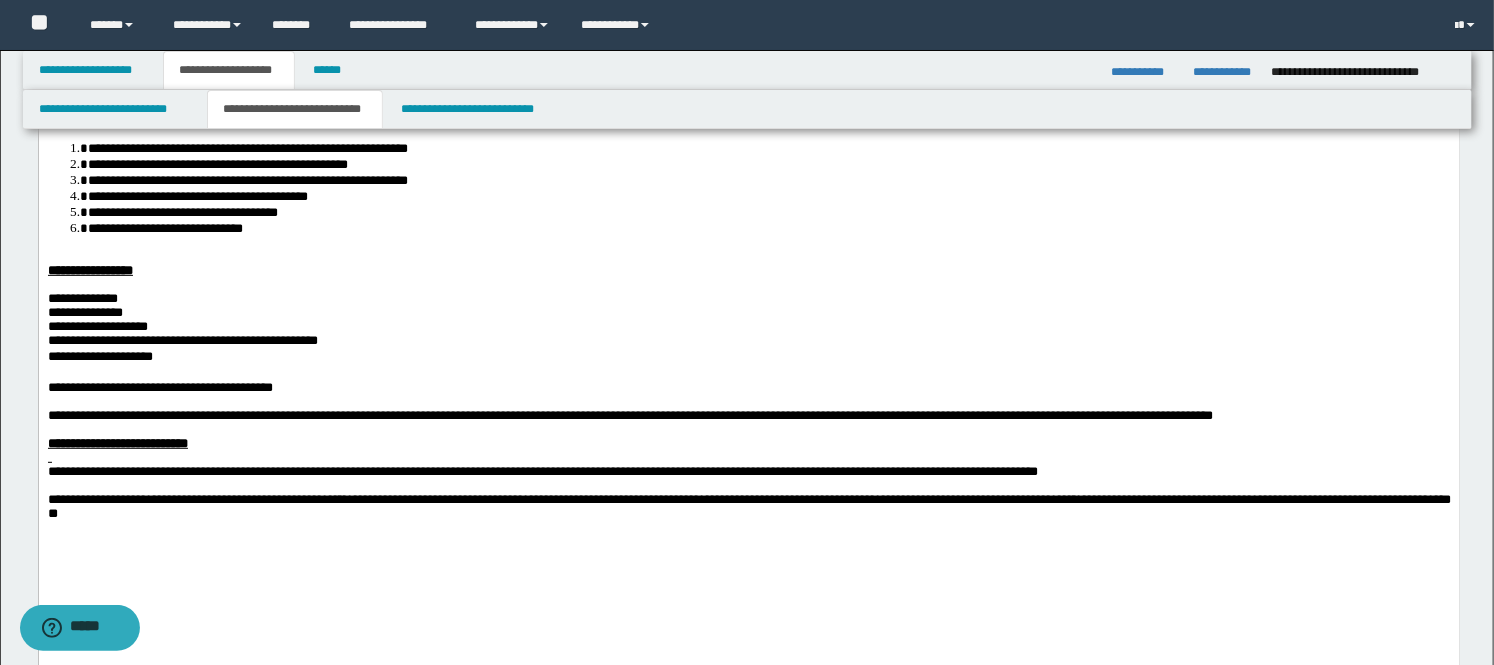 scroll, scrollTop: 0, scrollLeft: 0, axis: both 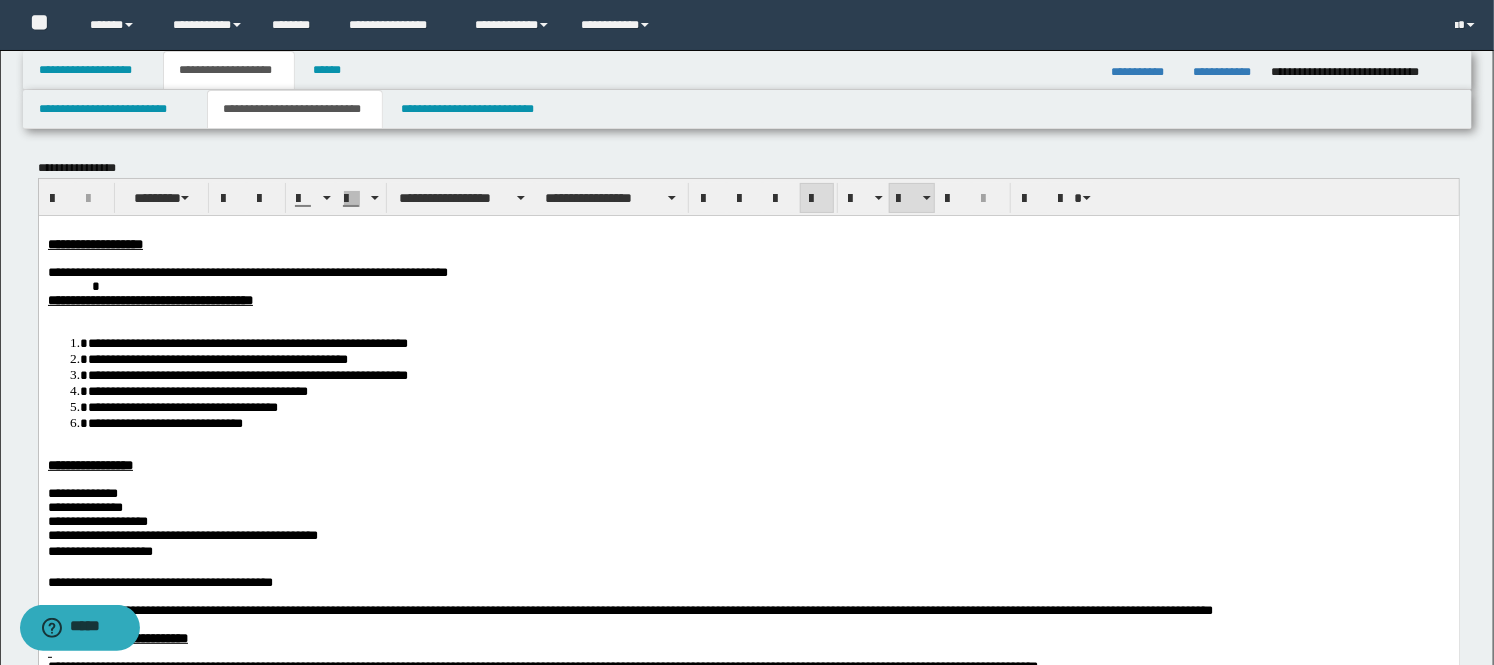 click on "**********" at bounding box center (768, 342) 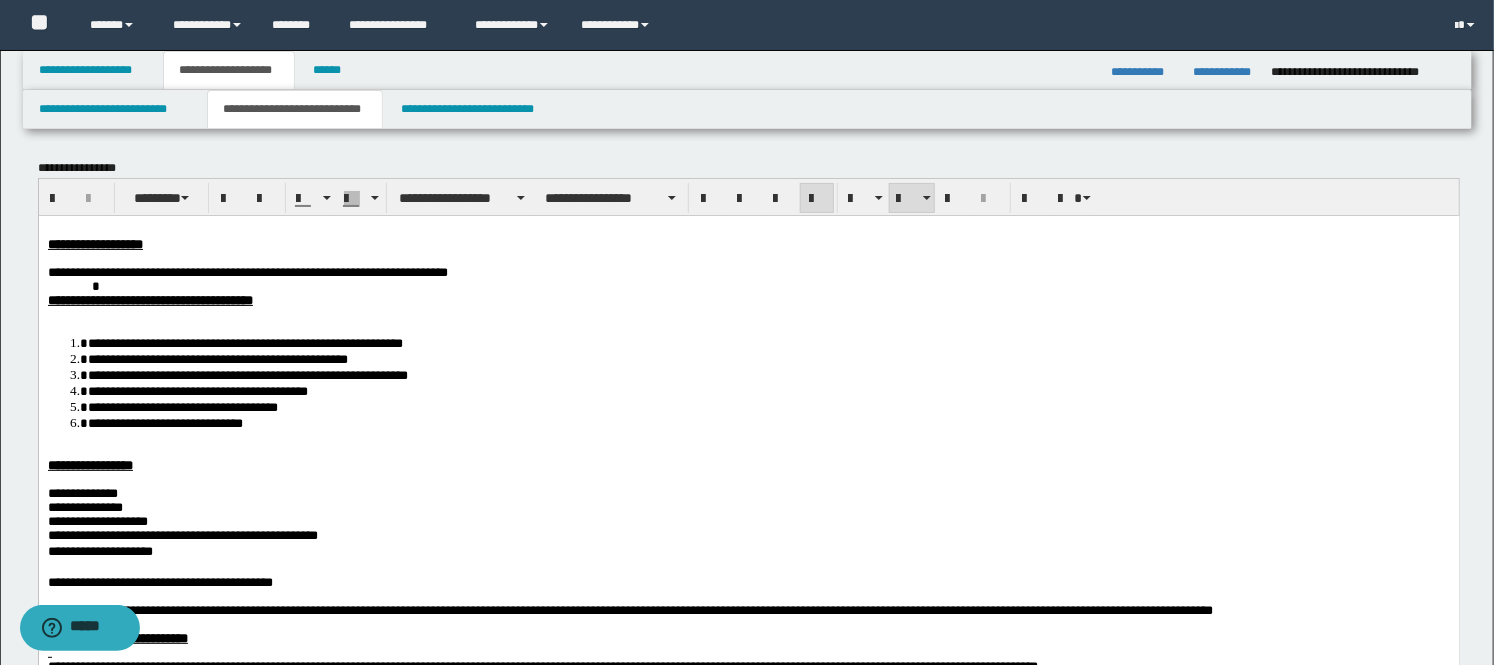 click on "**********" at bounding box center (768, 342) 